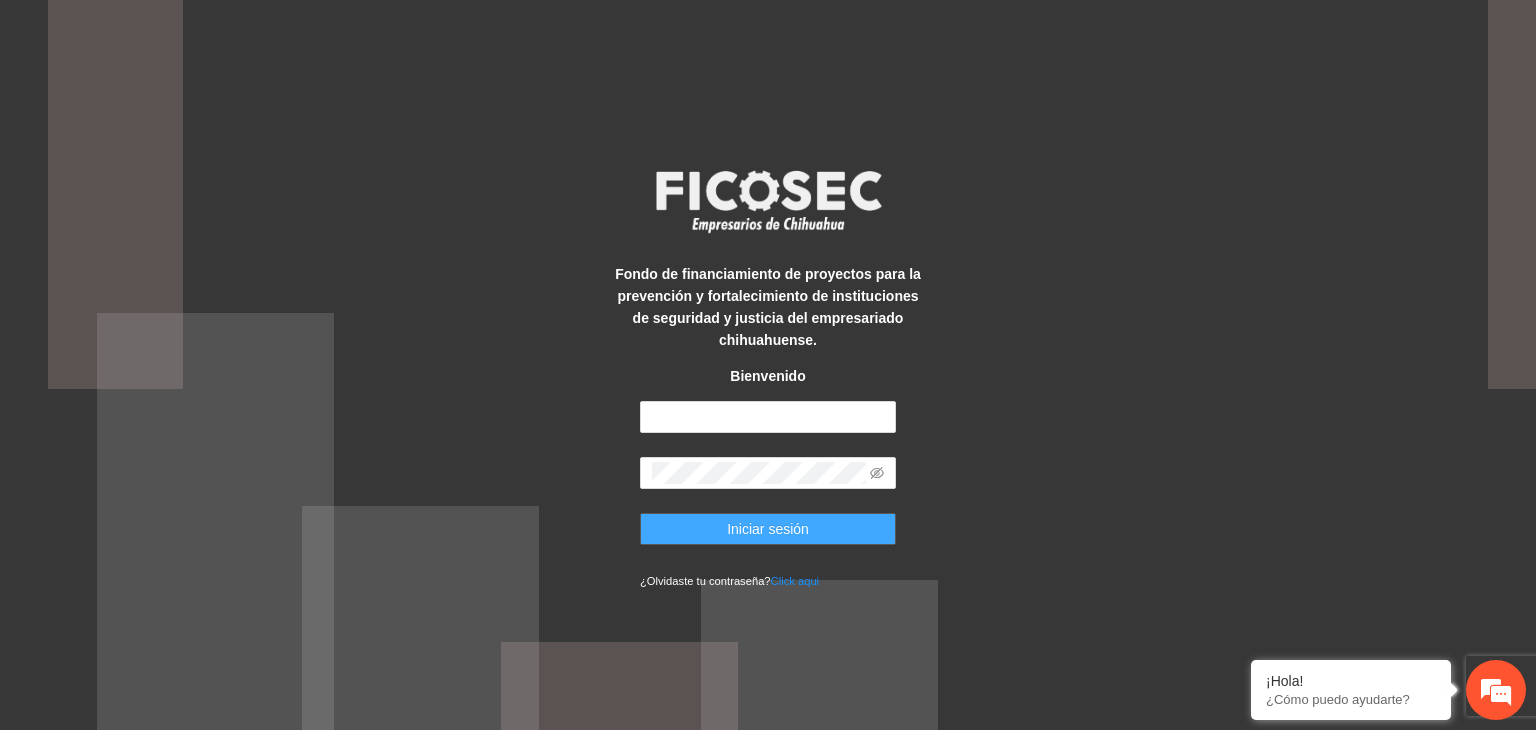 scroll, scrollTop: 0, scrollLeft: 0, axis: both 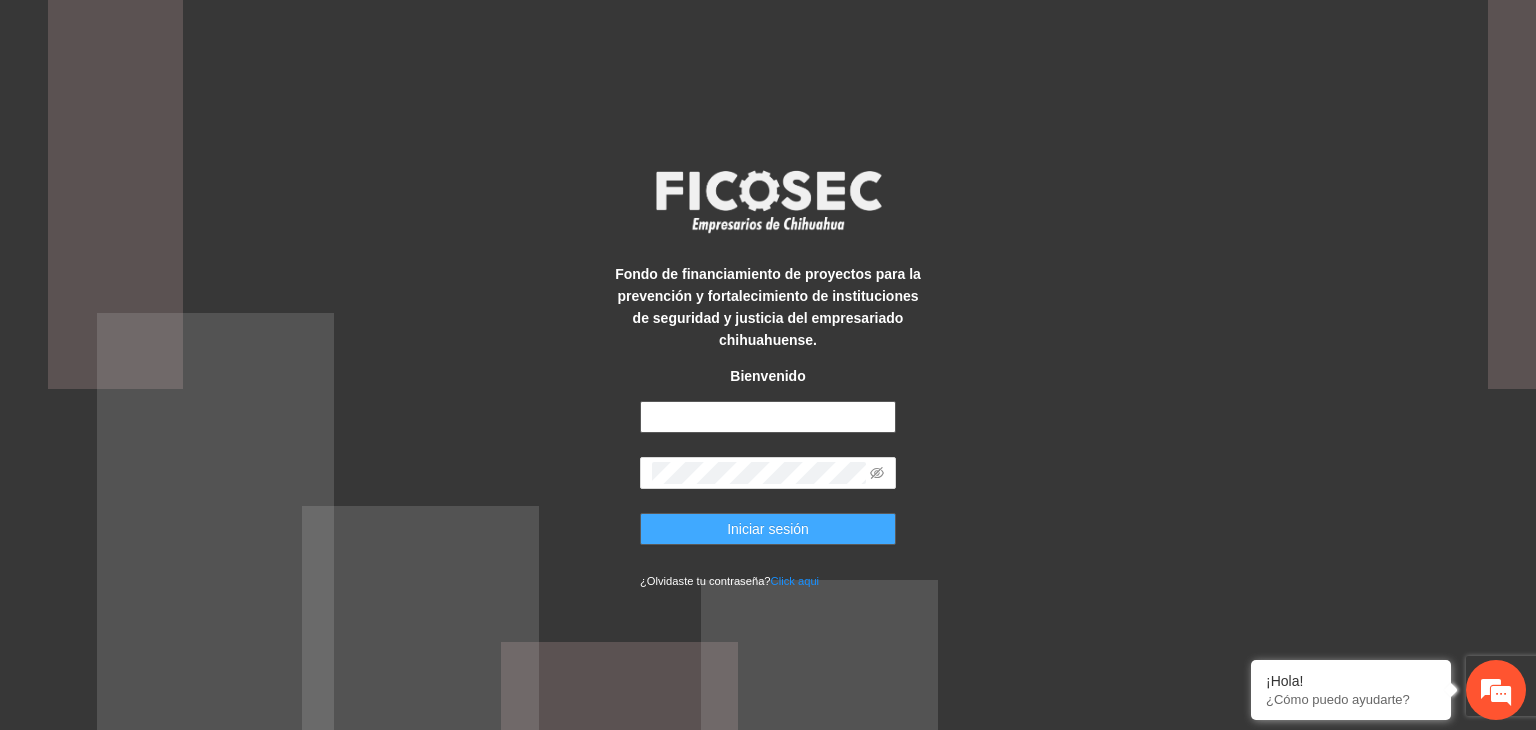 type on "**********" 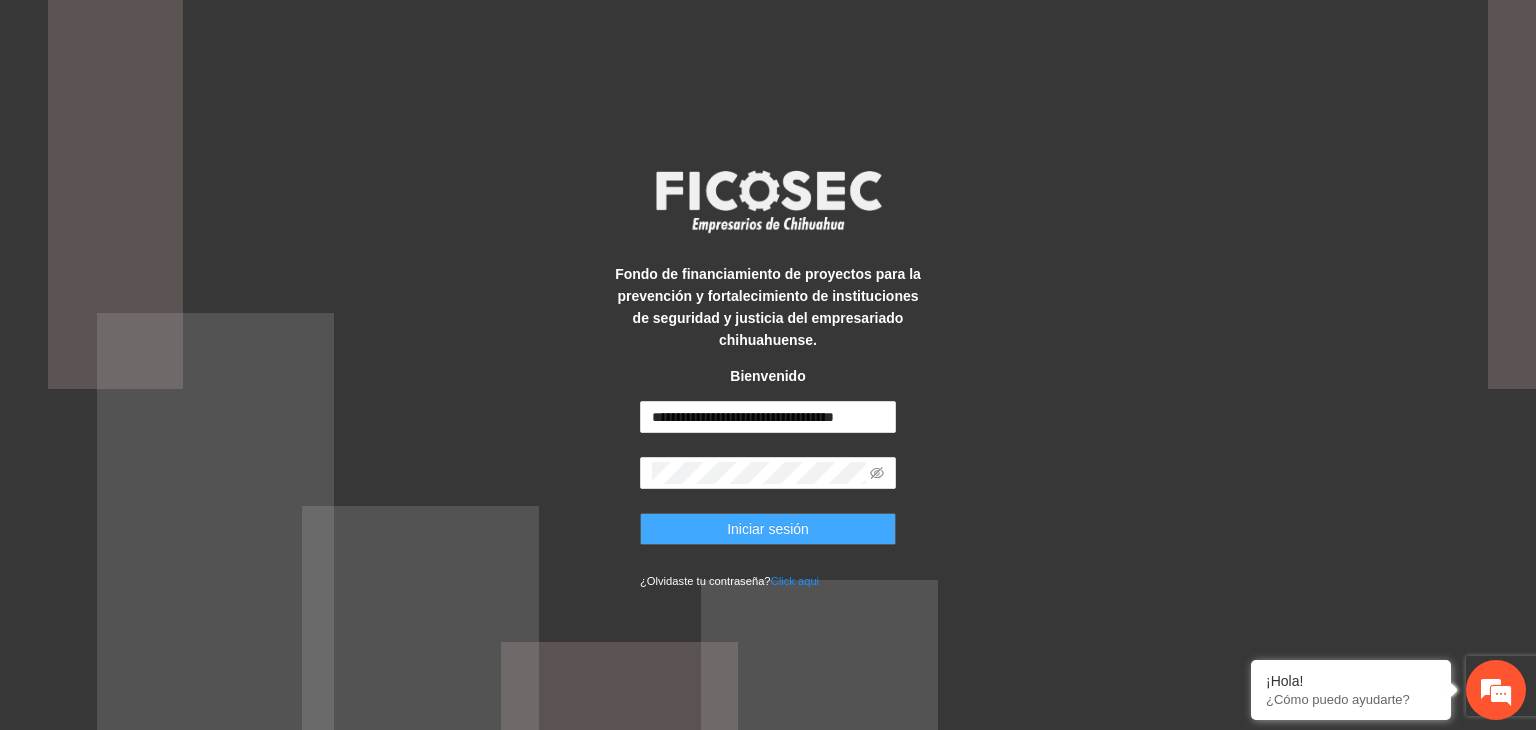 click on "Iniciar sesión" at bounding box center (768, 529) 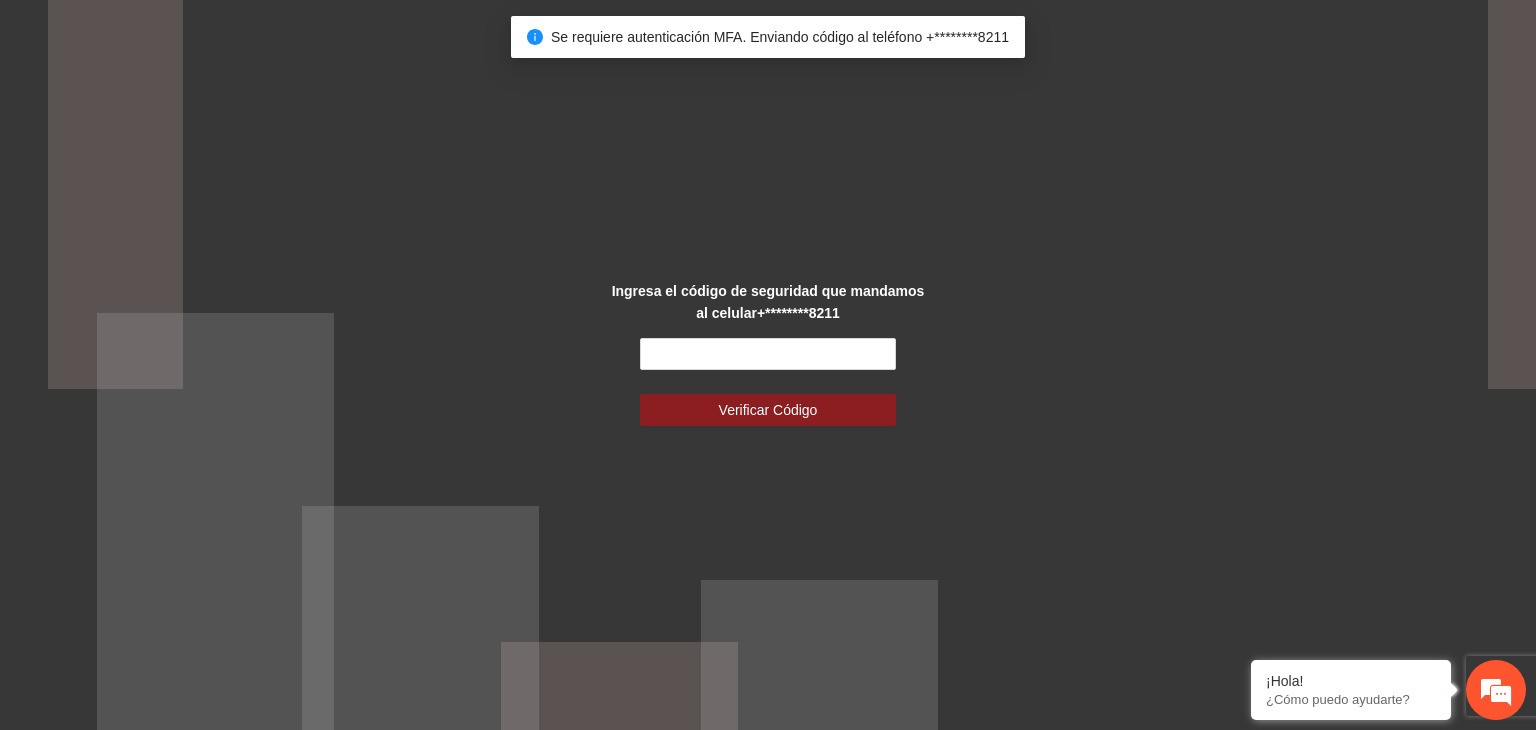 click on "Ingresa el código de seguridad que mandamos al celular  +********8211 Verificar Código" at bounding box center (768, 365) 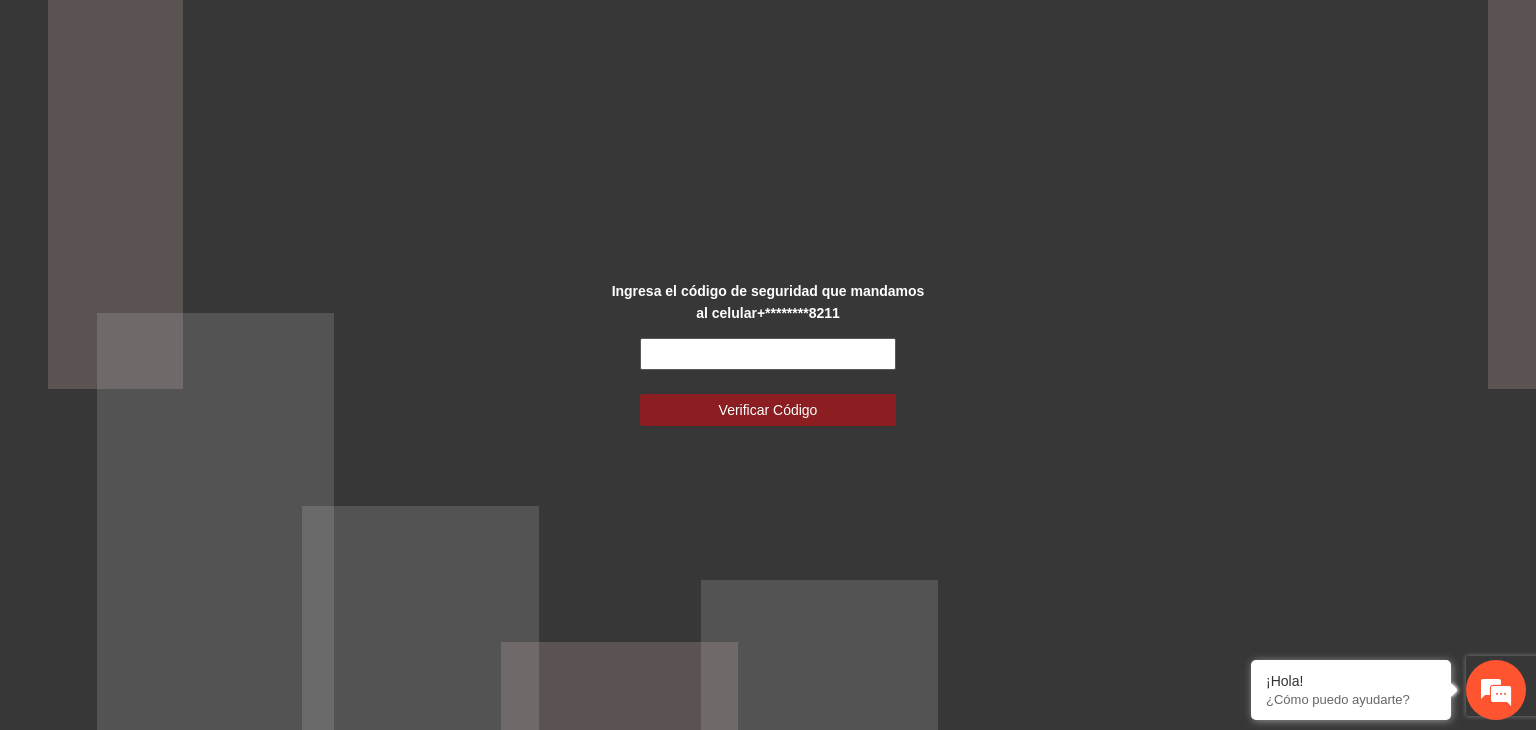 click at bounding box center (768, 354) 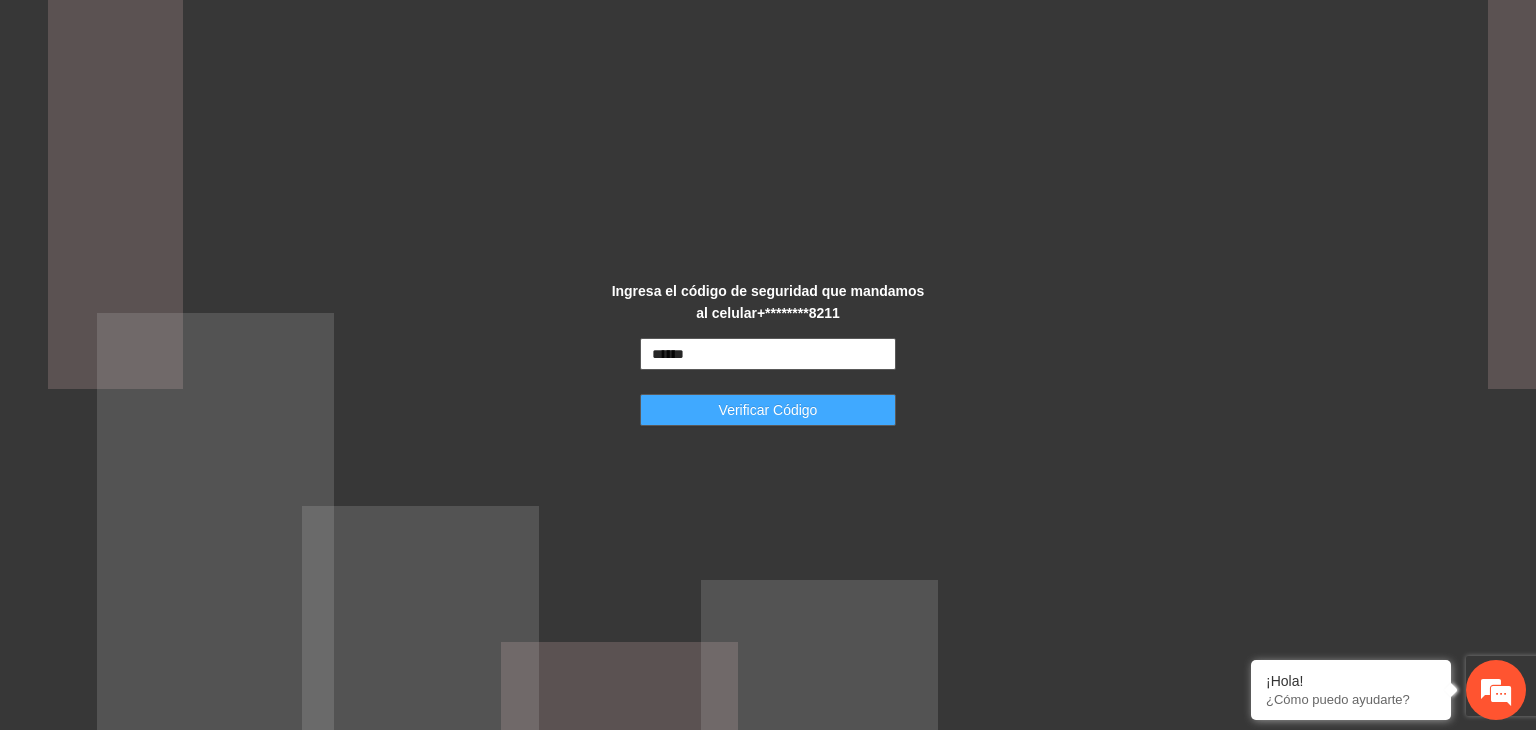 type on "******" 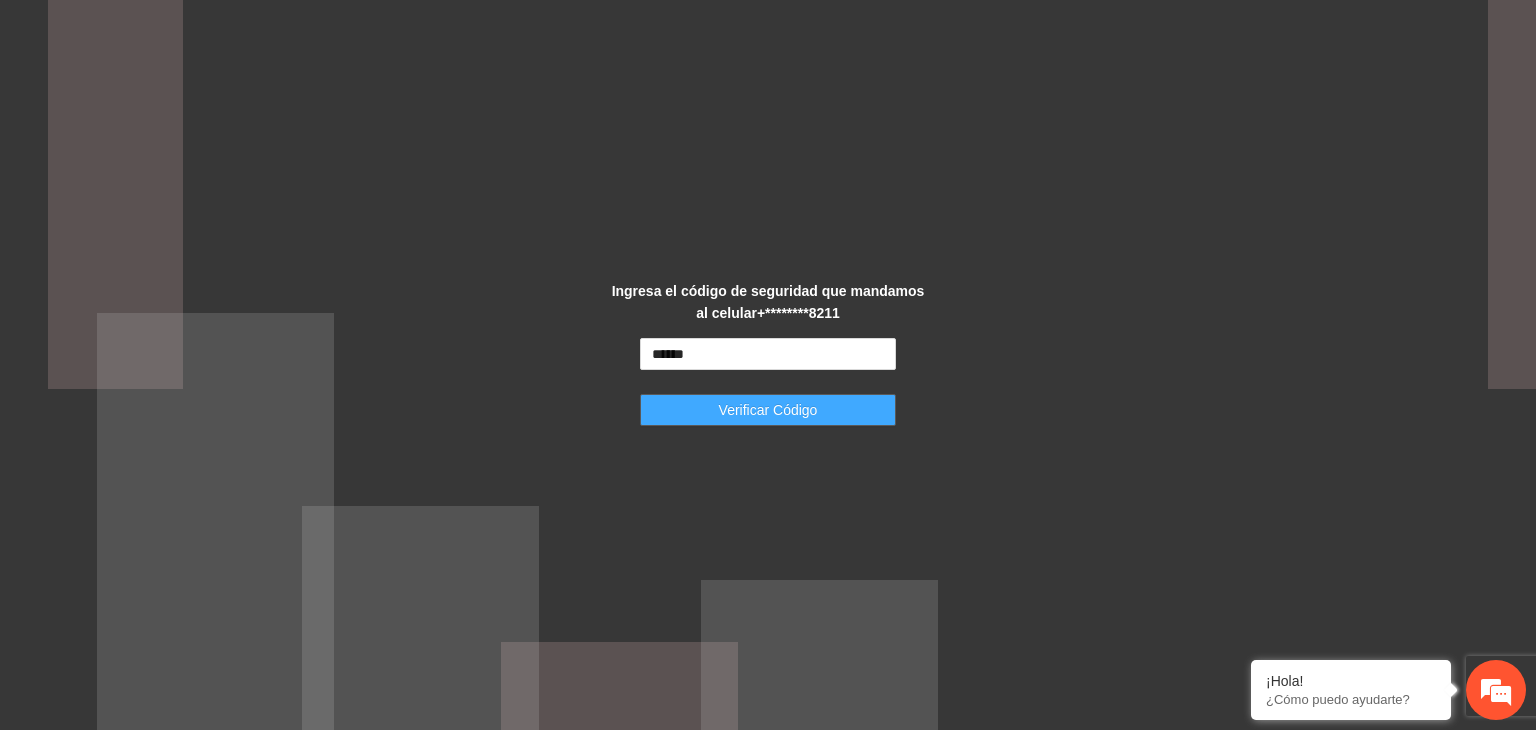 click on "Verificar Código" at bounding box center [768, 410] 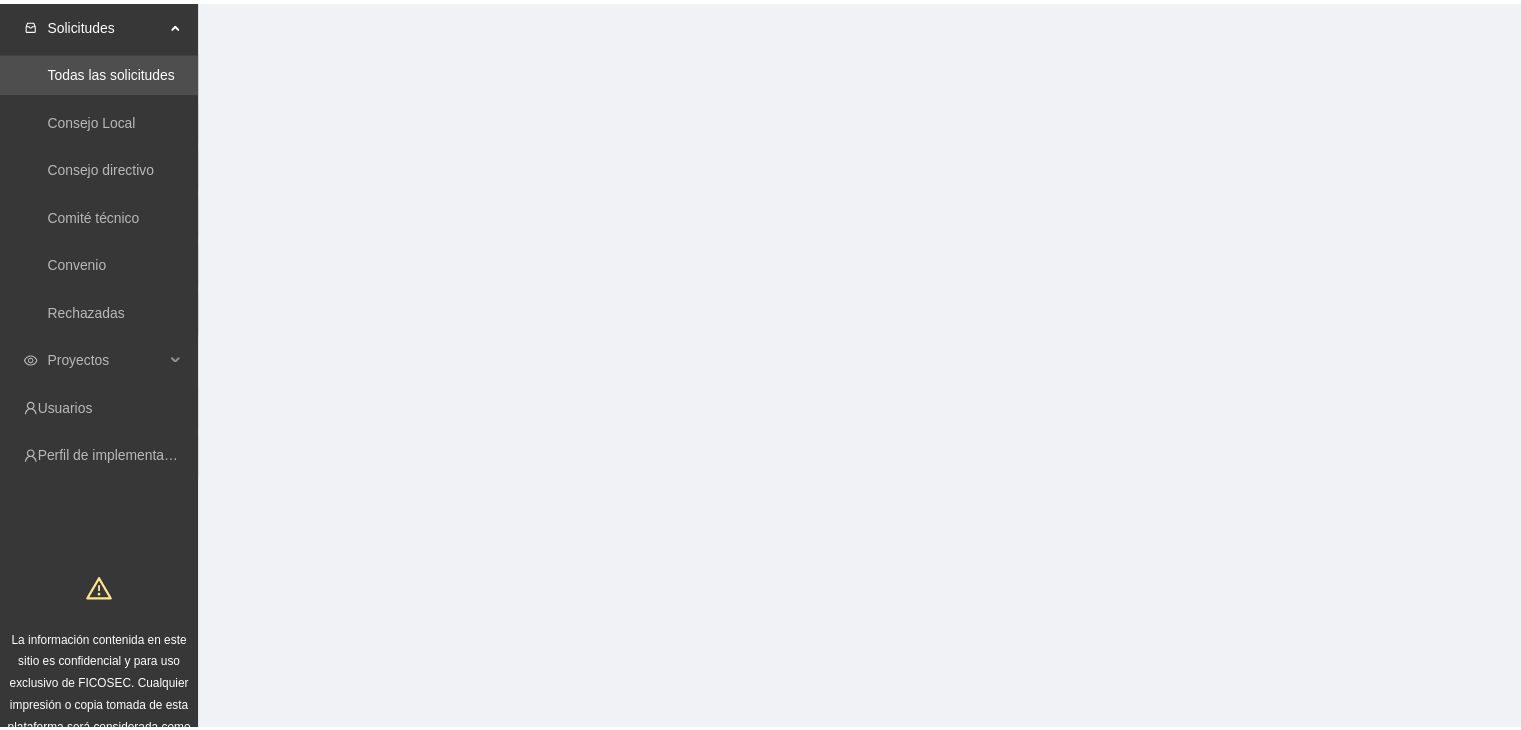 scroll, scrollTop: 0, scrollLeft: 0, axis: both 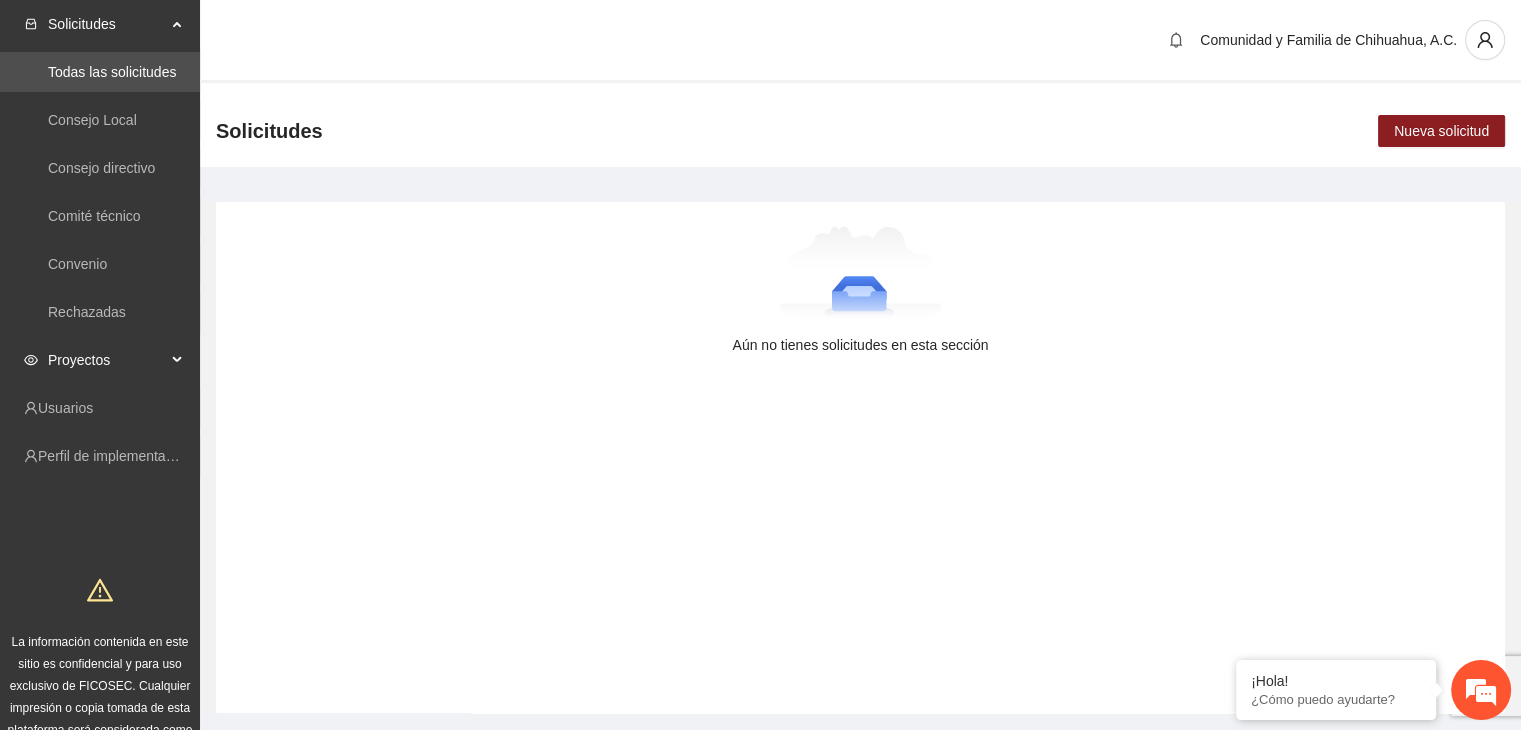 click on "Proyectos" at bounding box center (100, 360) 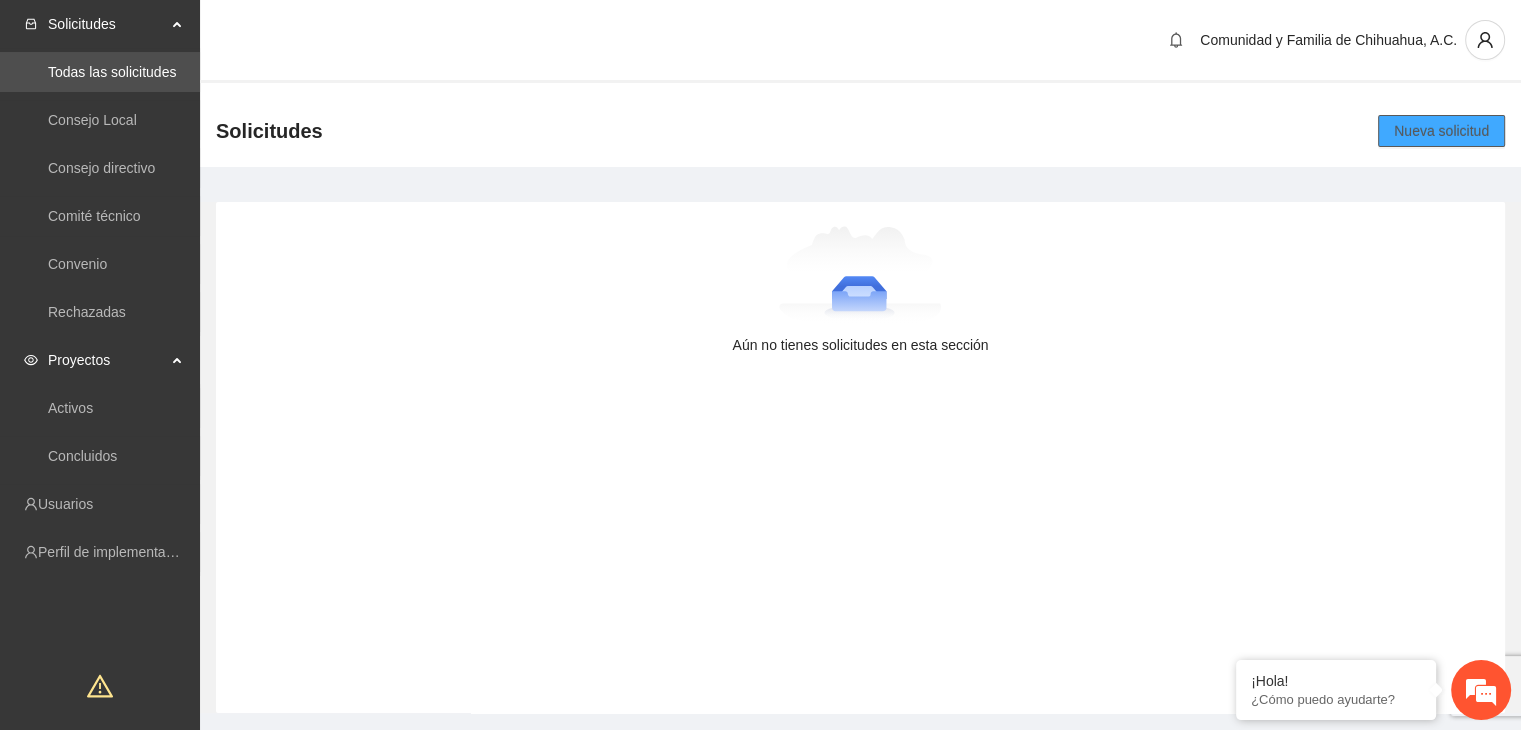 click on "Nueva solicitud" at bounding box center (1441, 131) 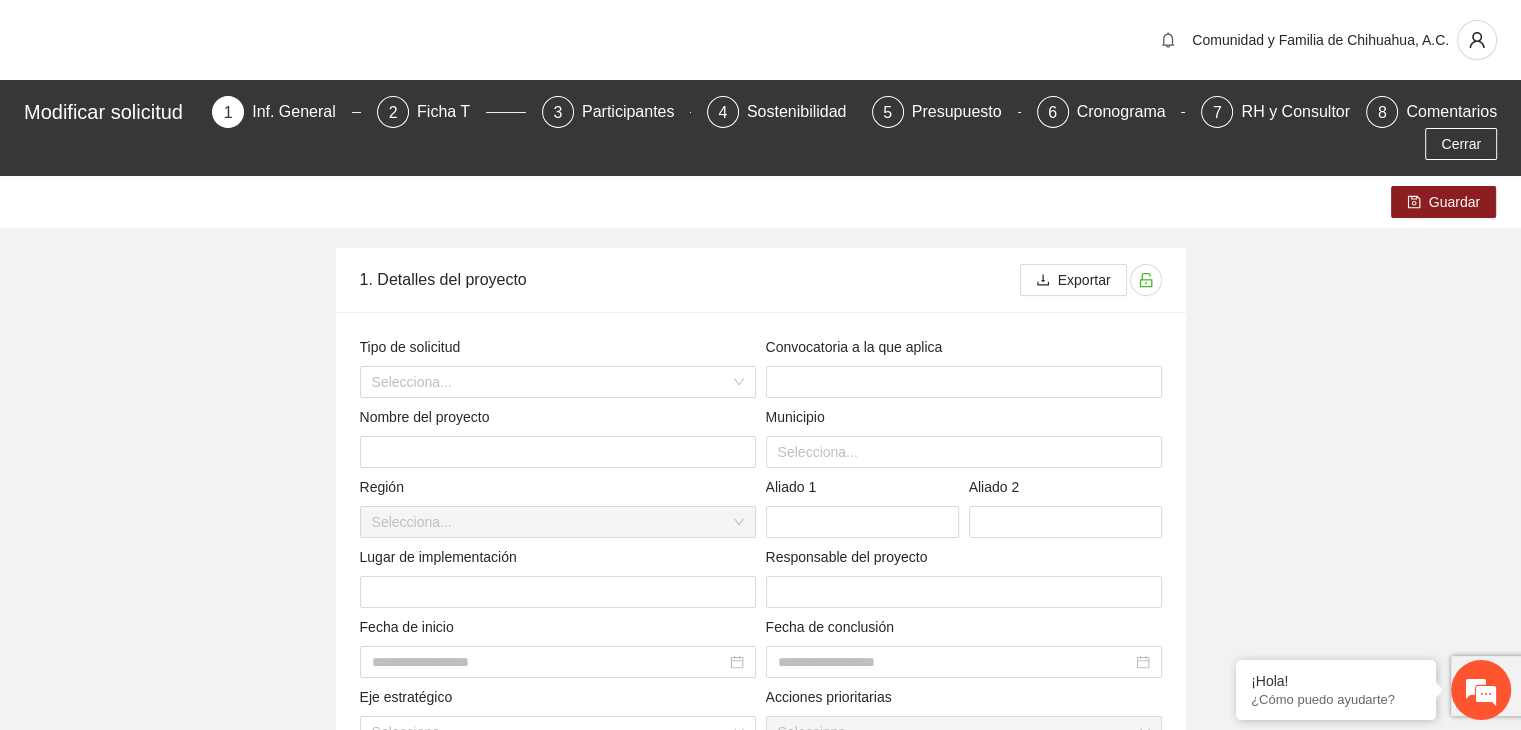 type 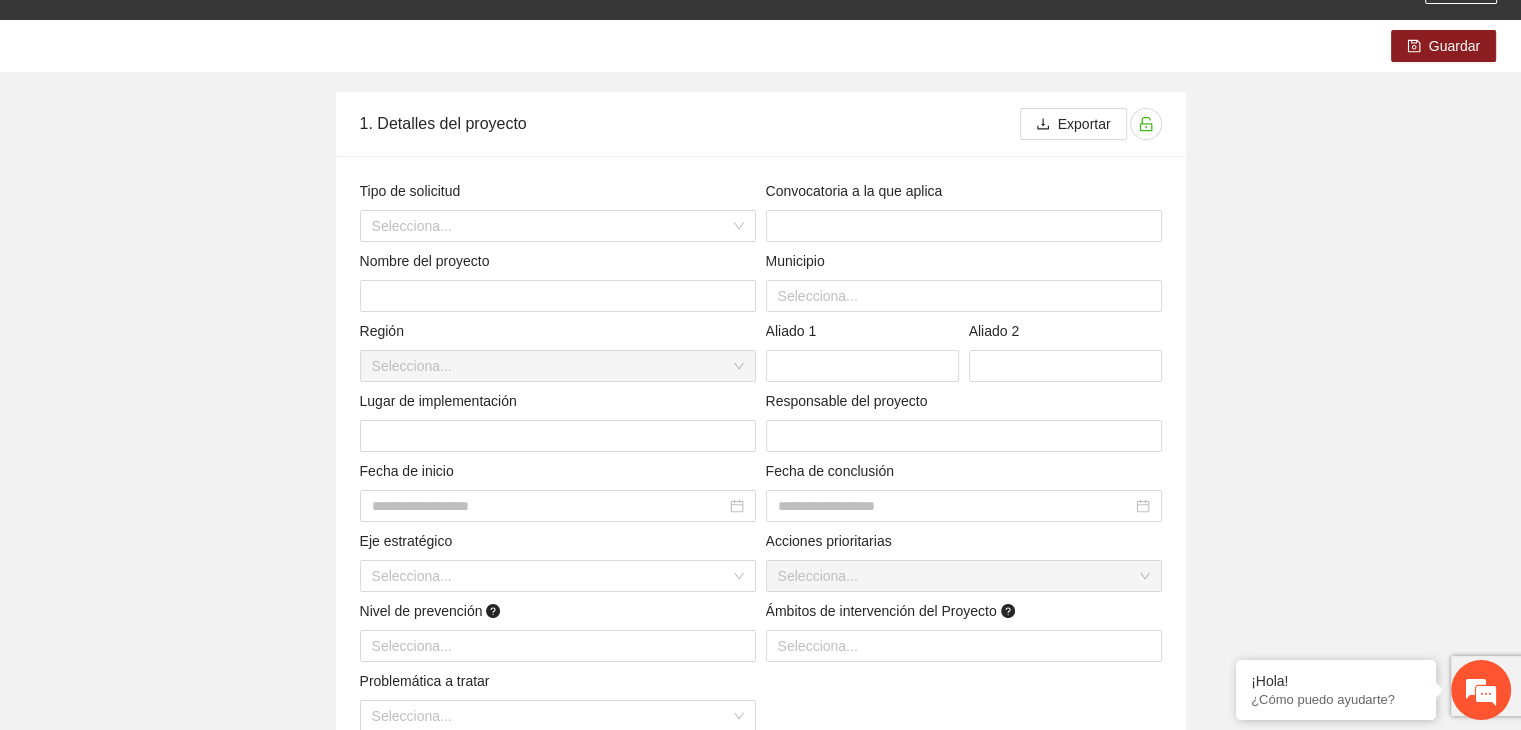 scroll, scrollTop: 160, scrollLeft: 0, axis: vertical 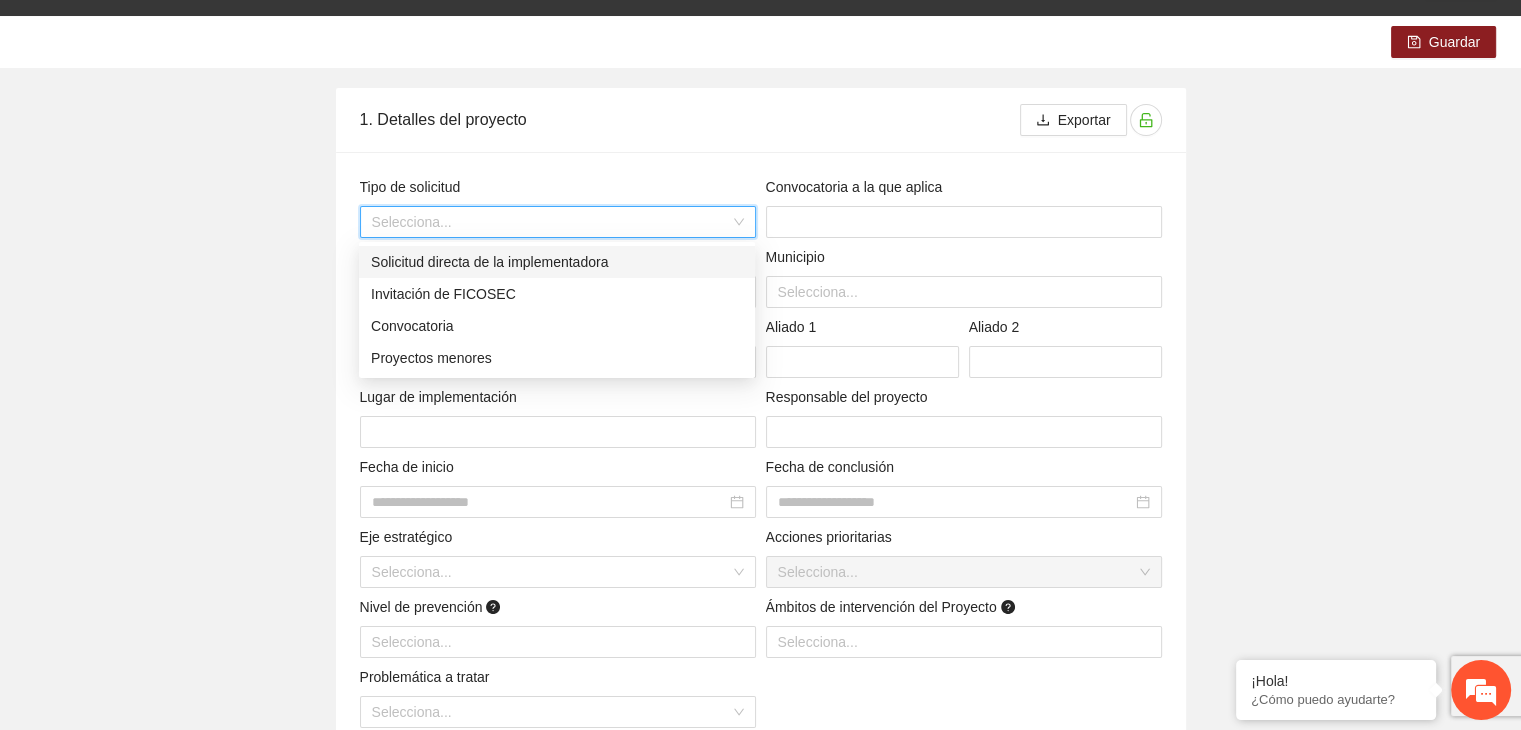 click at bounding box center [551, 222] 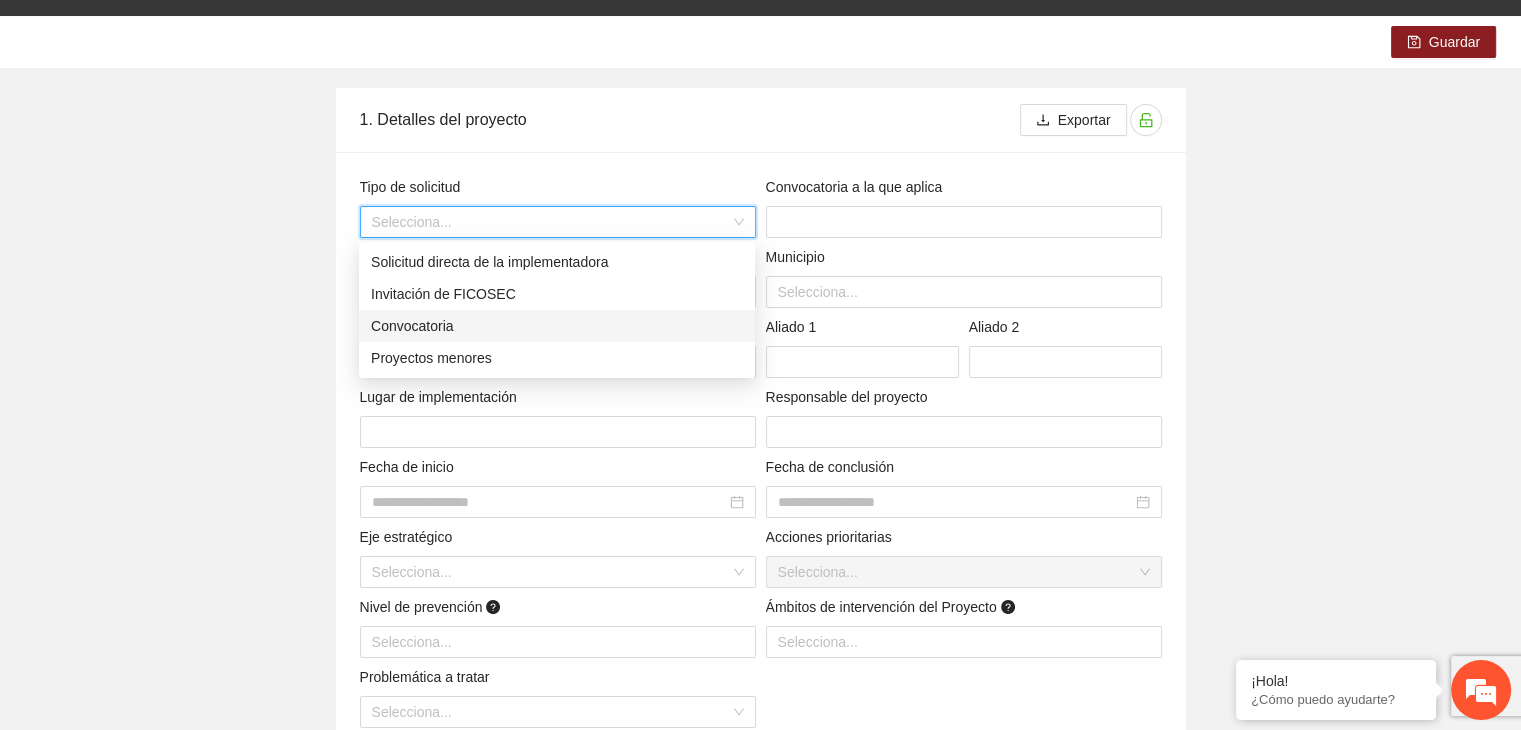 click on "Convocatoria" at bounding box center [557, 326] 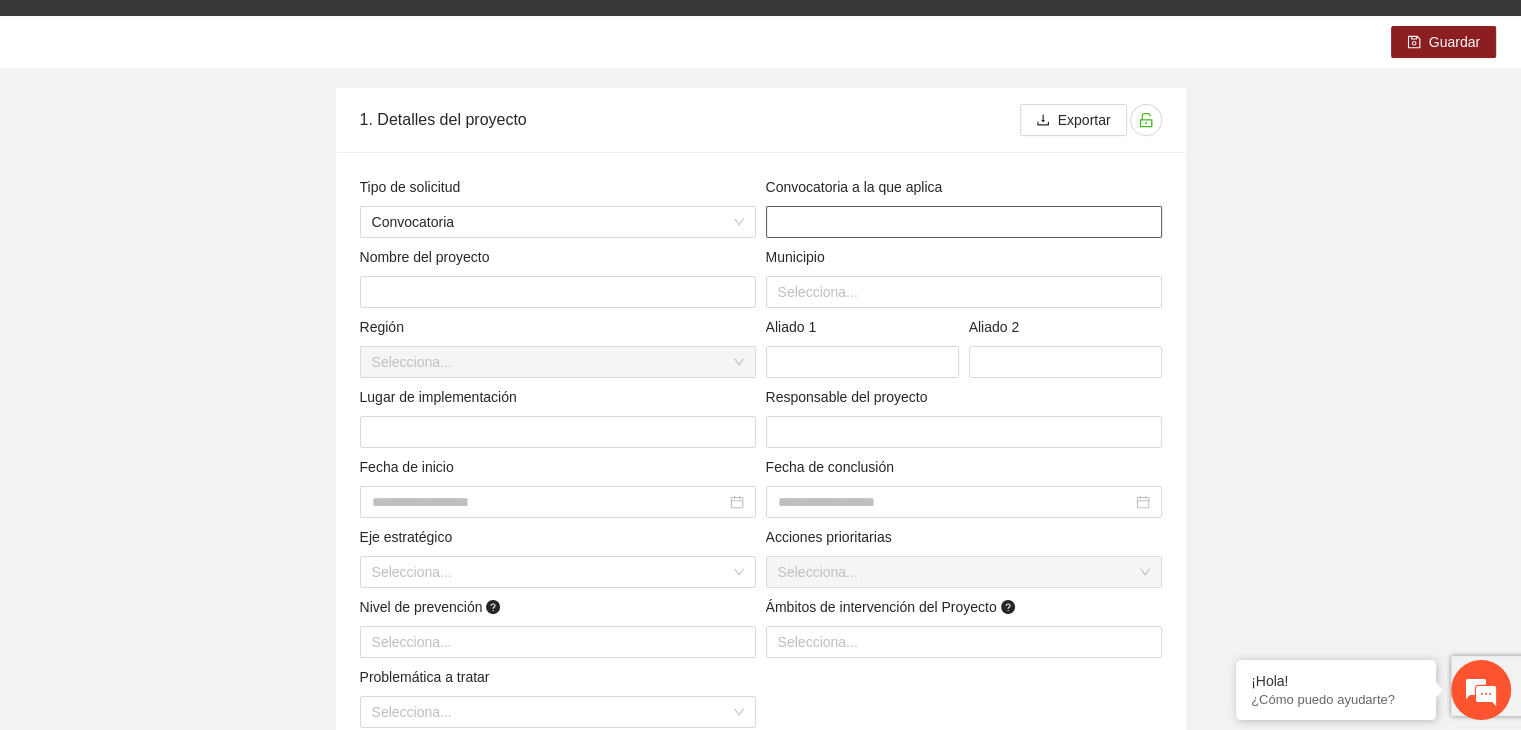 click at bounding box center [964, 222] 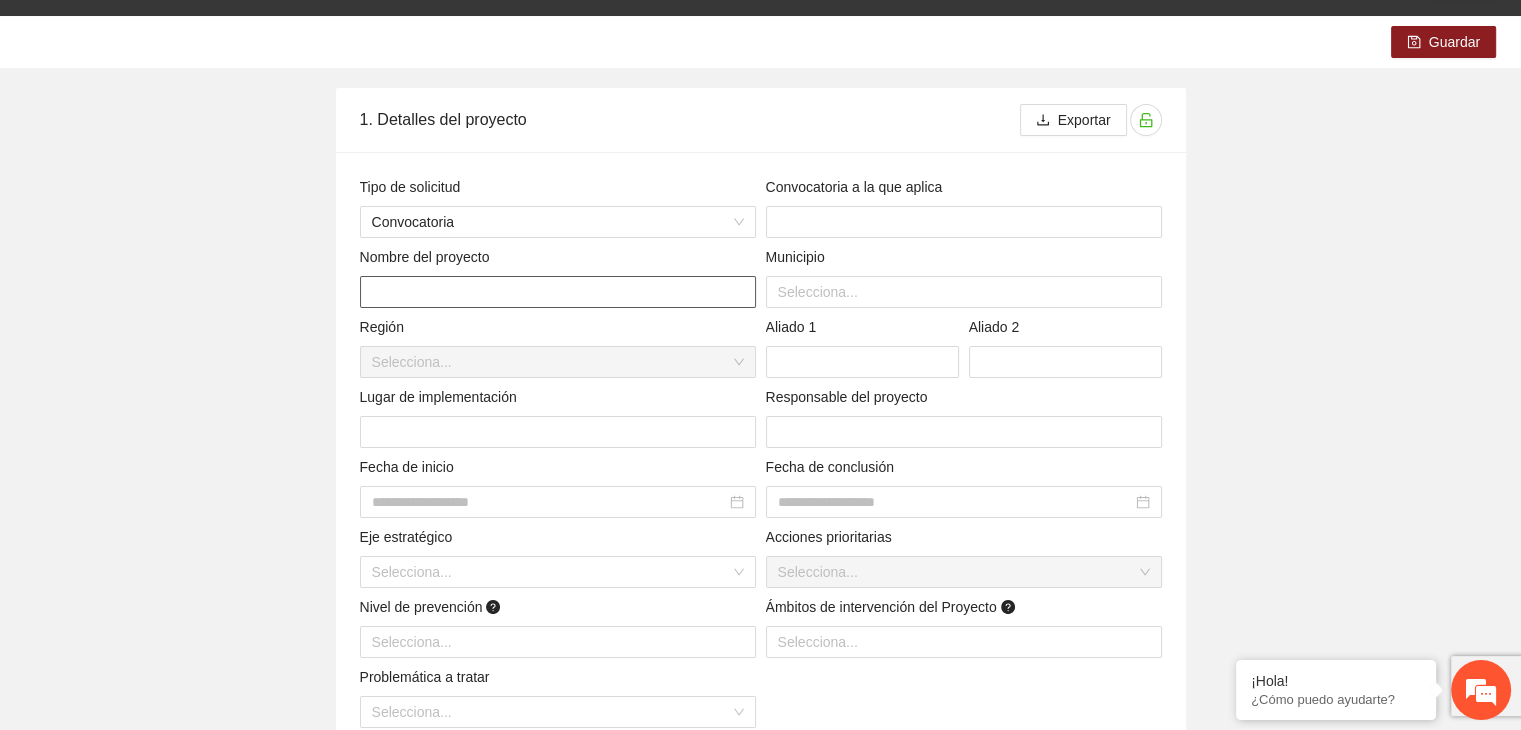 click at bounding box center (558, 292) 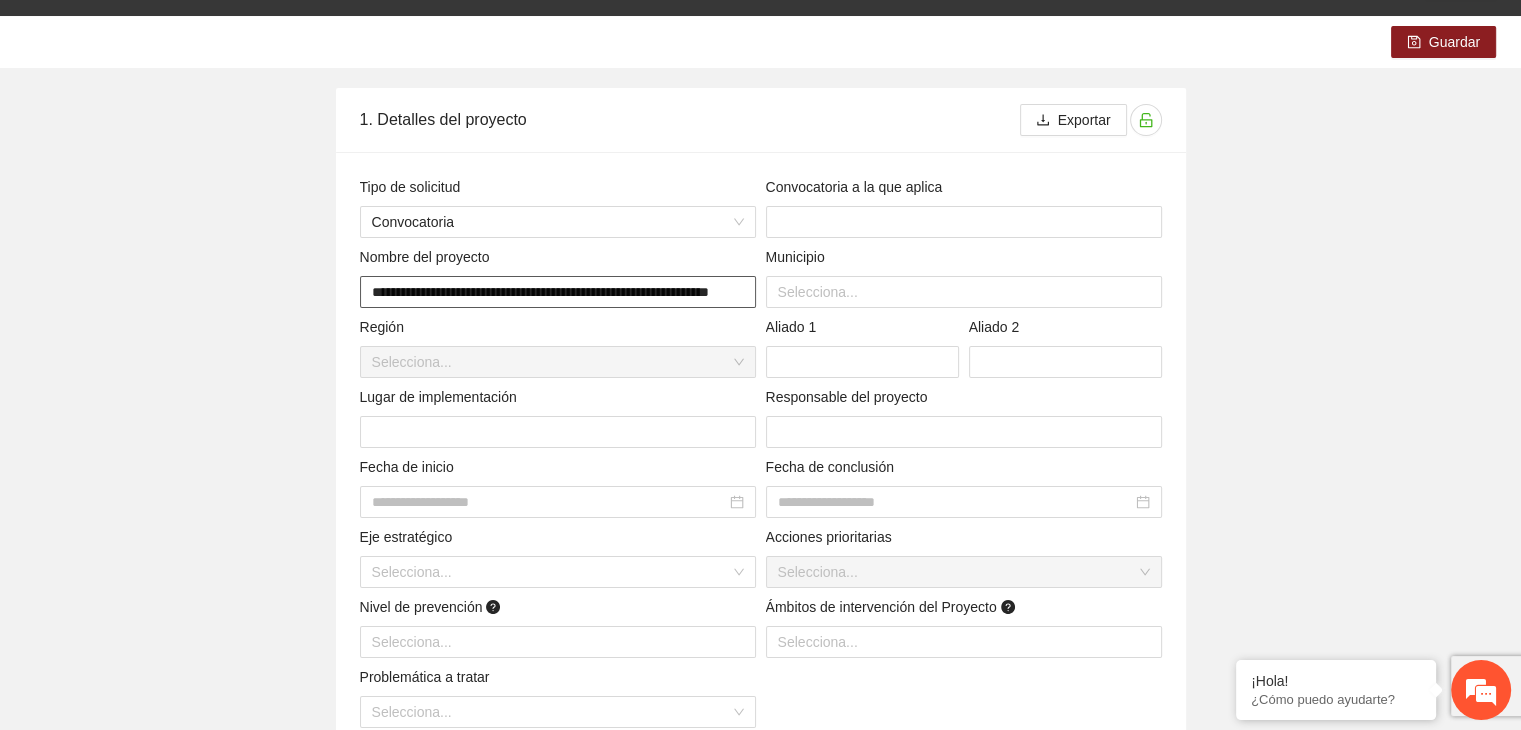 scroll, scrollTop: 0, scrollLeft: 33, axis: horizontal 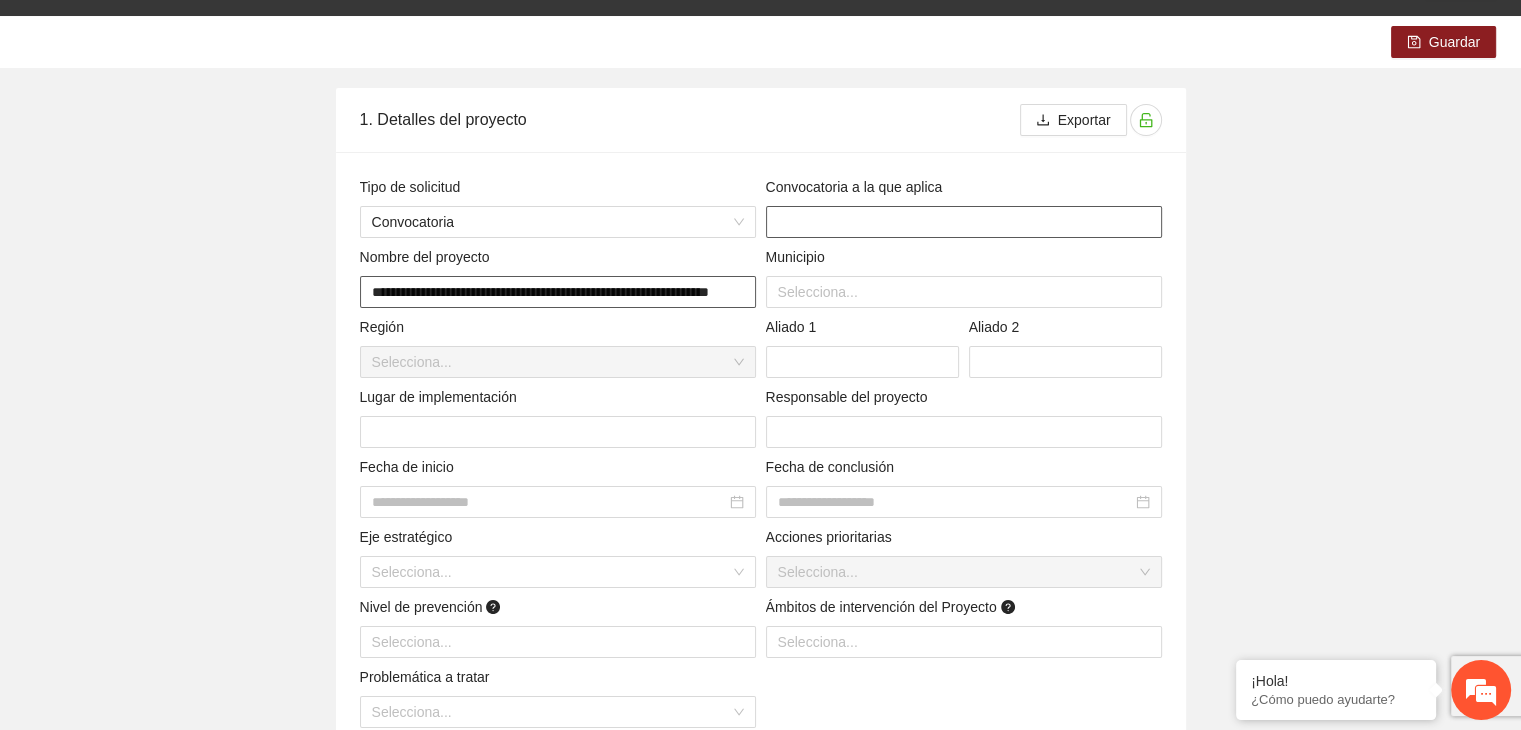 type on "**********" 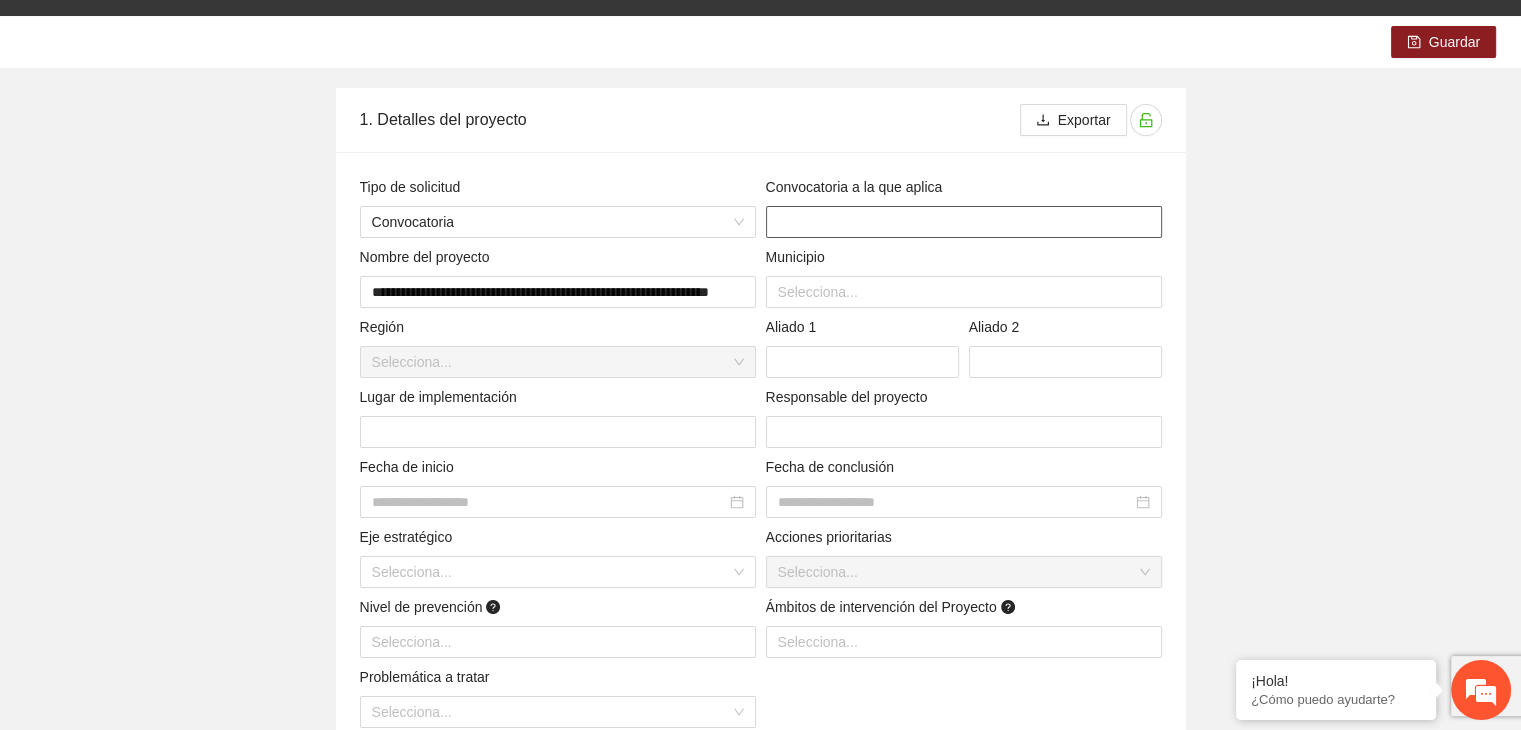 click at bounding box center (964, 222) 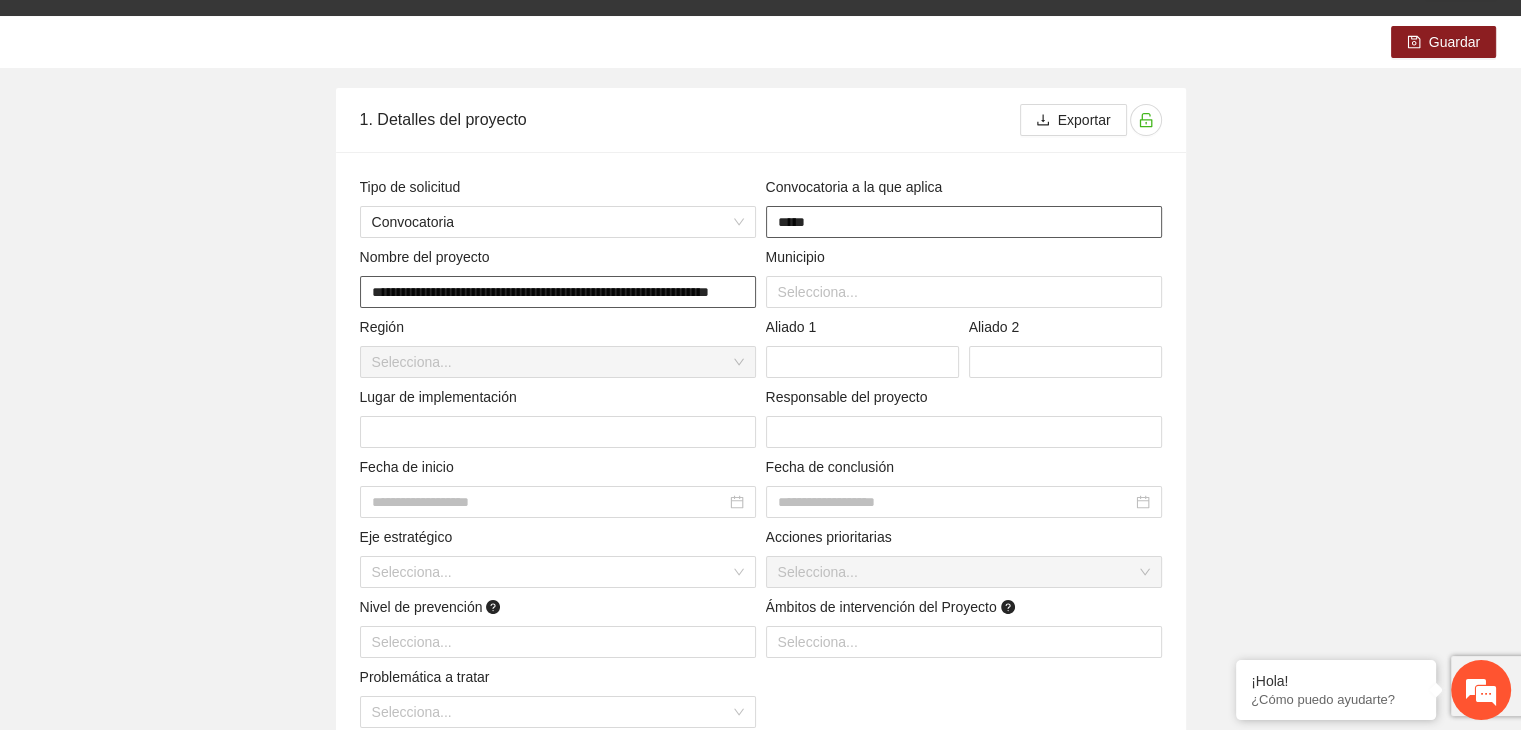 type on "*****" 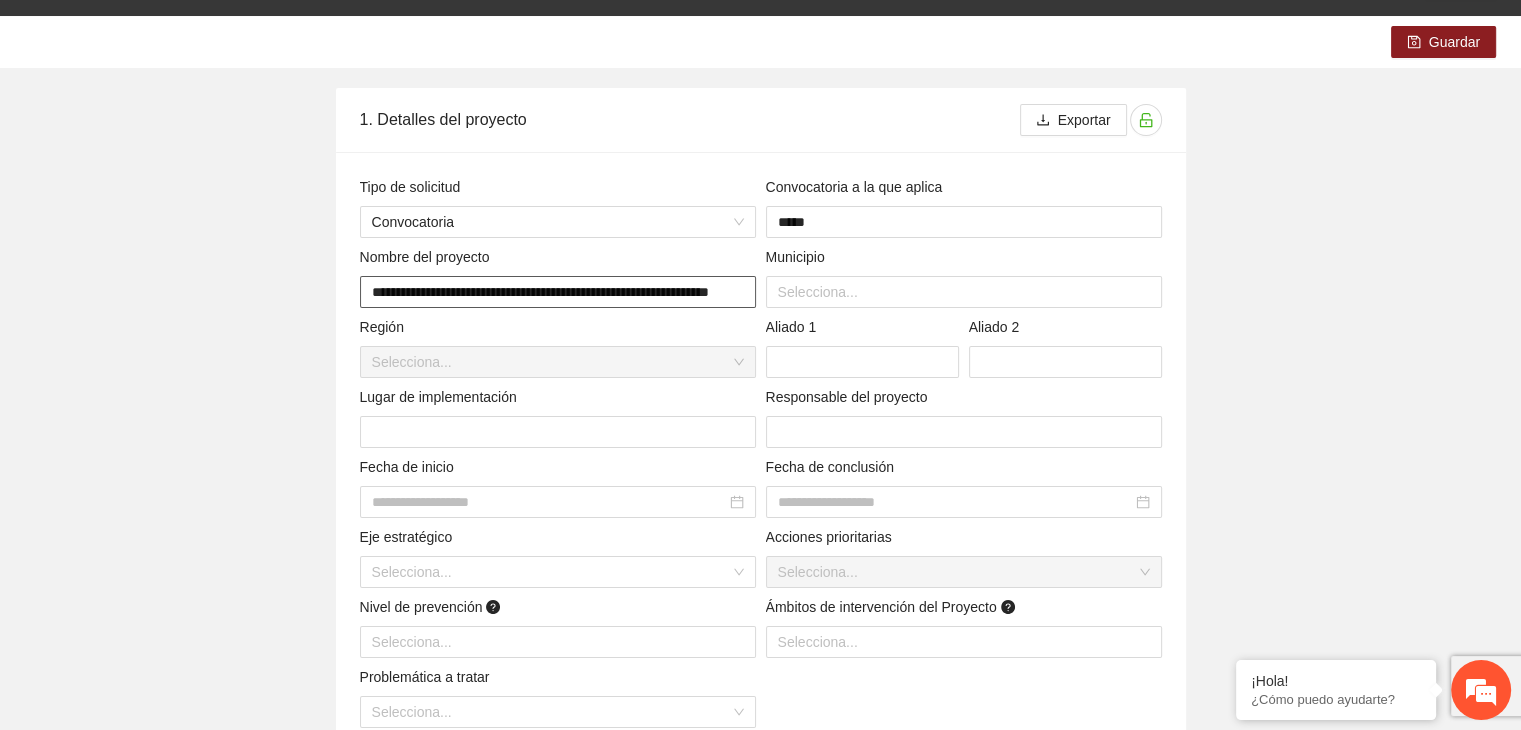 click on "**********" at bounding box center (558, 292) 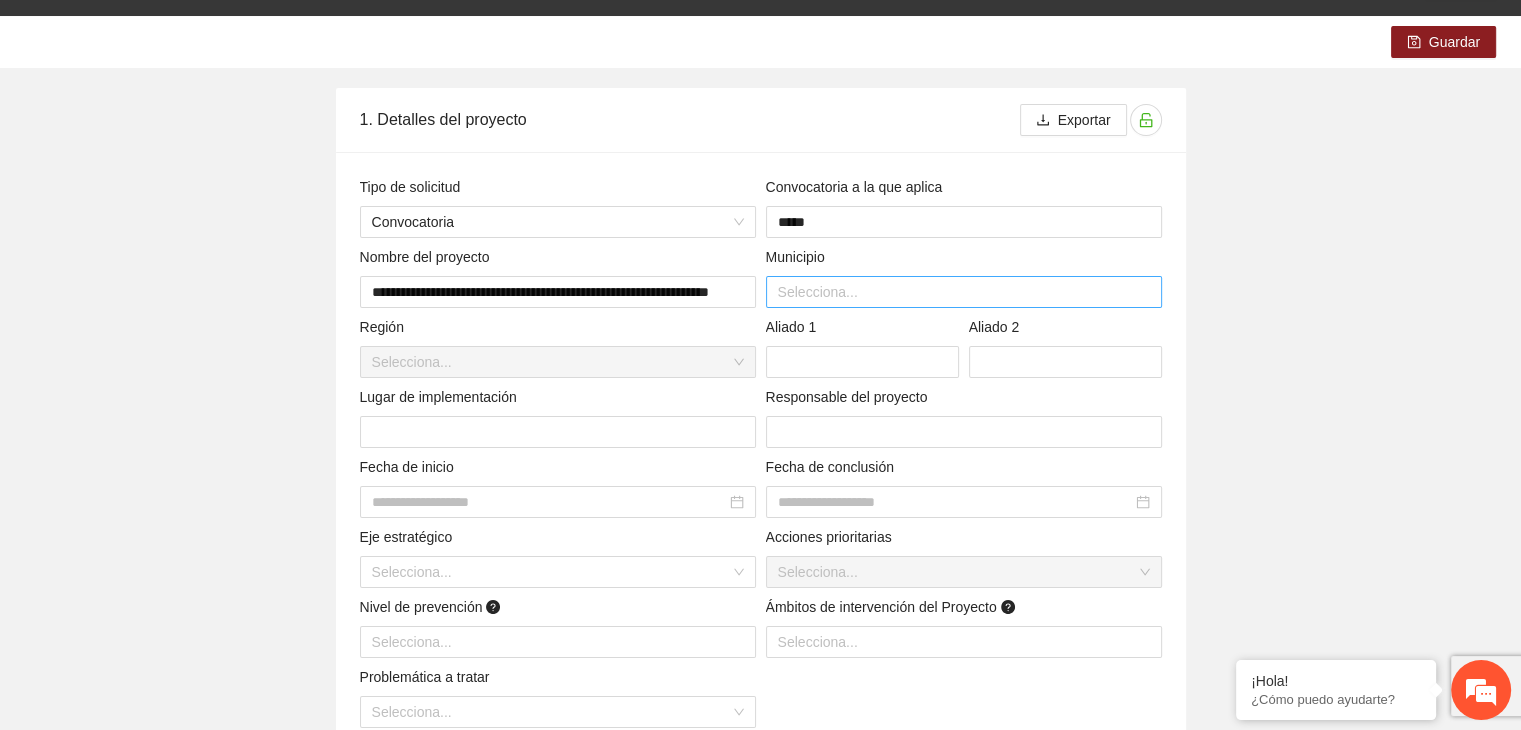 click at bounding box center [964, 292] 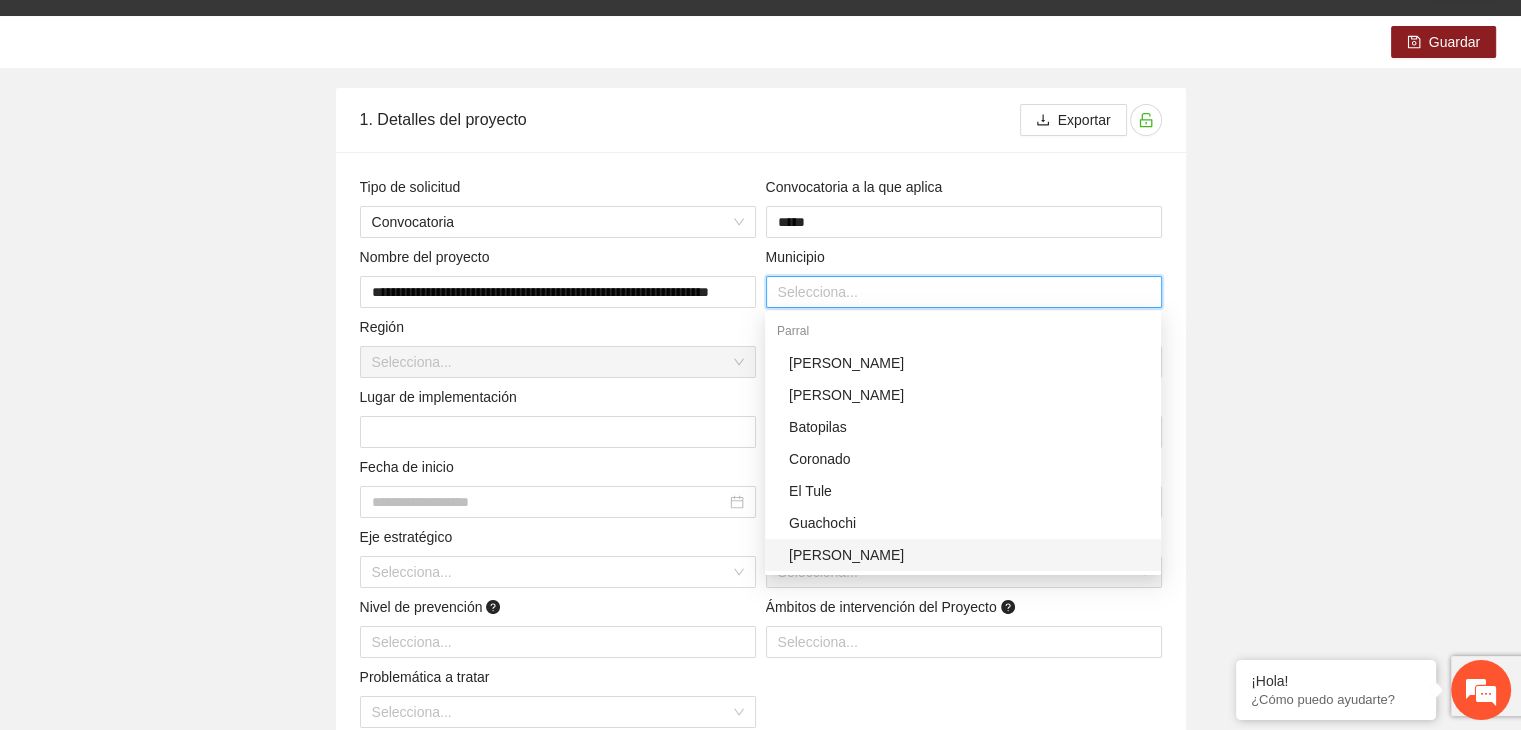 click on "[PERSON_NAME]" at bounding box center (969, 555) 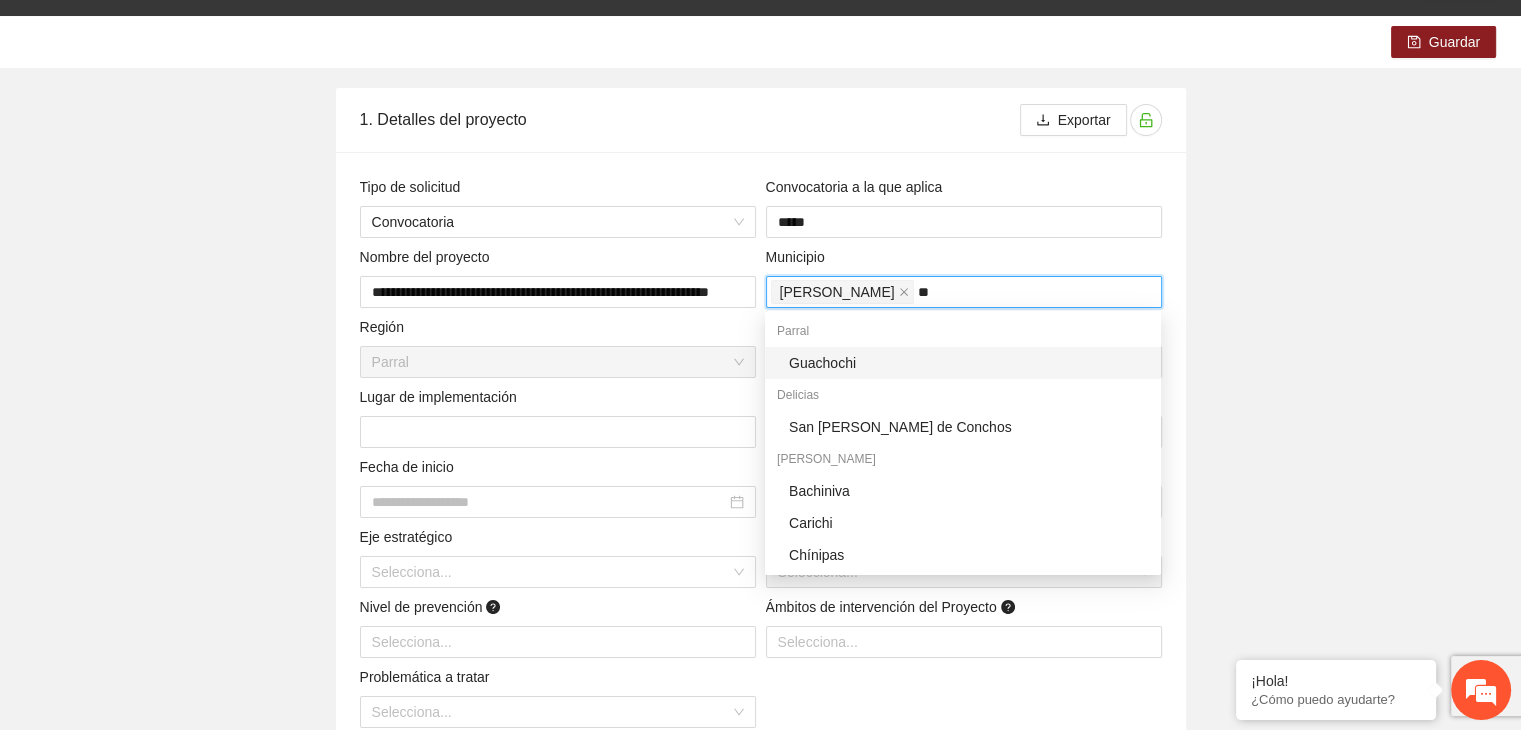 type on "*" 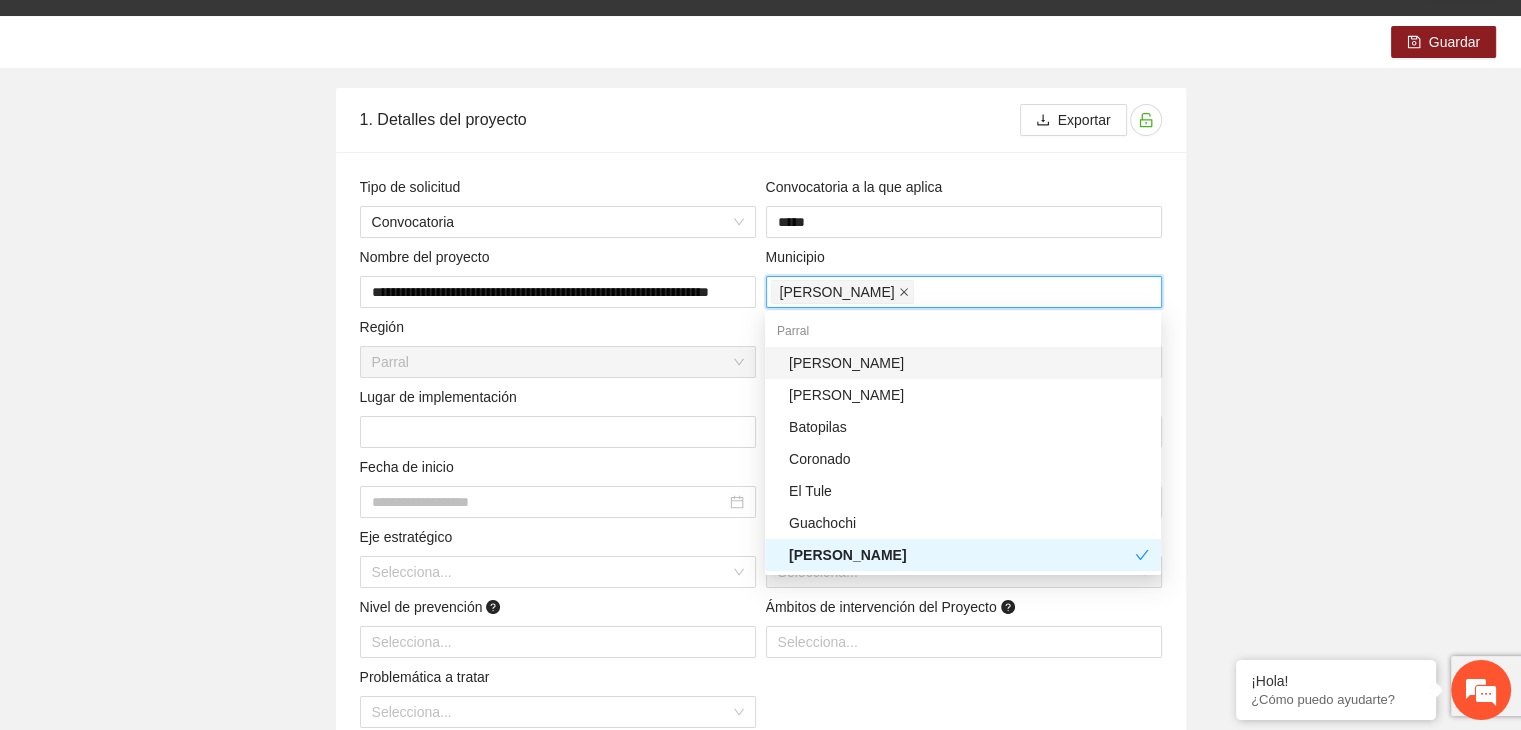 click 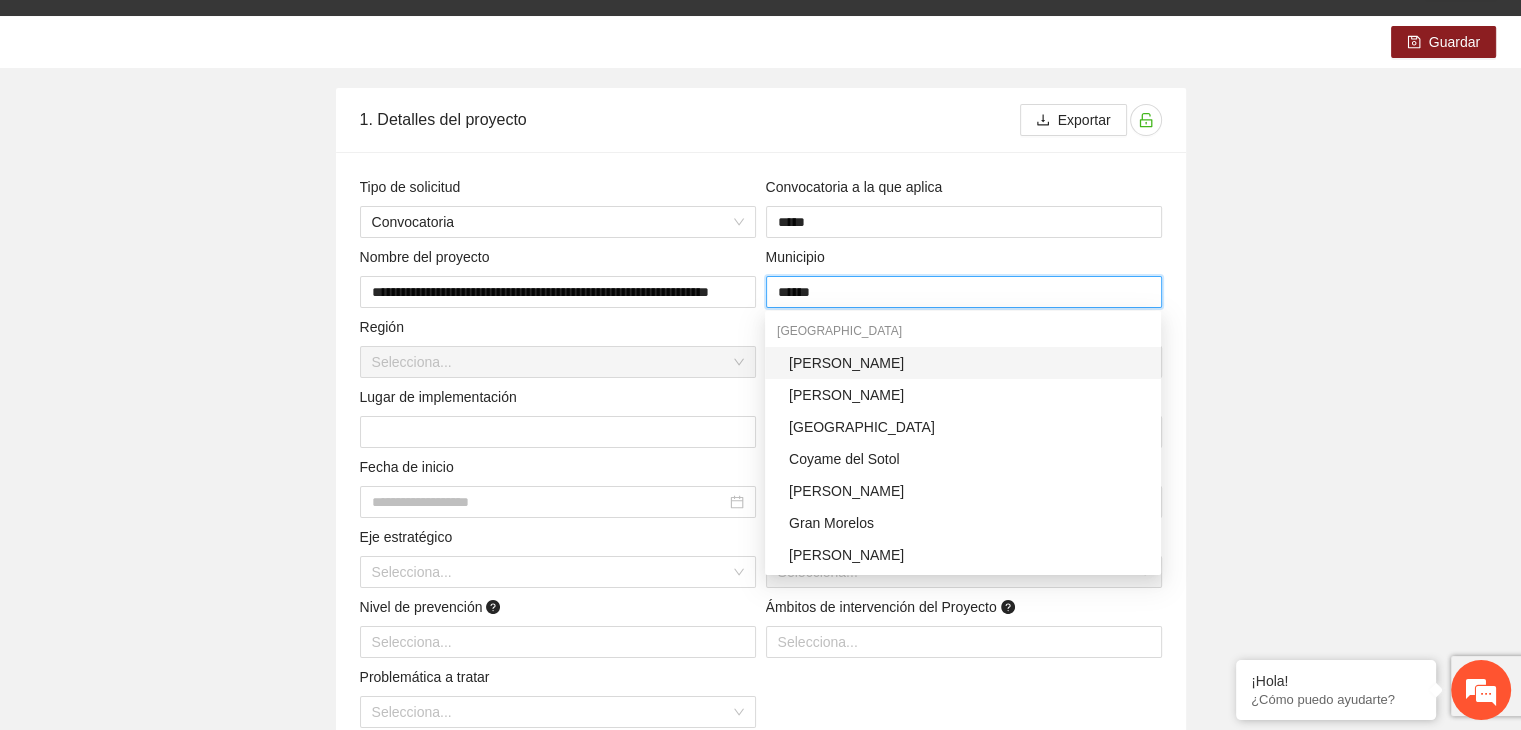 type on "*******" 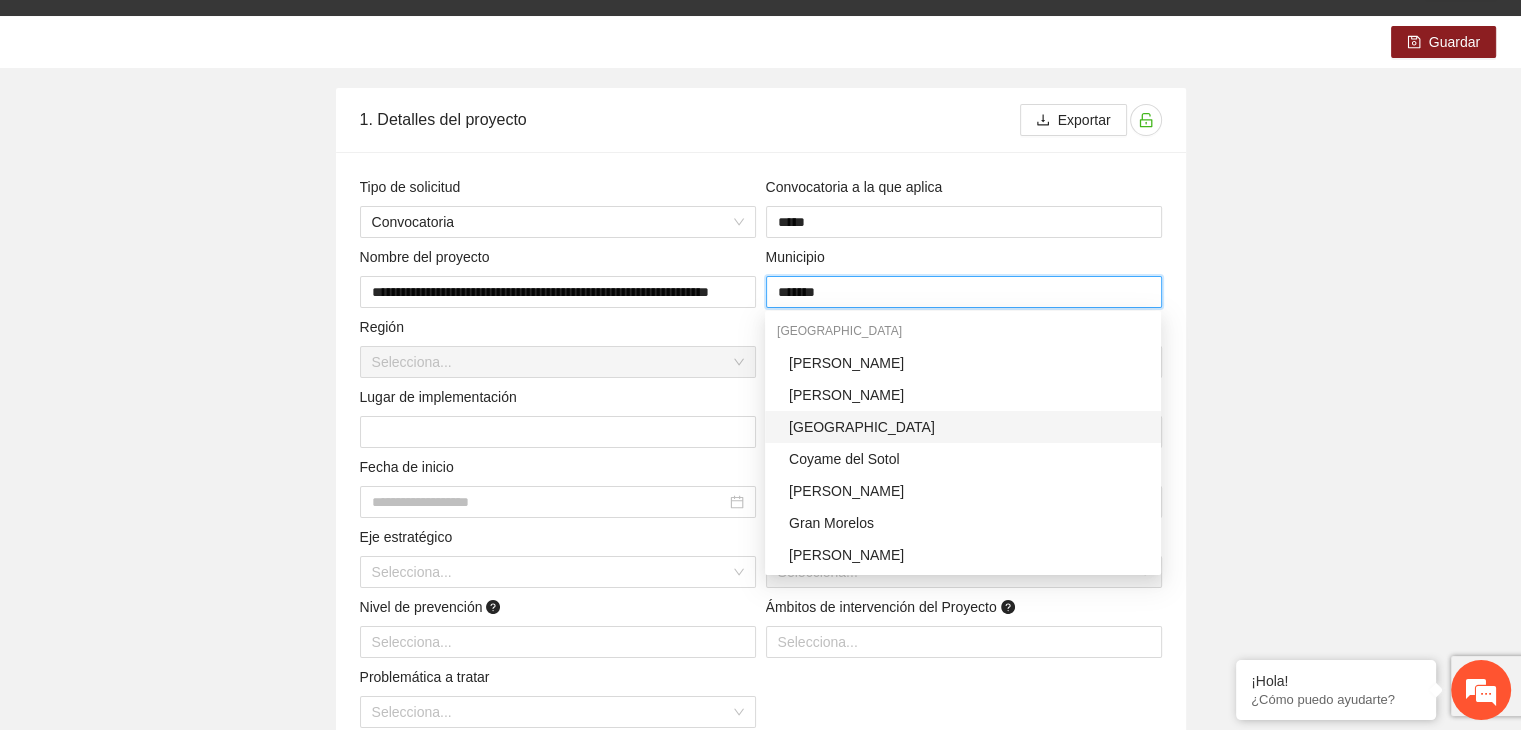 click on "[GEOGRAPHIC_DATA]" at bounding box center [969, 427] 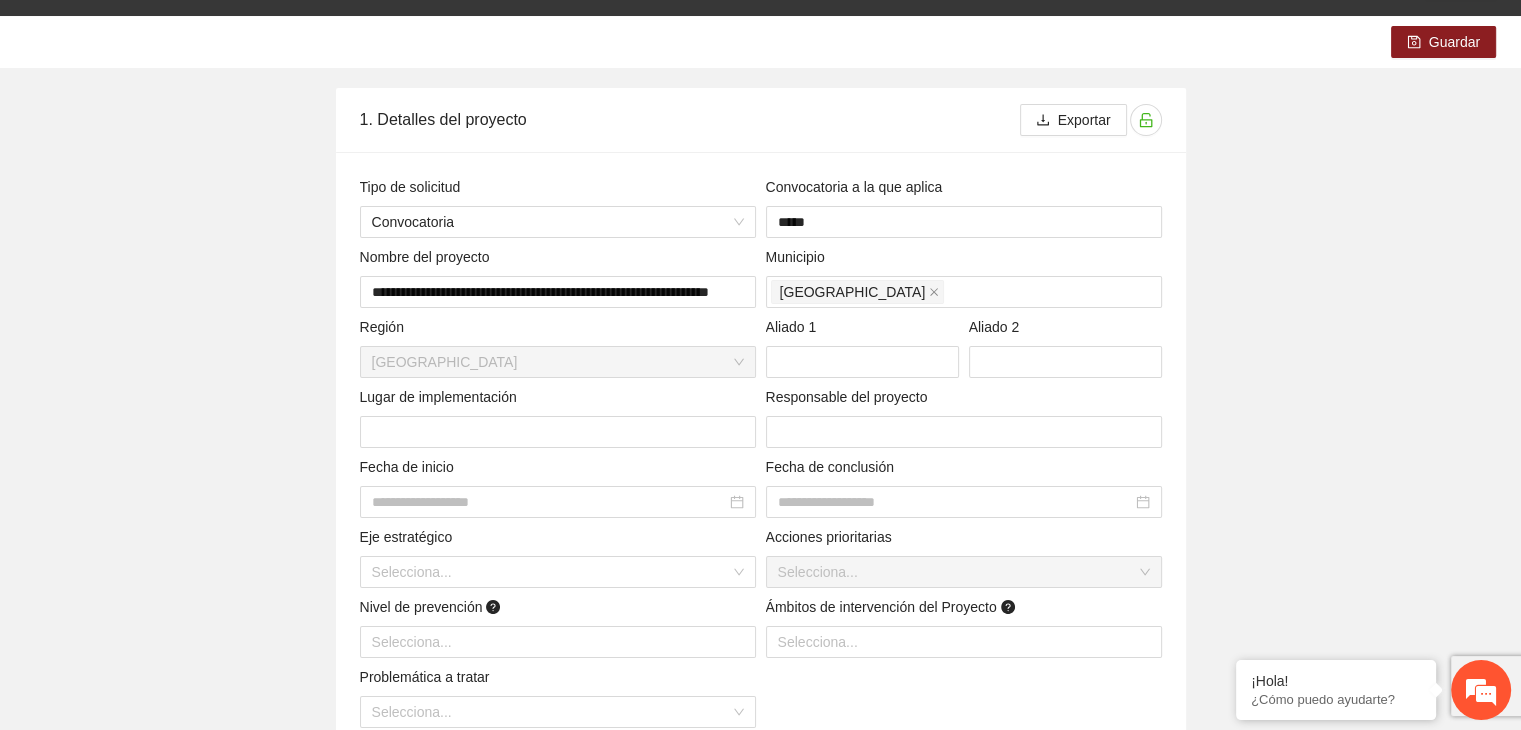 click on "**********" at bounding box center [760, 979] 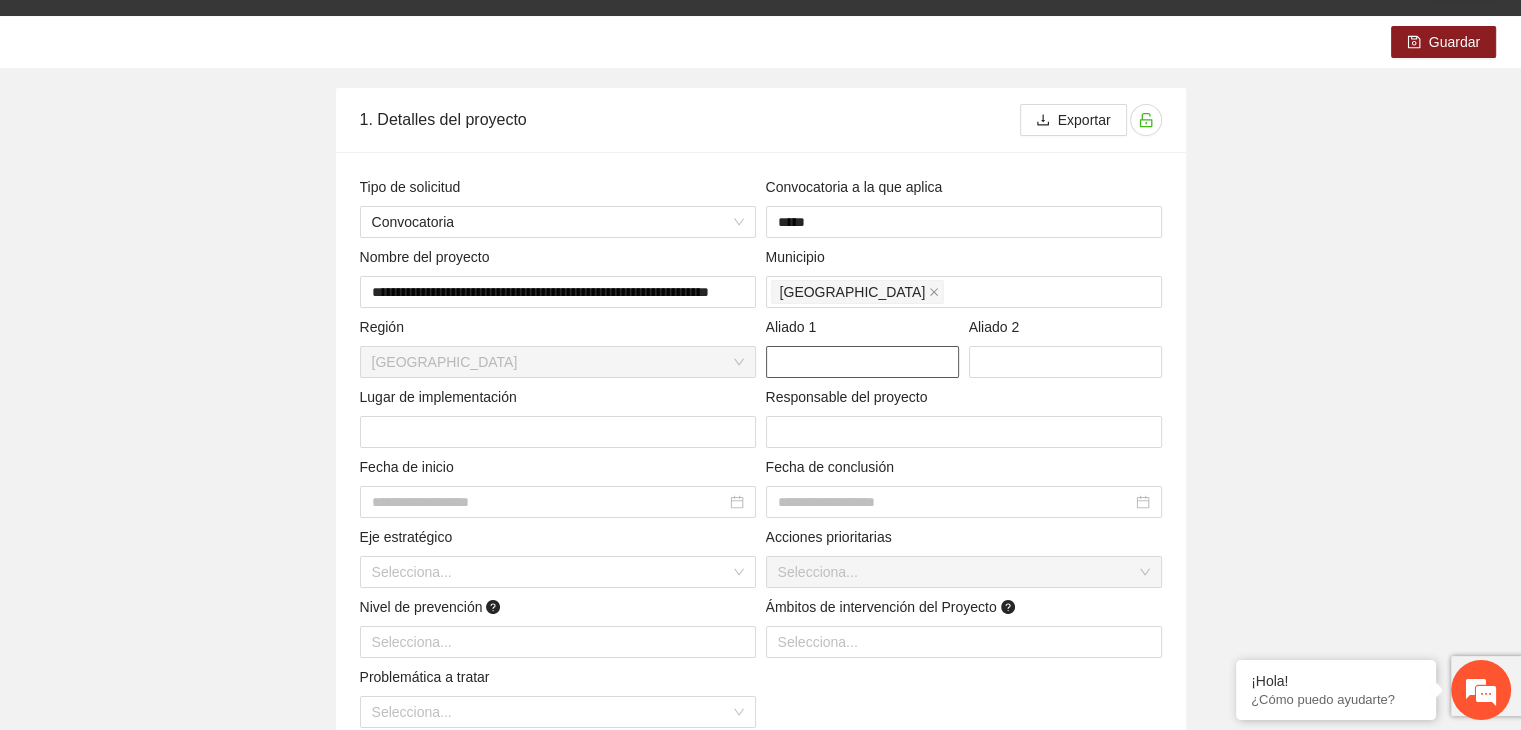 click at bounding box center [862, 362] 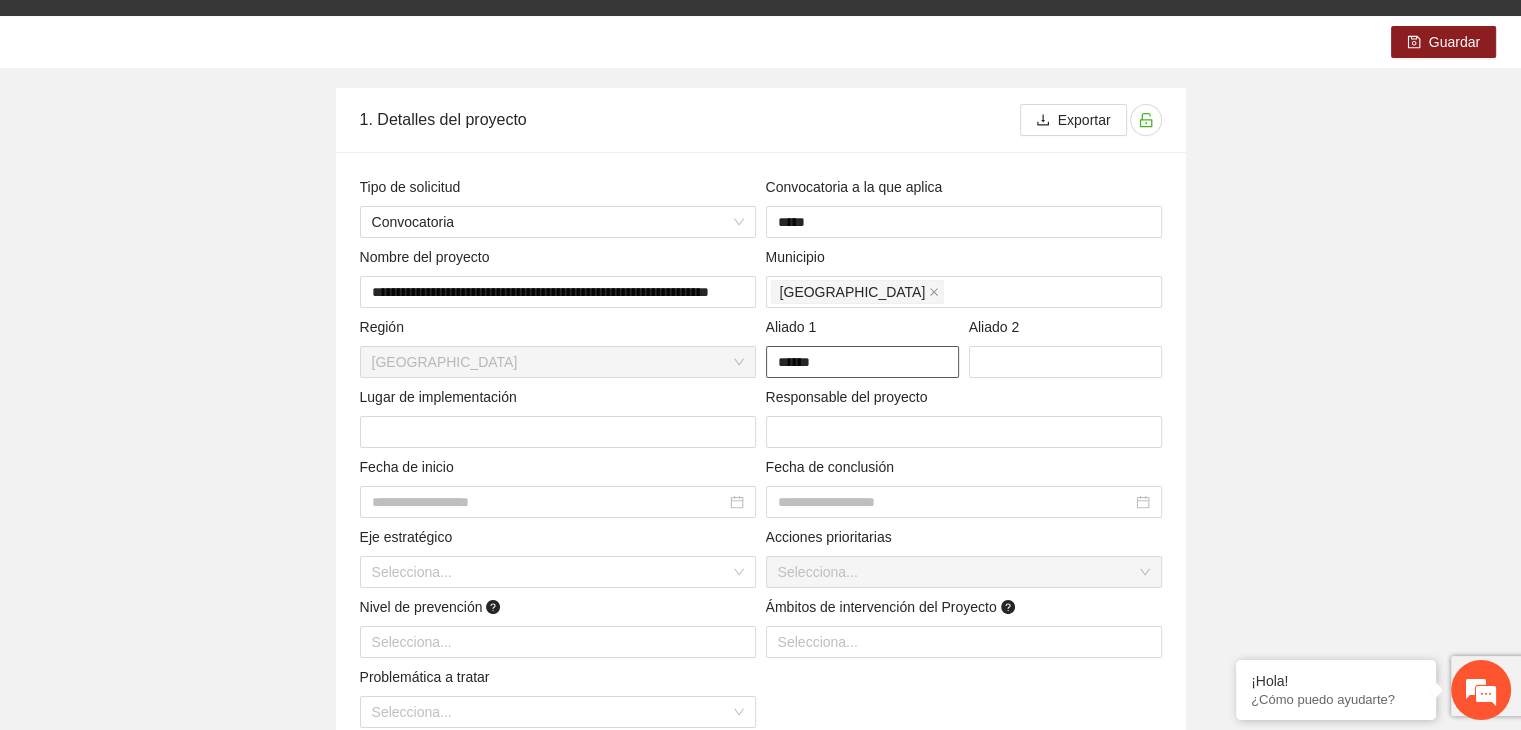 type on "******" 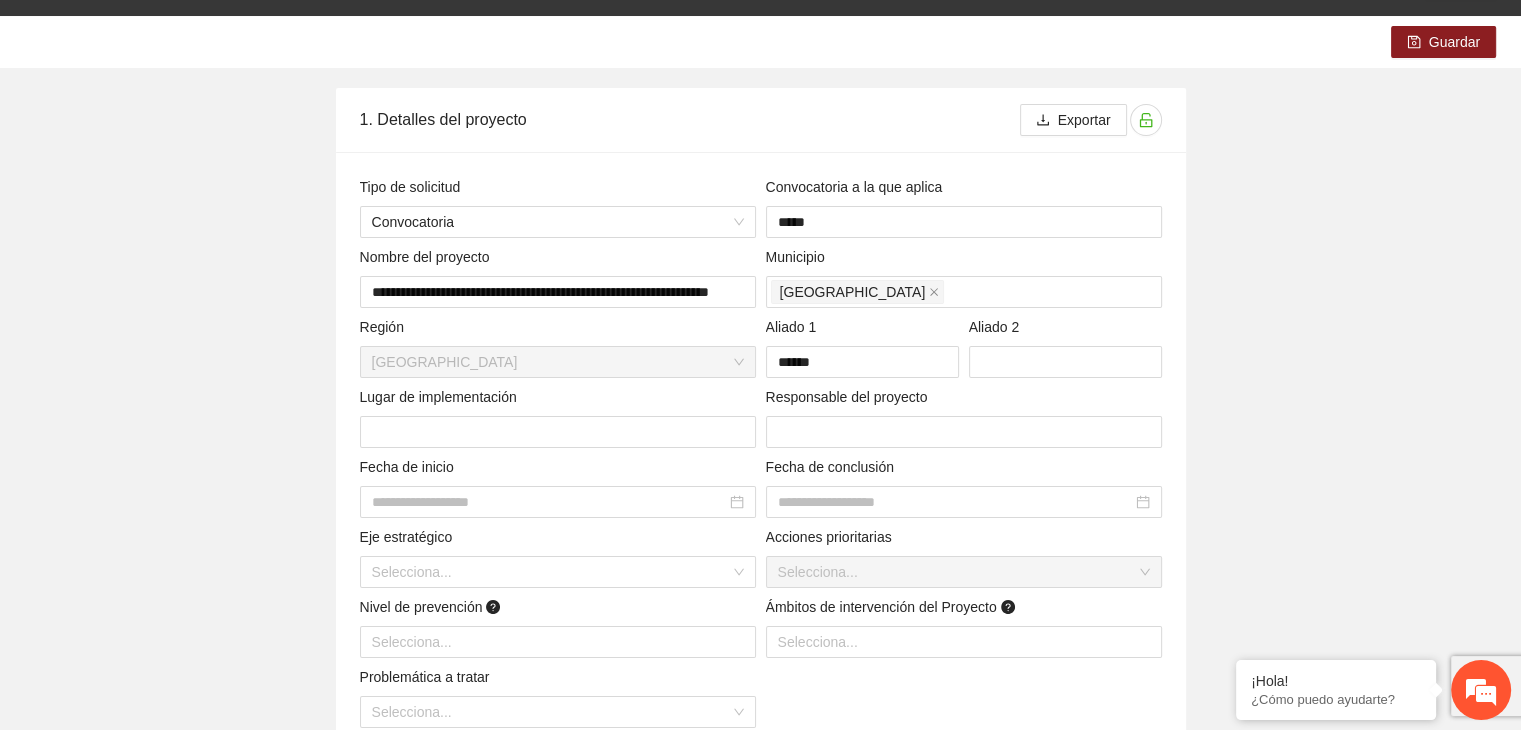 click on "**********" at bounding box center [760, 979] 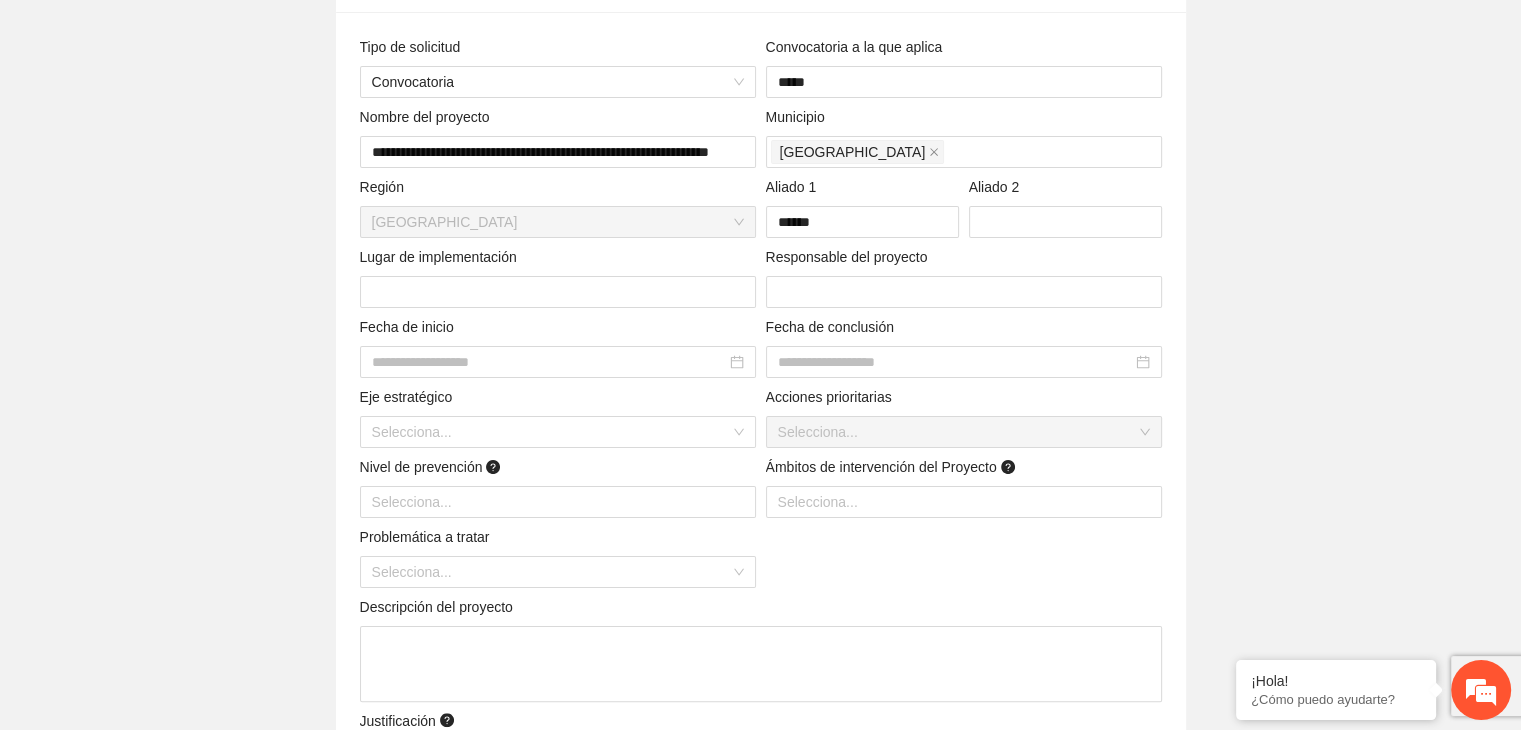 scroll, scrollTop: 320, scrollLeft: 0, axis: vertical 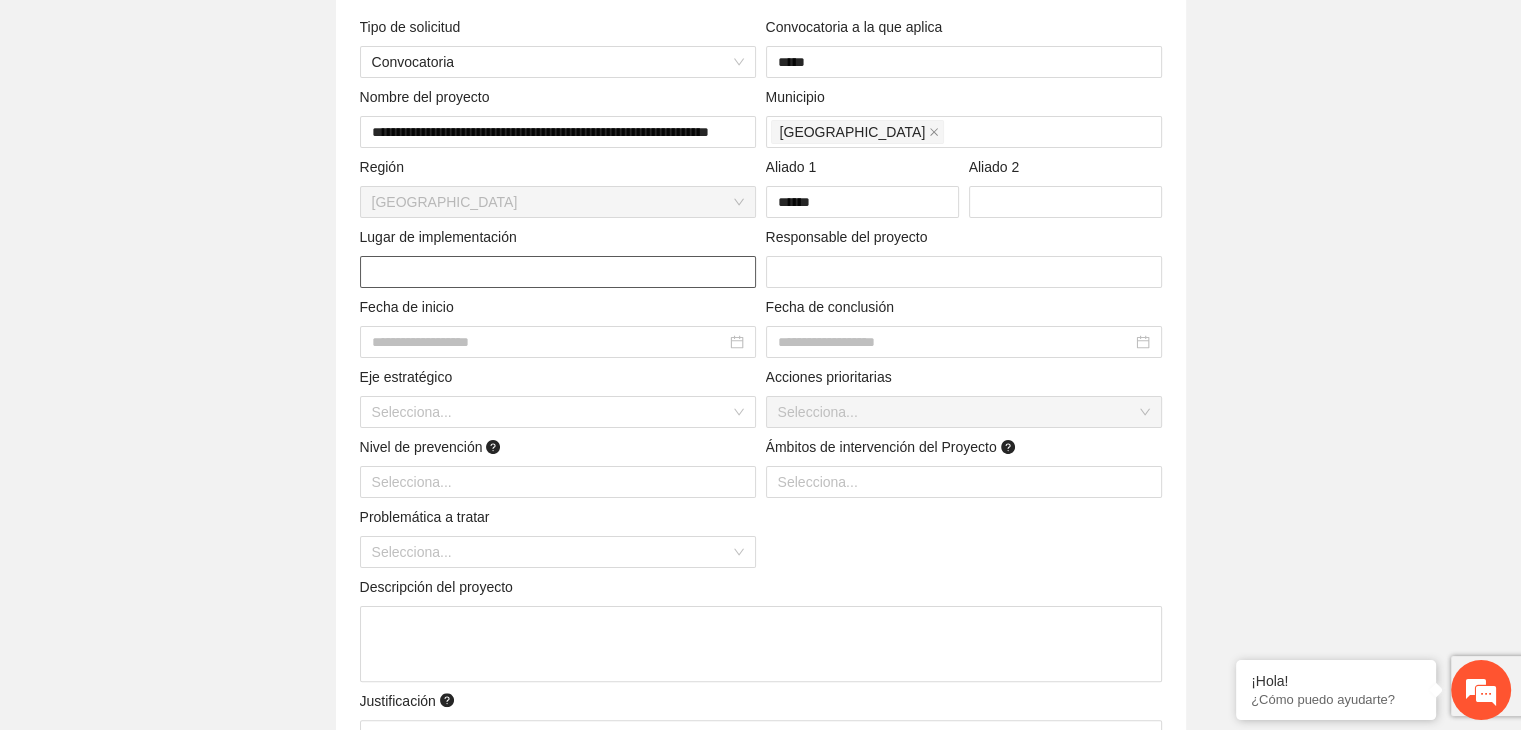 click at bounding box center (558, 272) 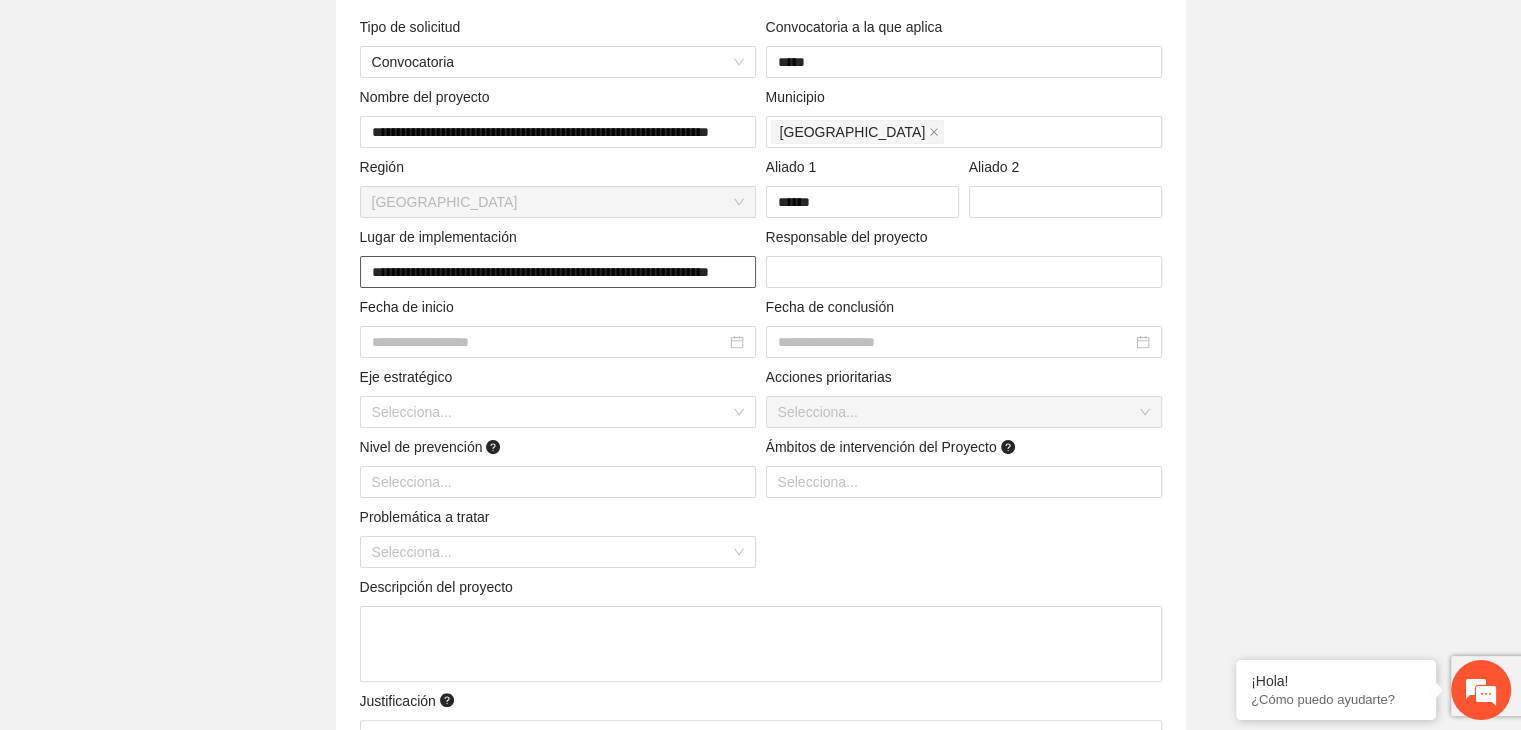 scroll, scrollTop: 0, scrollLeft: 49, axis: horizontal 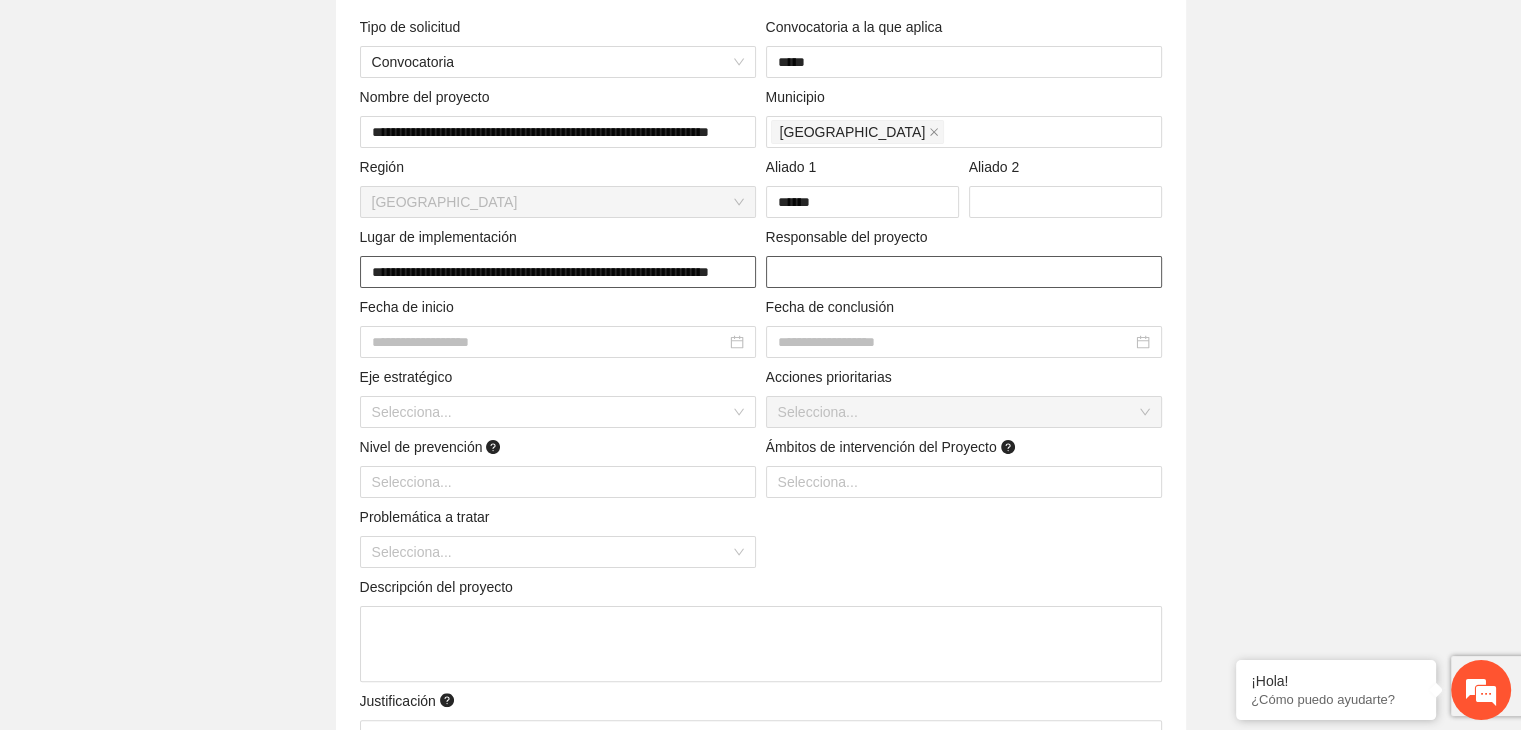 type on "**********" 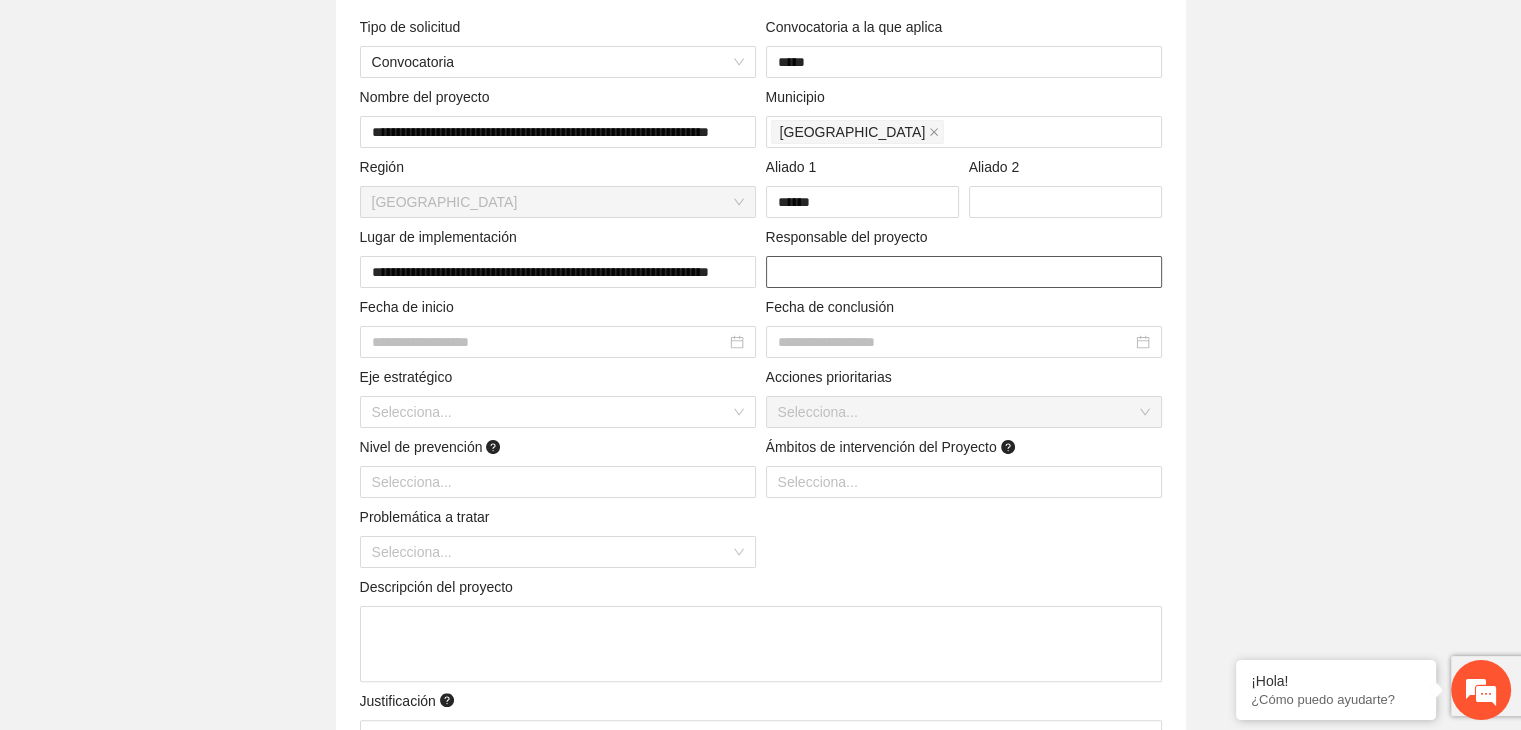 scroll, scrollTop: 0, scrollLeft: 0, axis: both 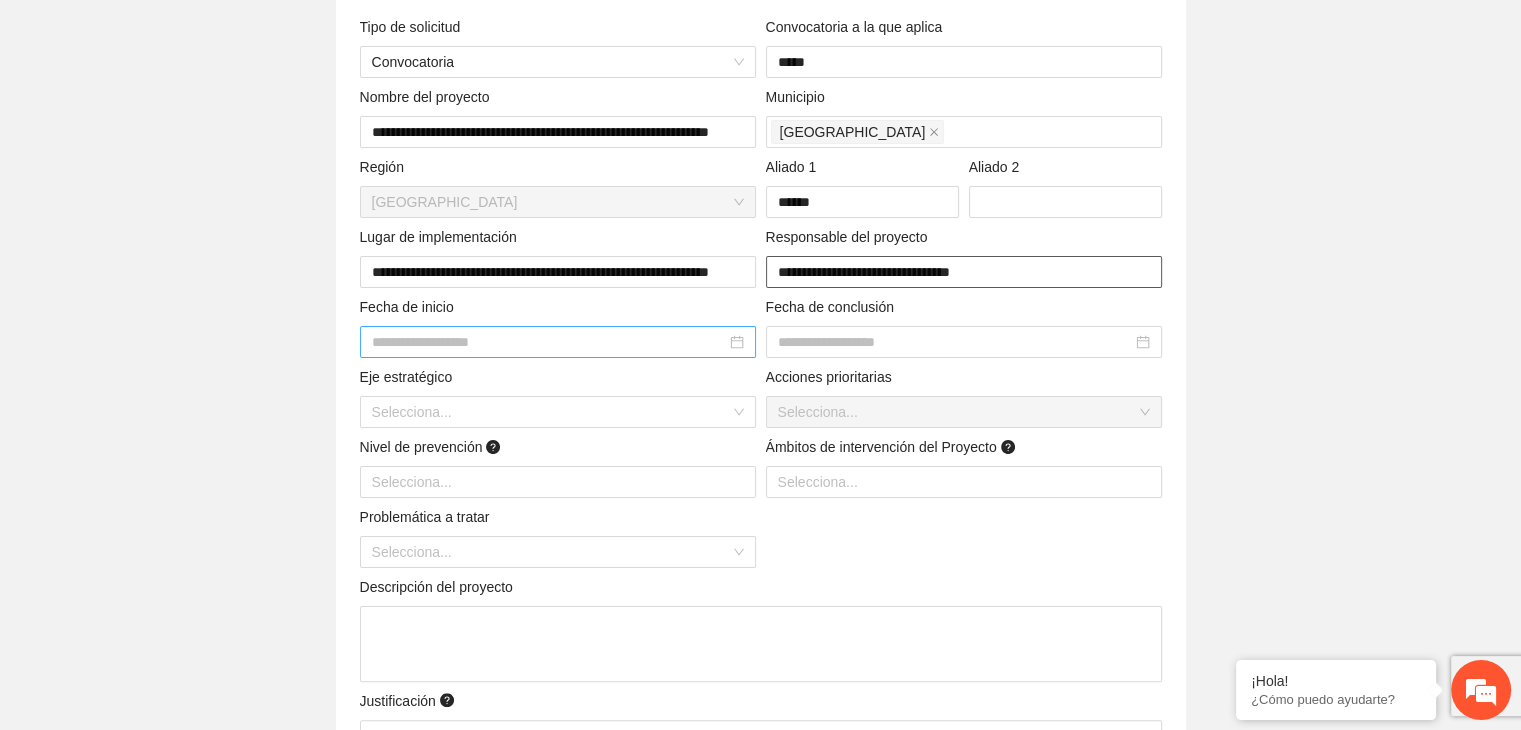 type on "**********" 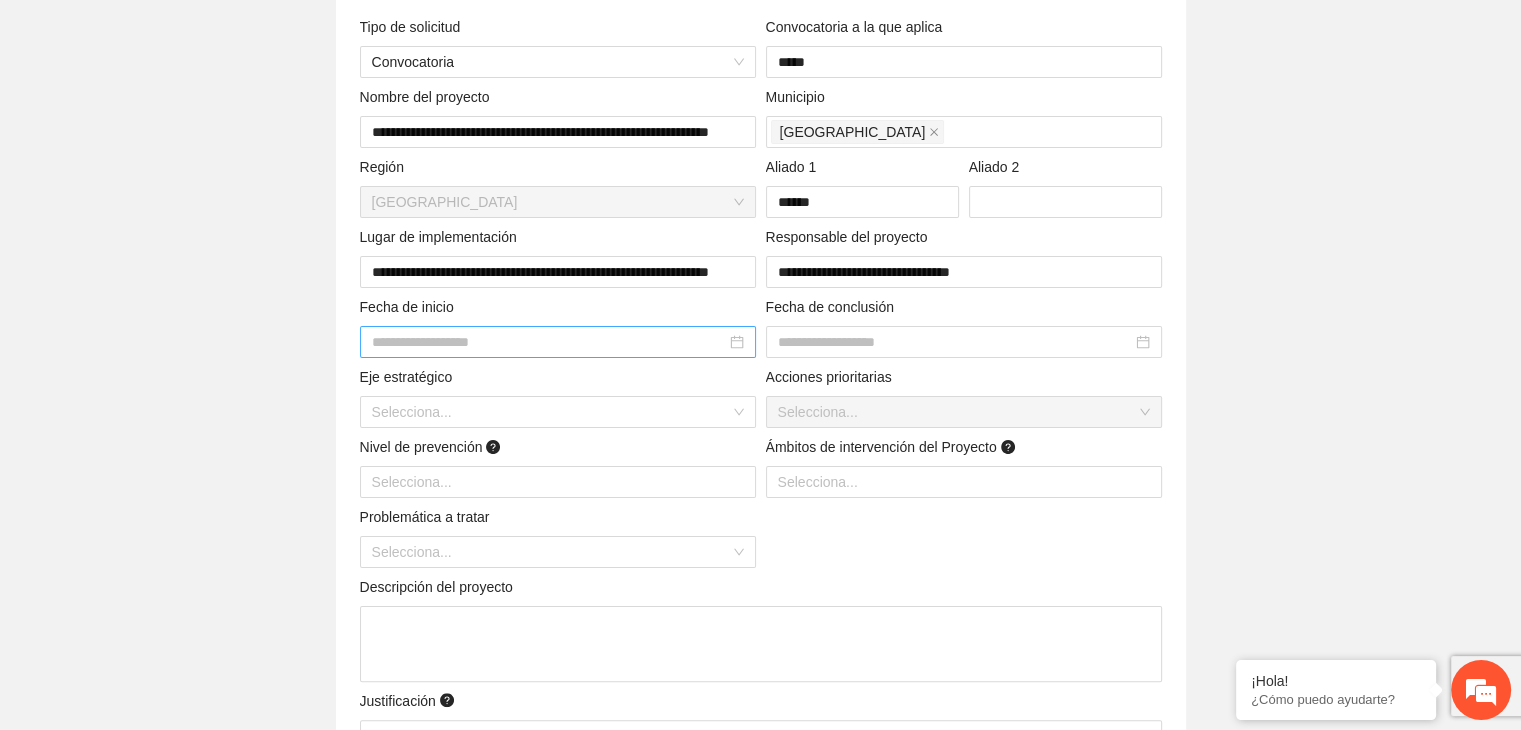 click at bounding box center (558, 342) 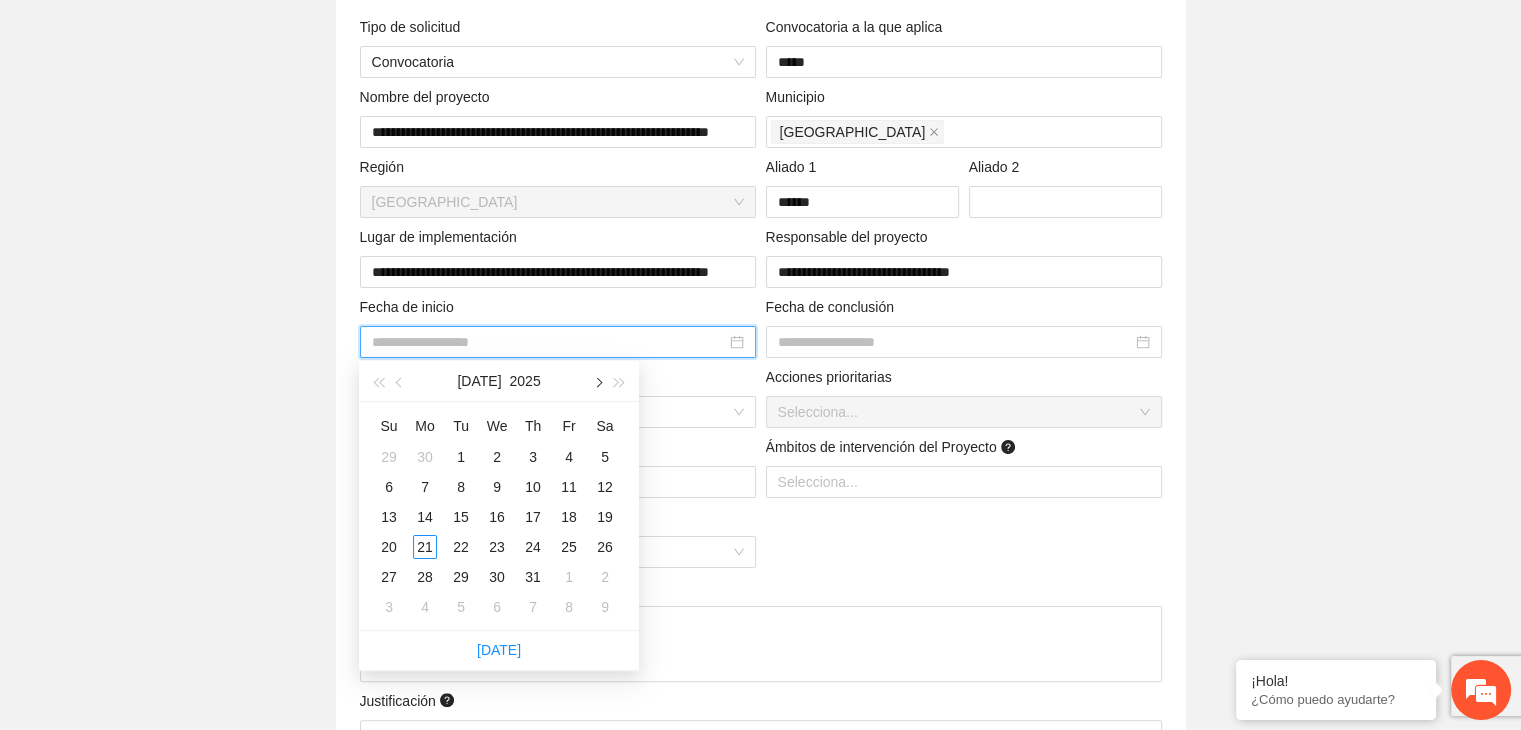 click at bounding box center (597, 383) 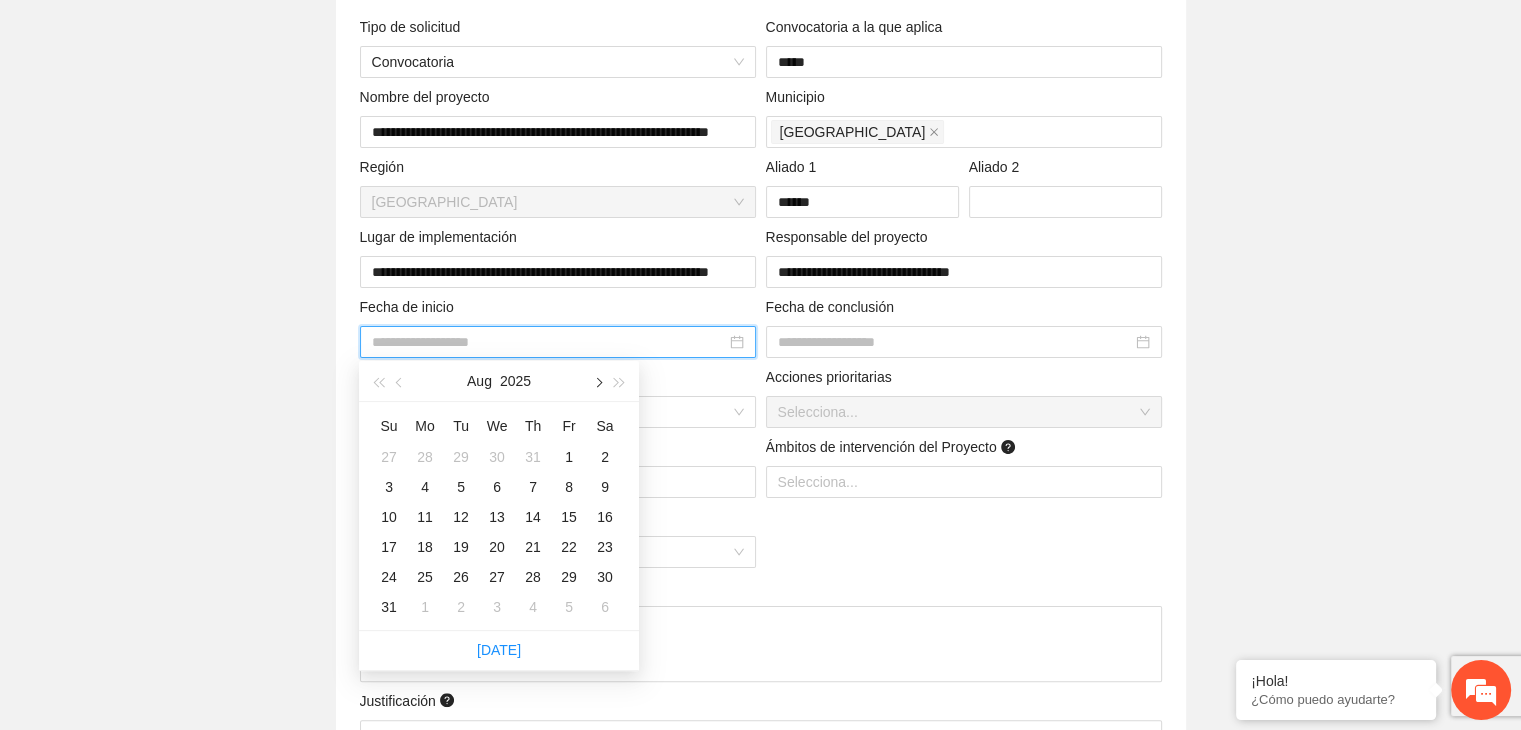 click at bounding box center [597, 383] 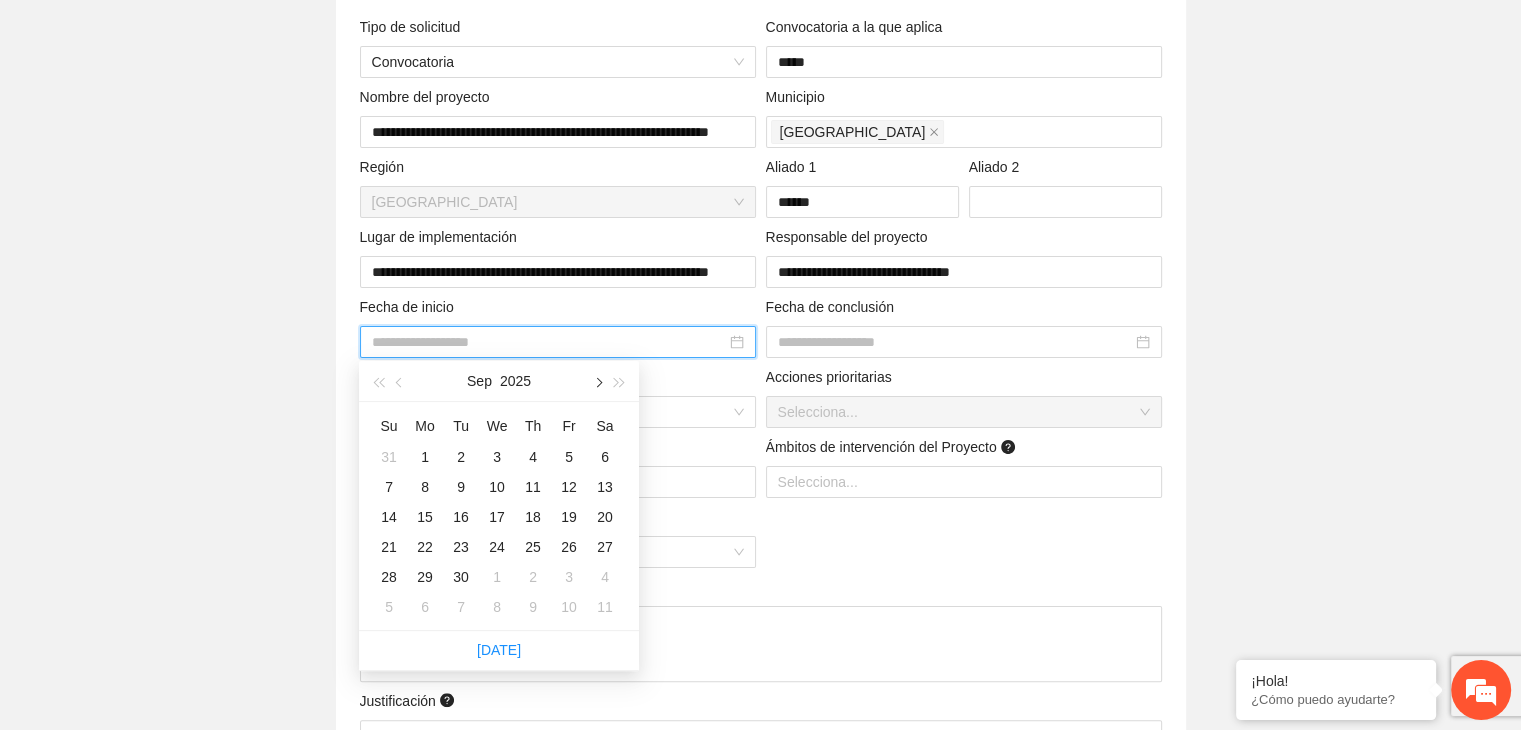 click at bounding box center [597, 383] 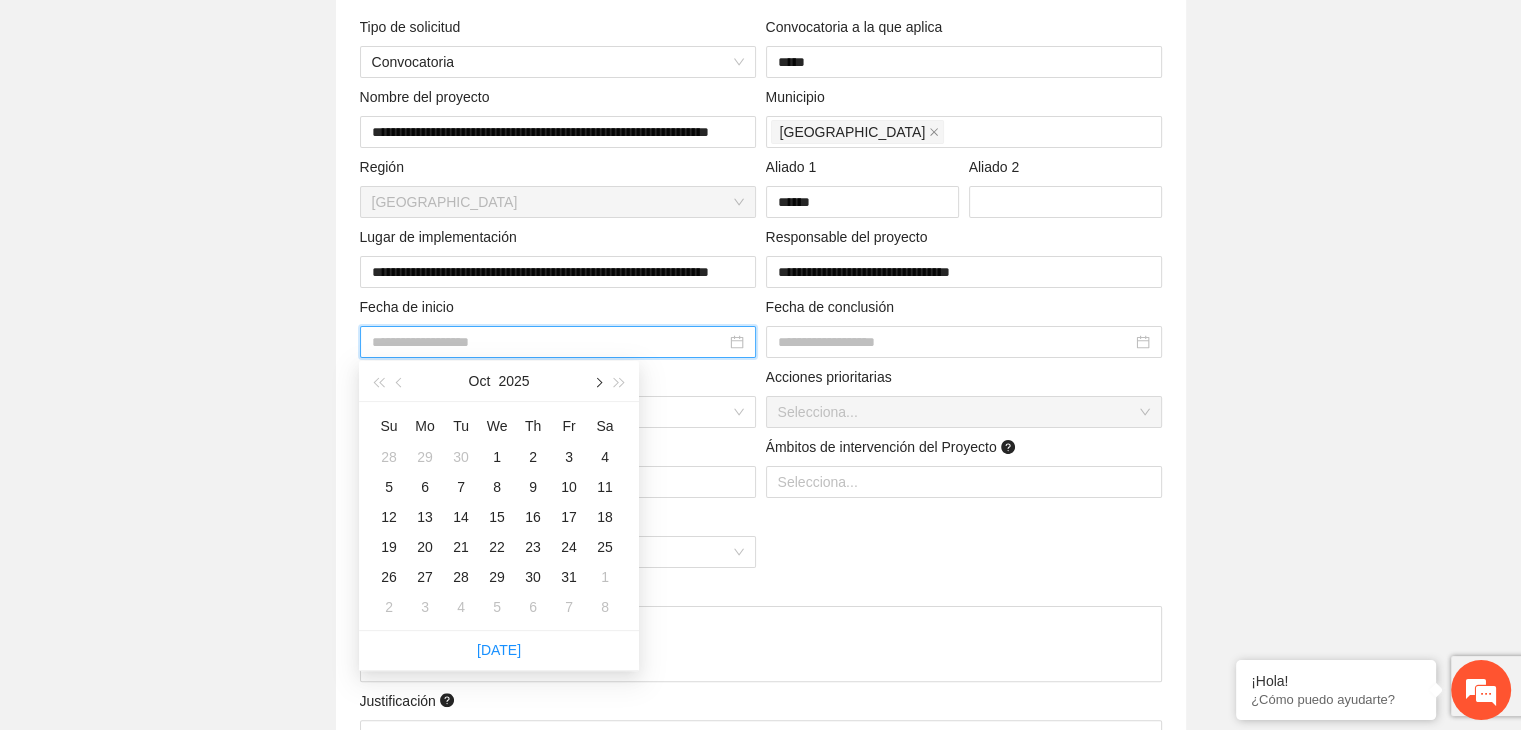 click at bounding box center [597, 383] 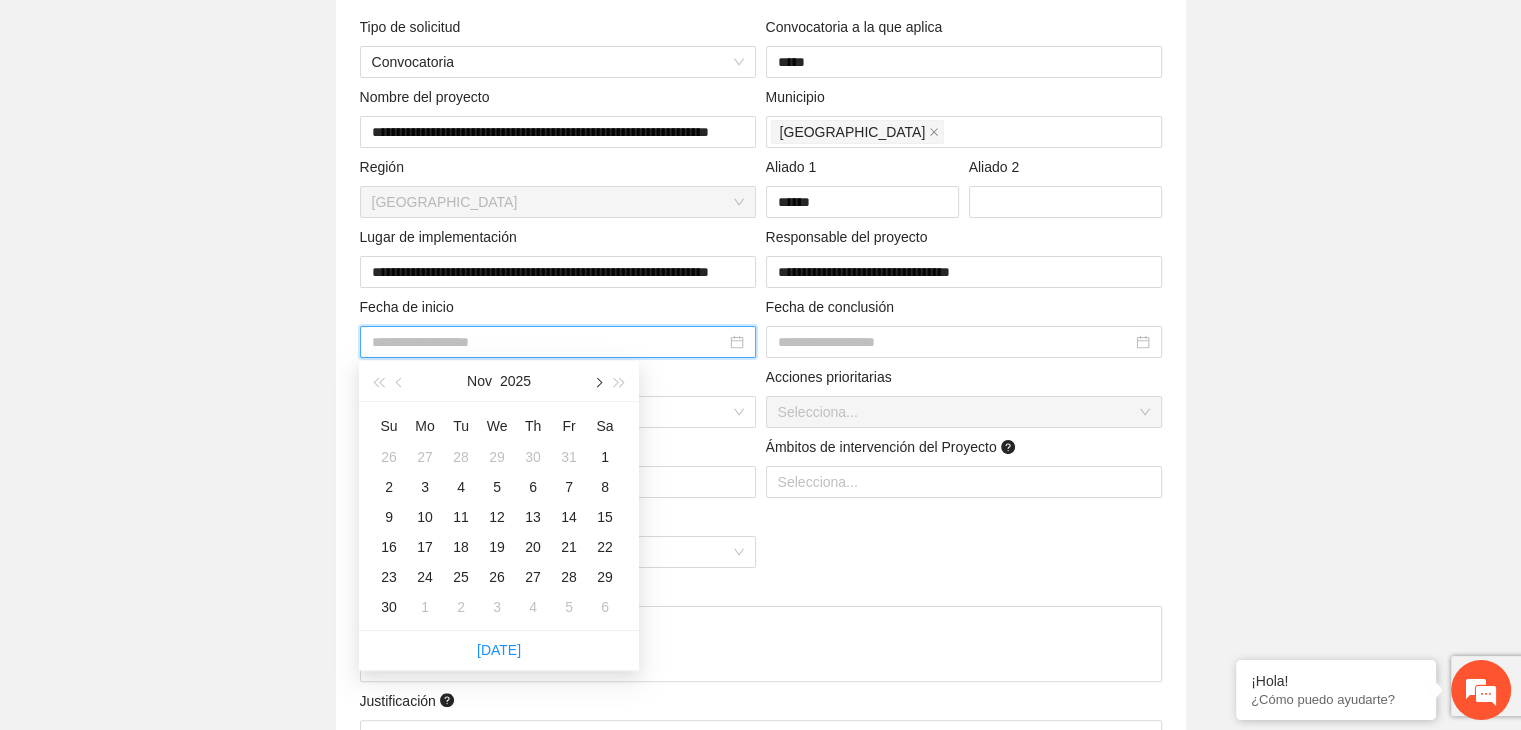 click at bounding box center [597, 383] 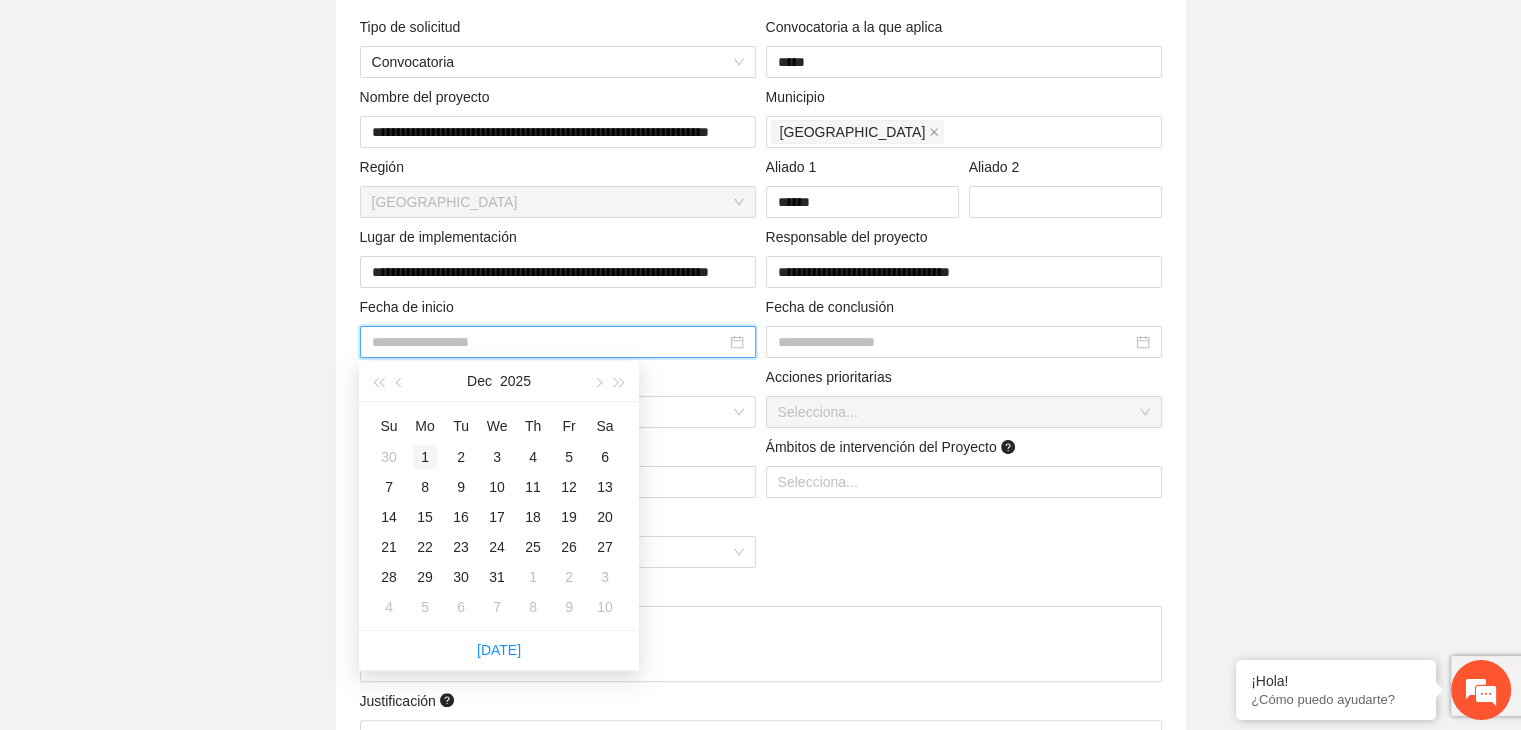 type on "**********" 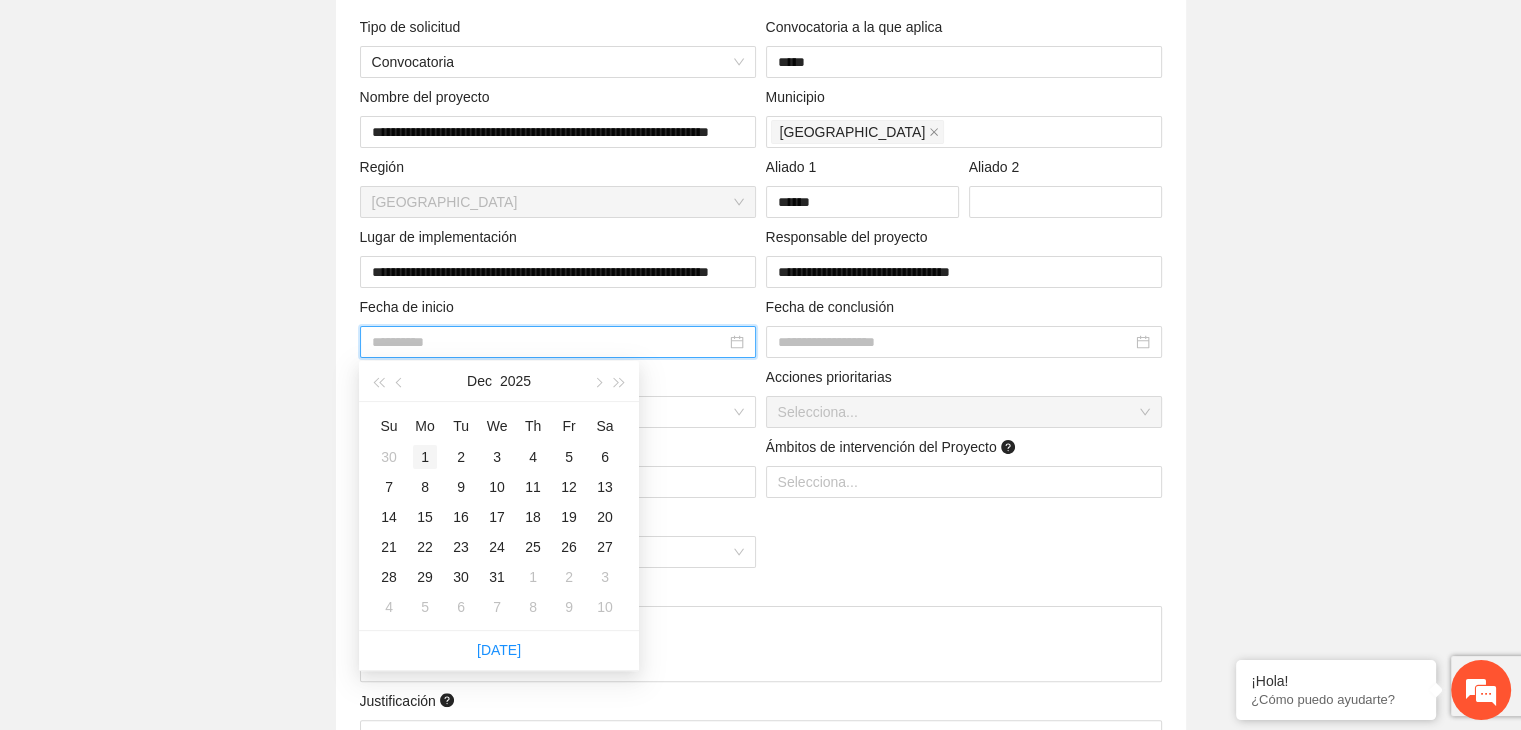 click on "1" at bounding box center [425, 457] 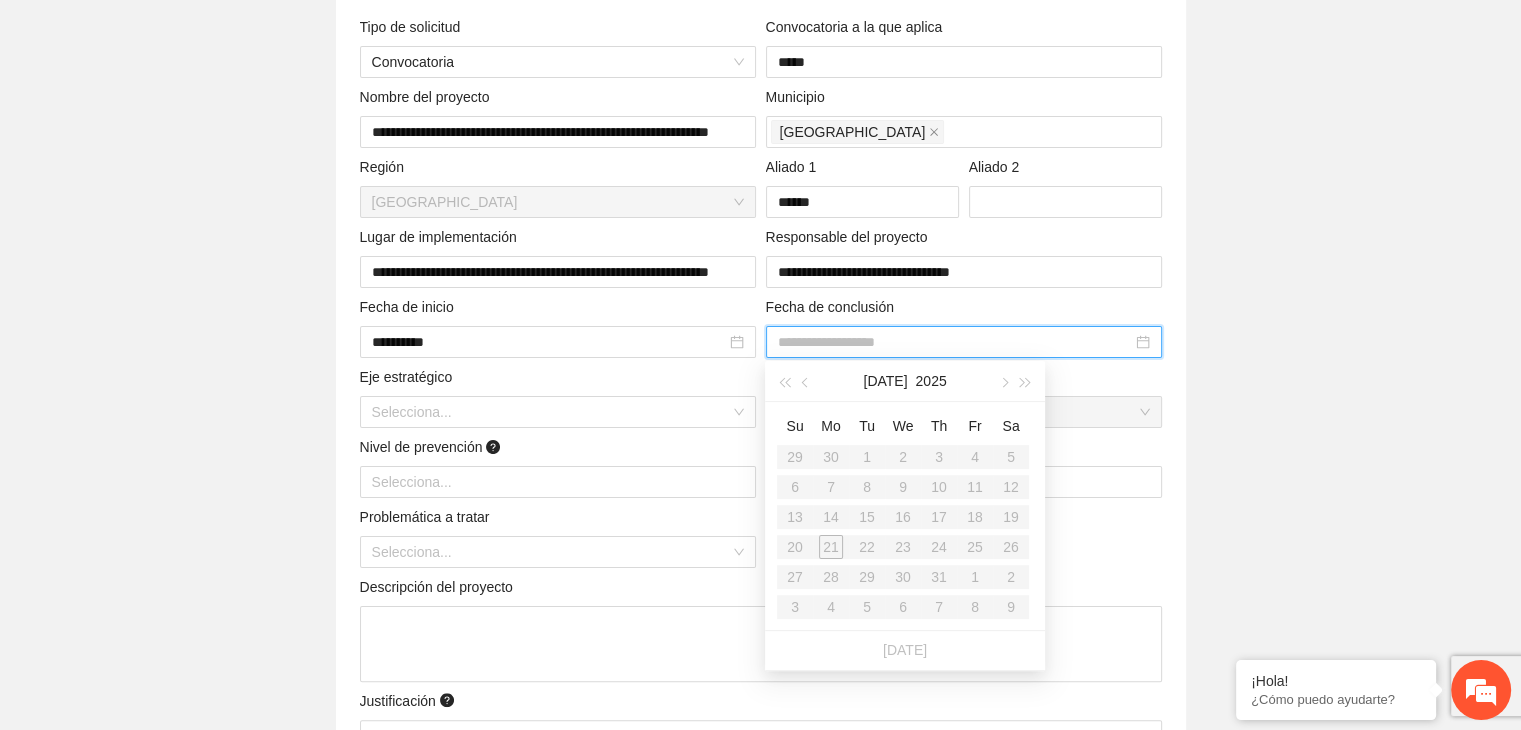 click at bounding box center [955, 342] 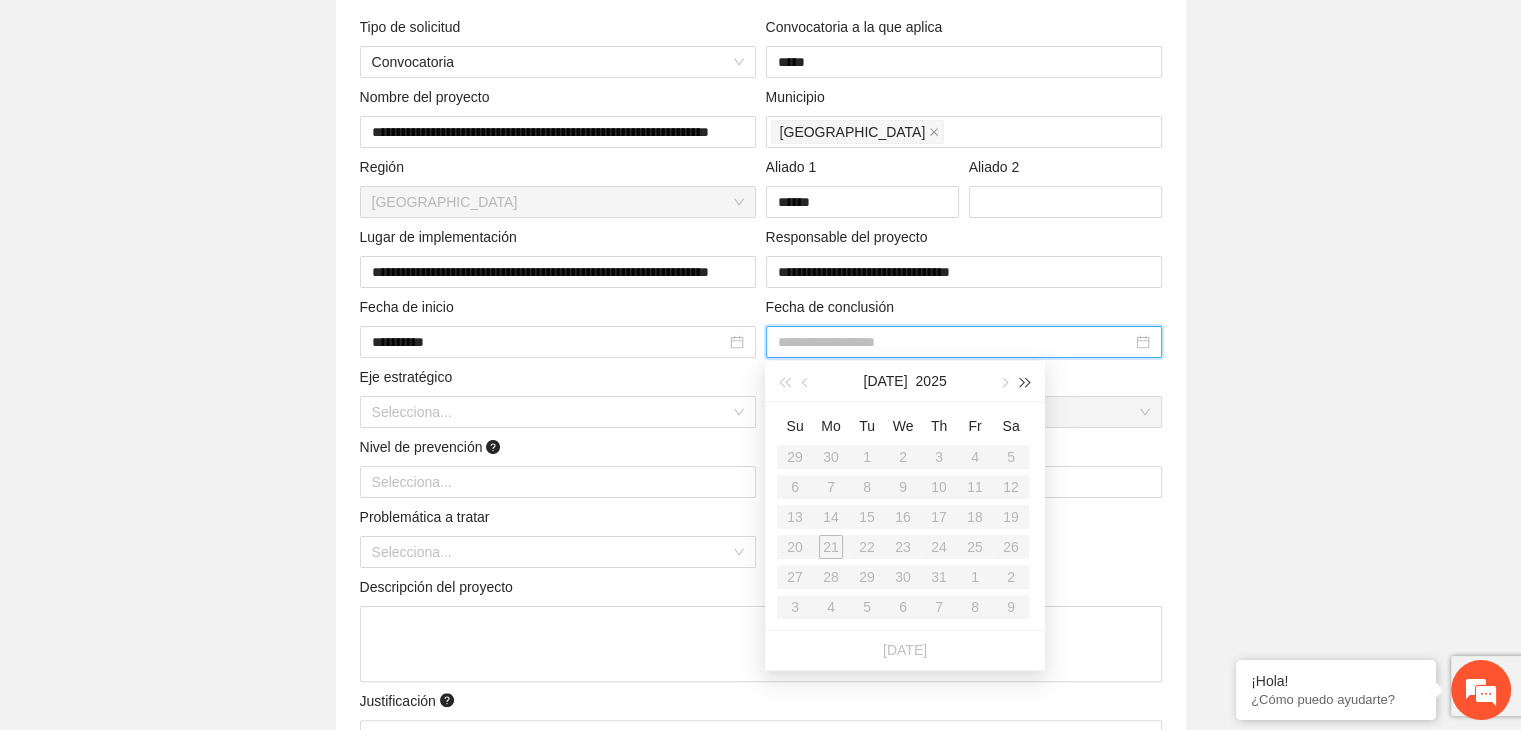 click at bounding box center (1026, 383) 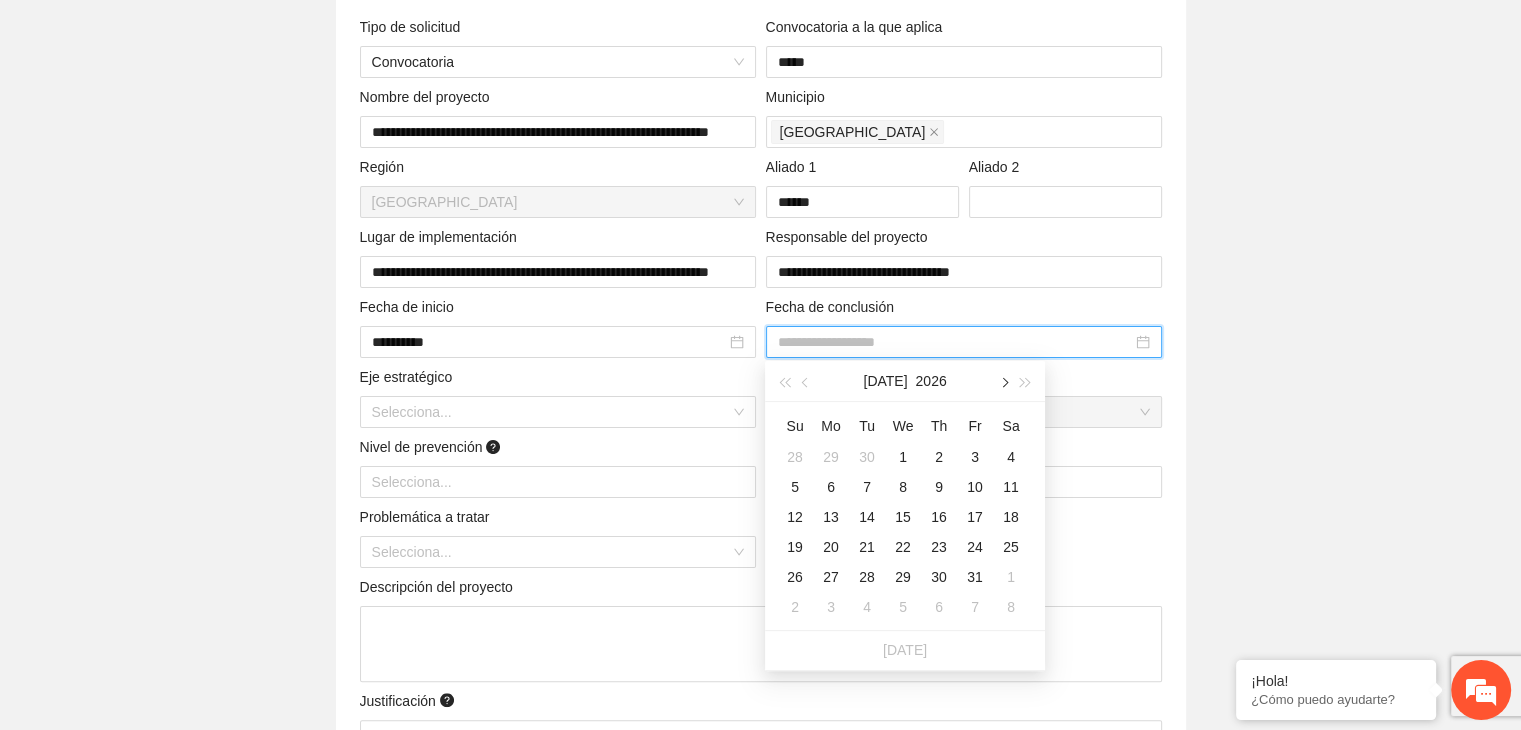 click at bounding box center (1003, 383) 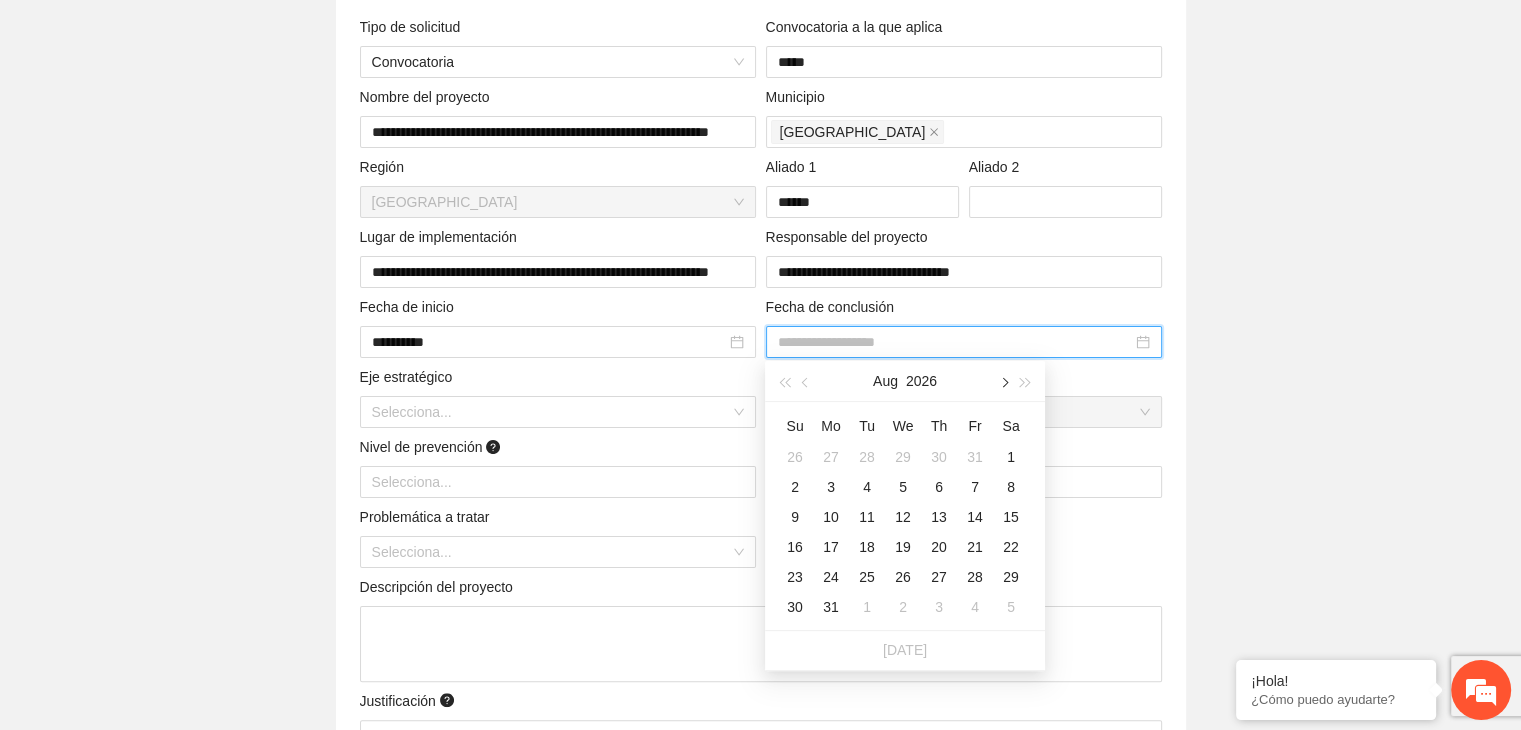 click at bounding box center (1003, 383) 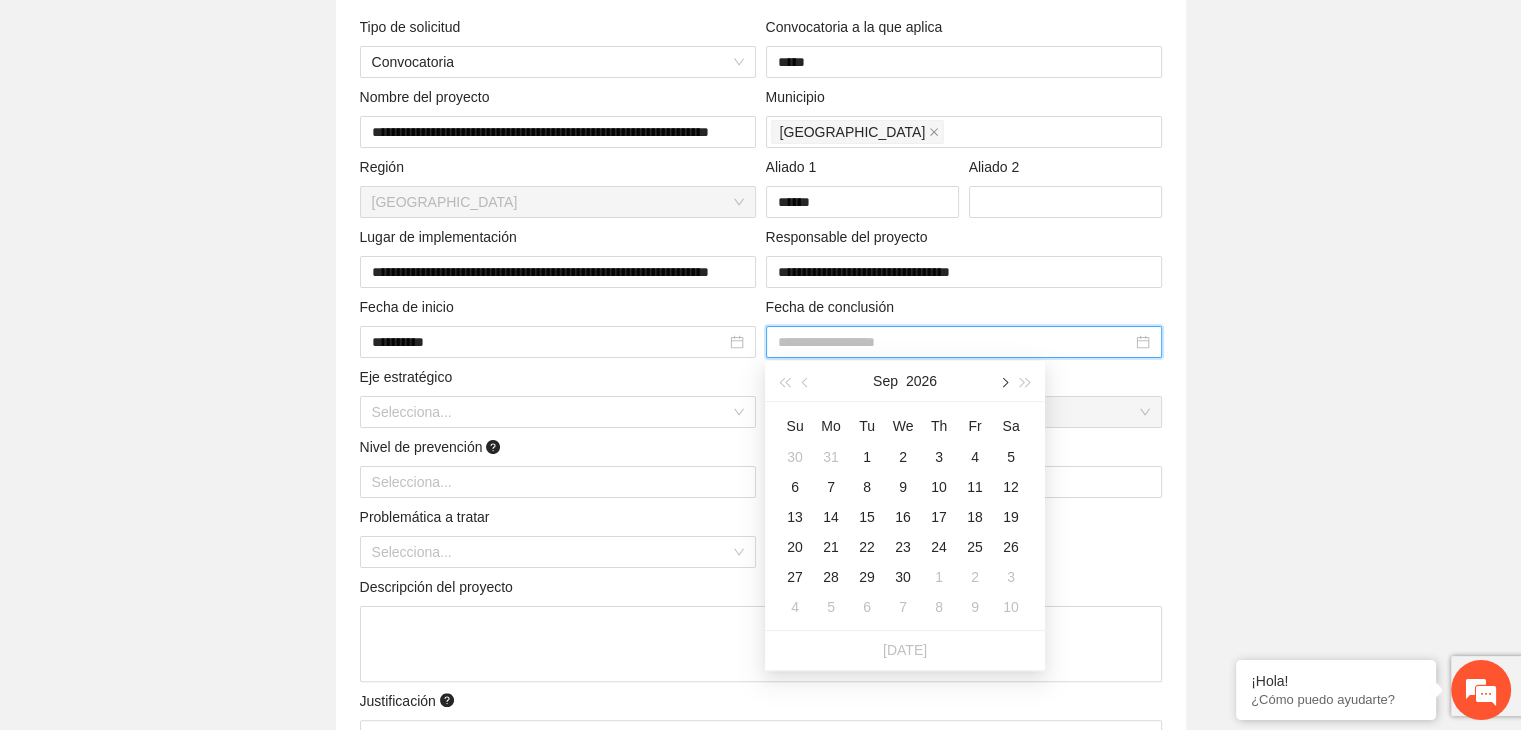 click at bounding box center (1003, 383) 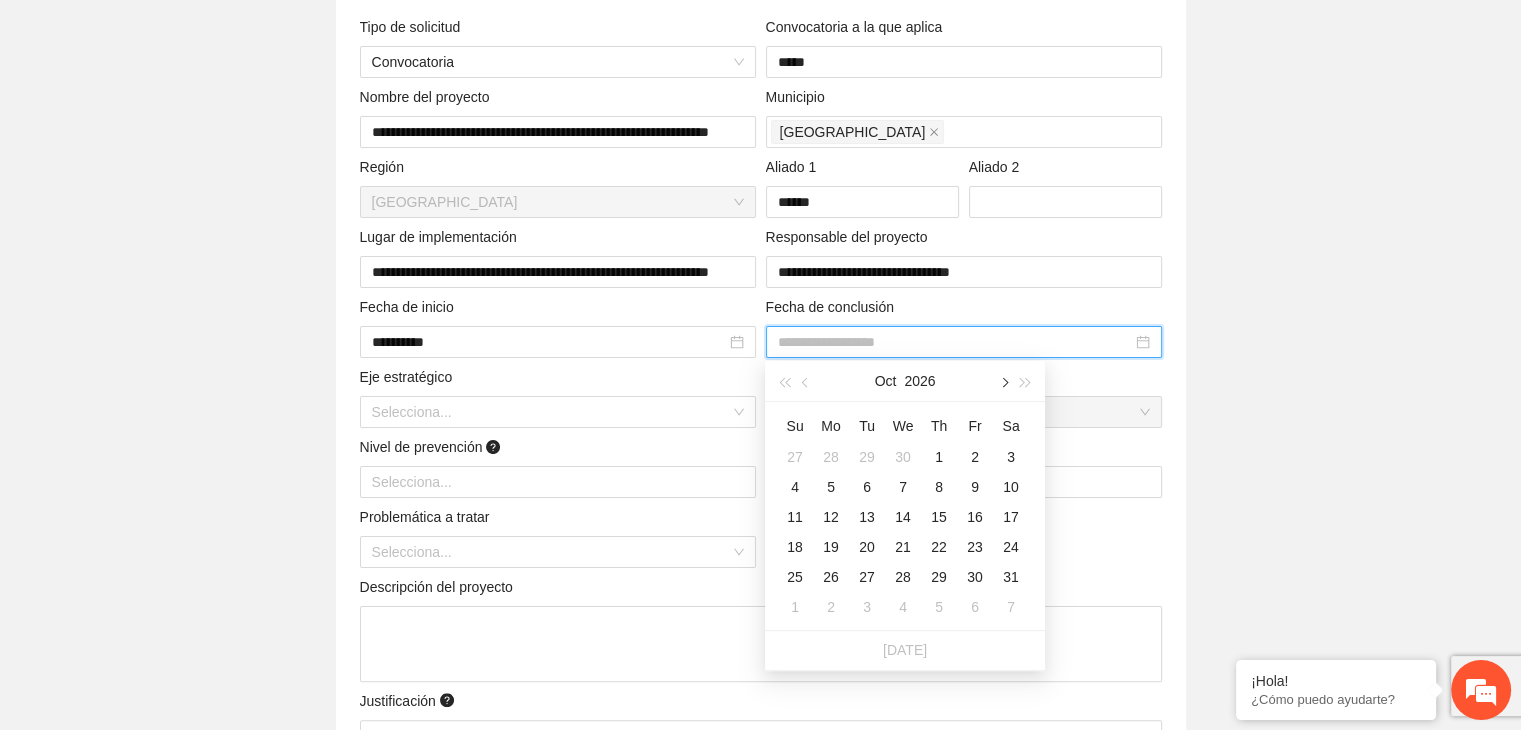 click at bounding box center [1003, 383] 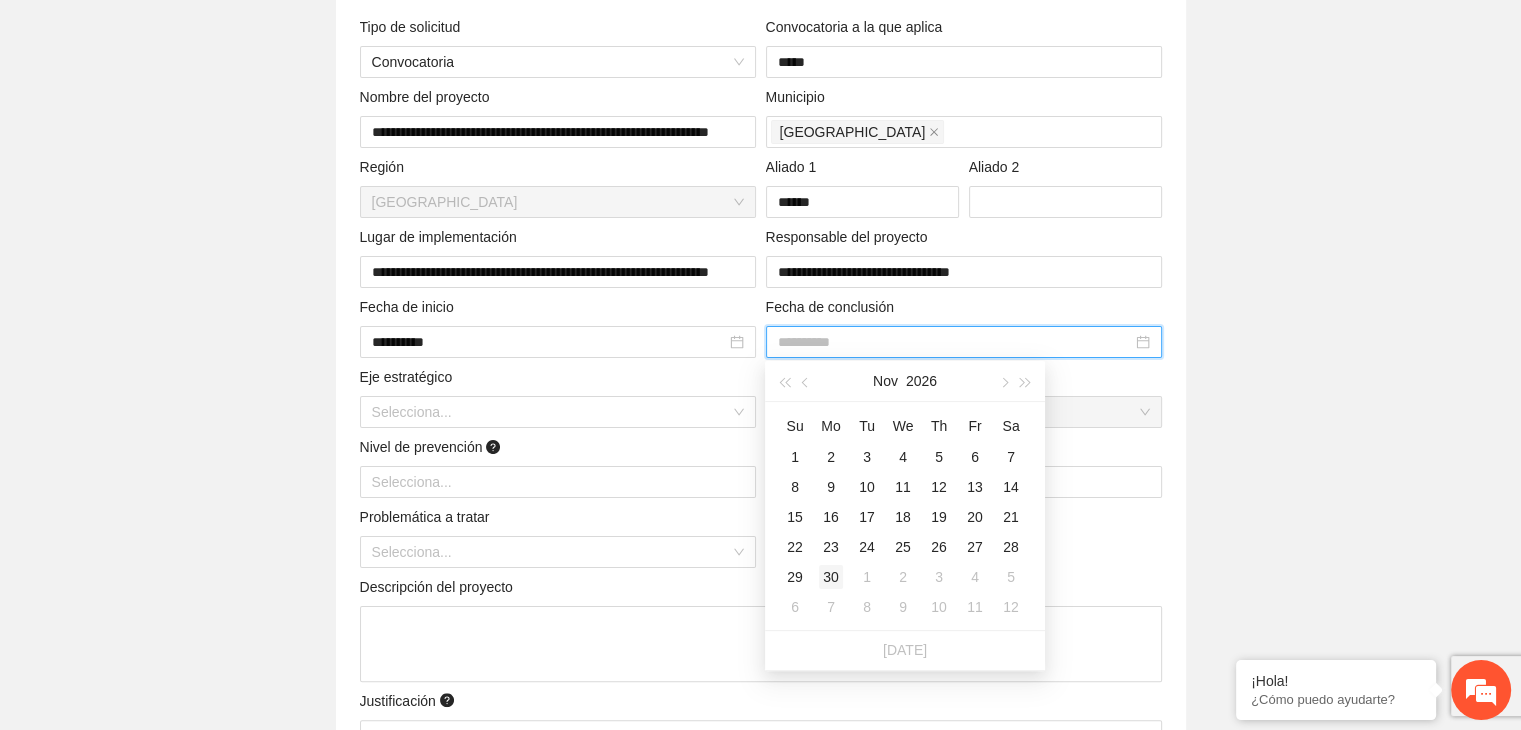 type on "**********" 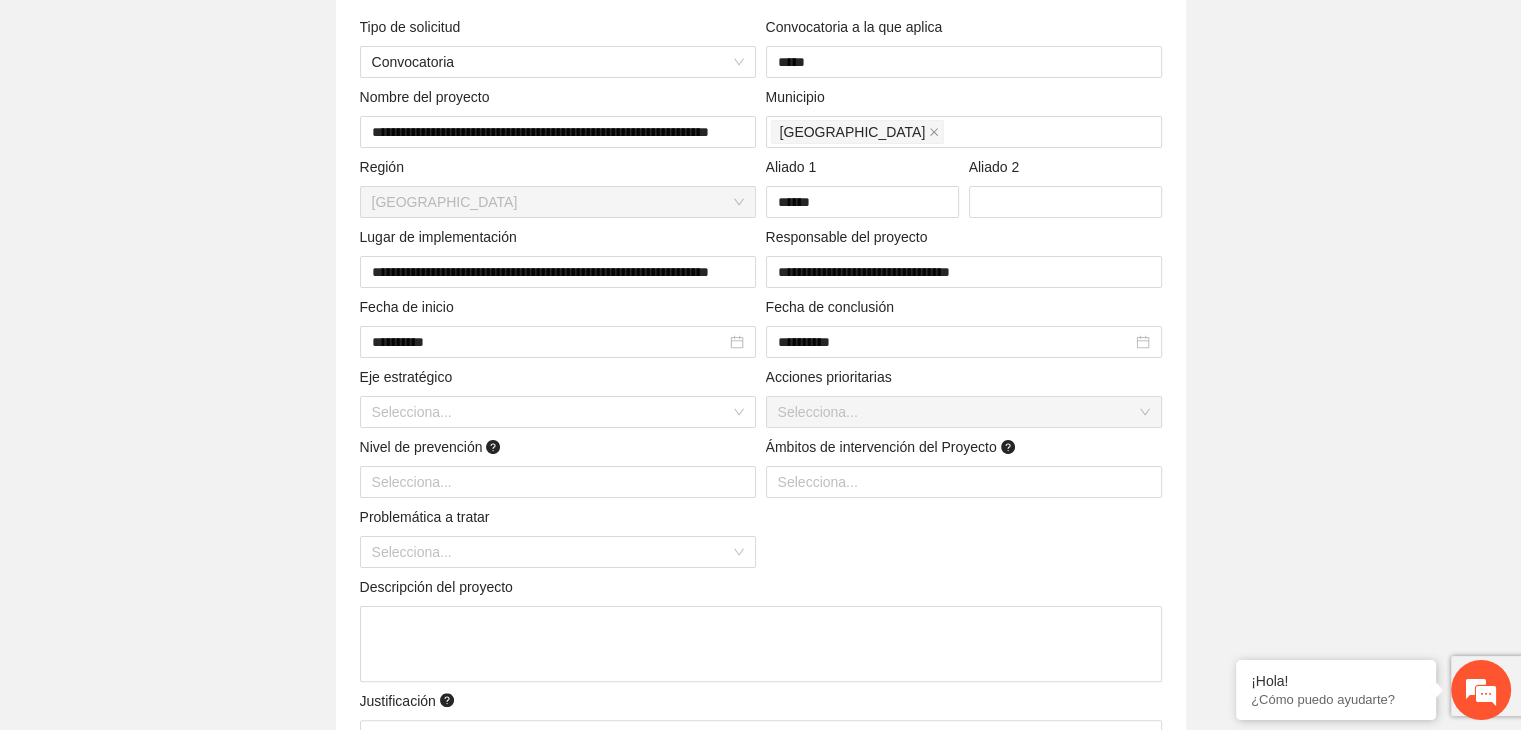 click on "**********" at bounding box center [760, 819] 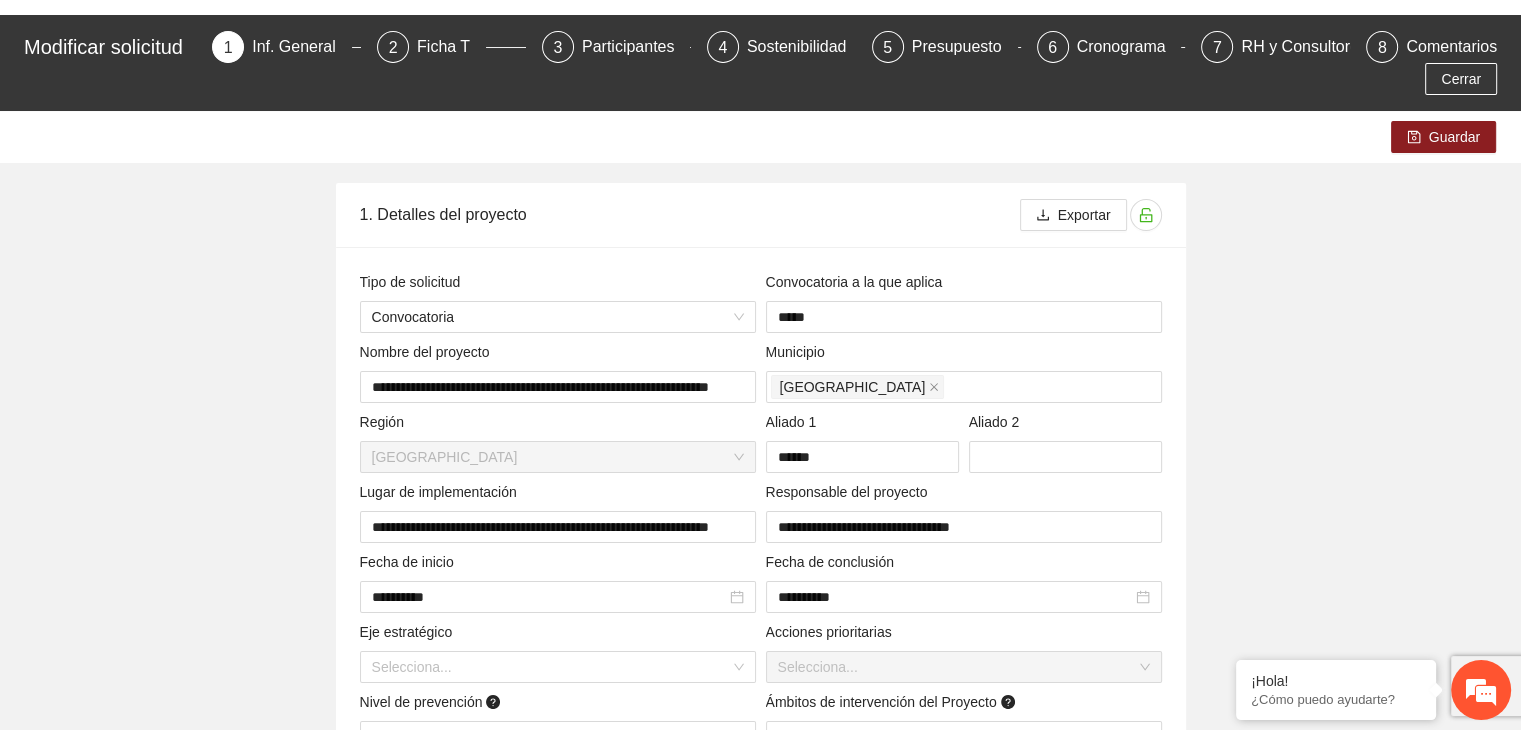 scroll, scrollTop: 0, scrollLeft: 0, axis: both 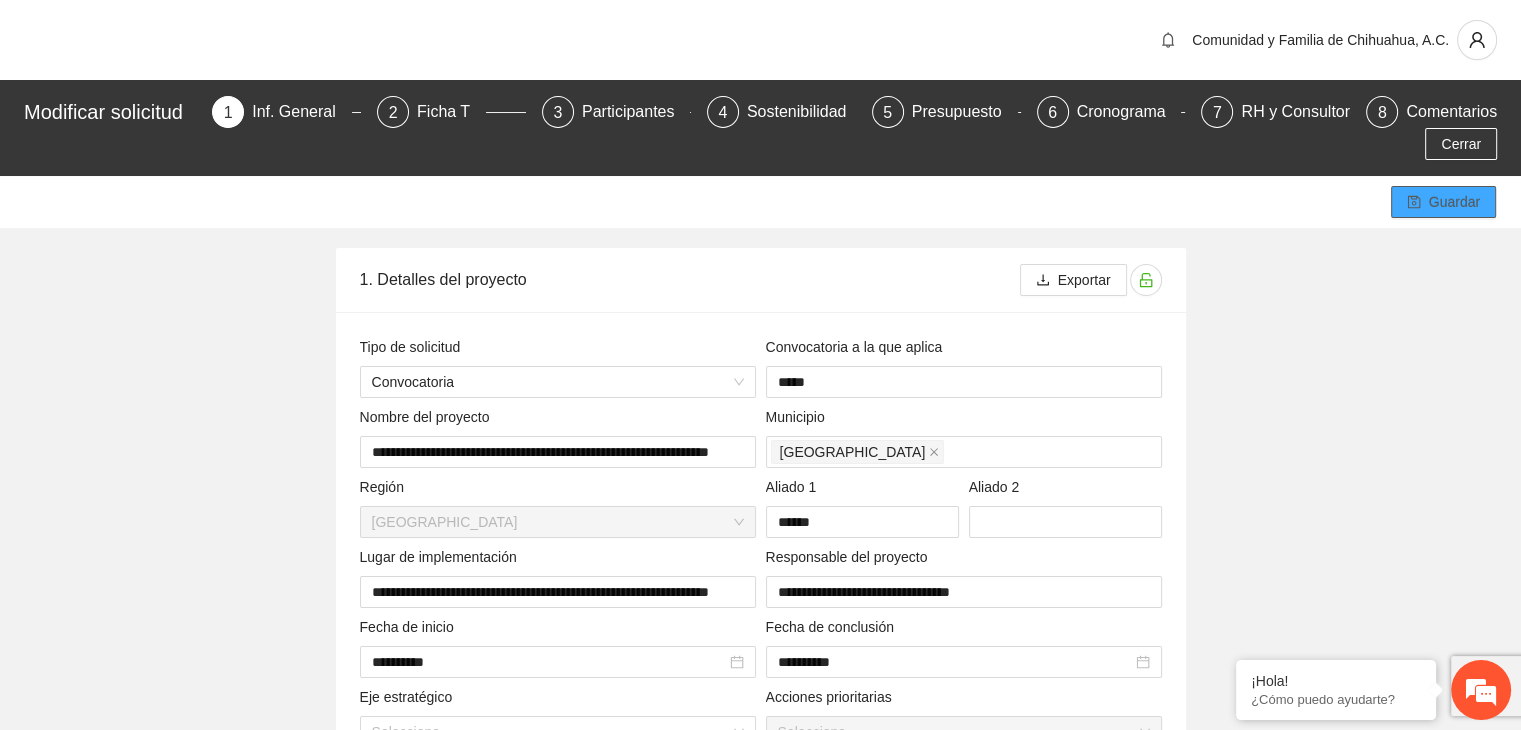 click on "Guardar" at bounding box center [1454, 202] 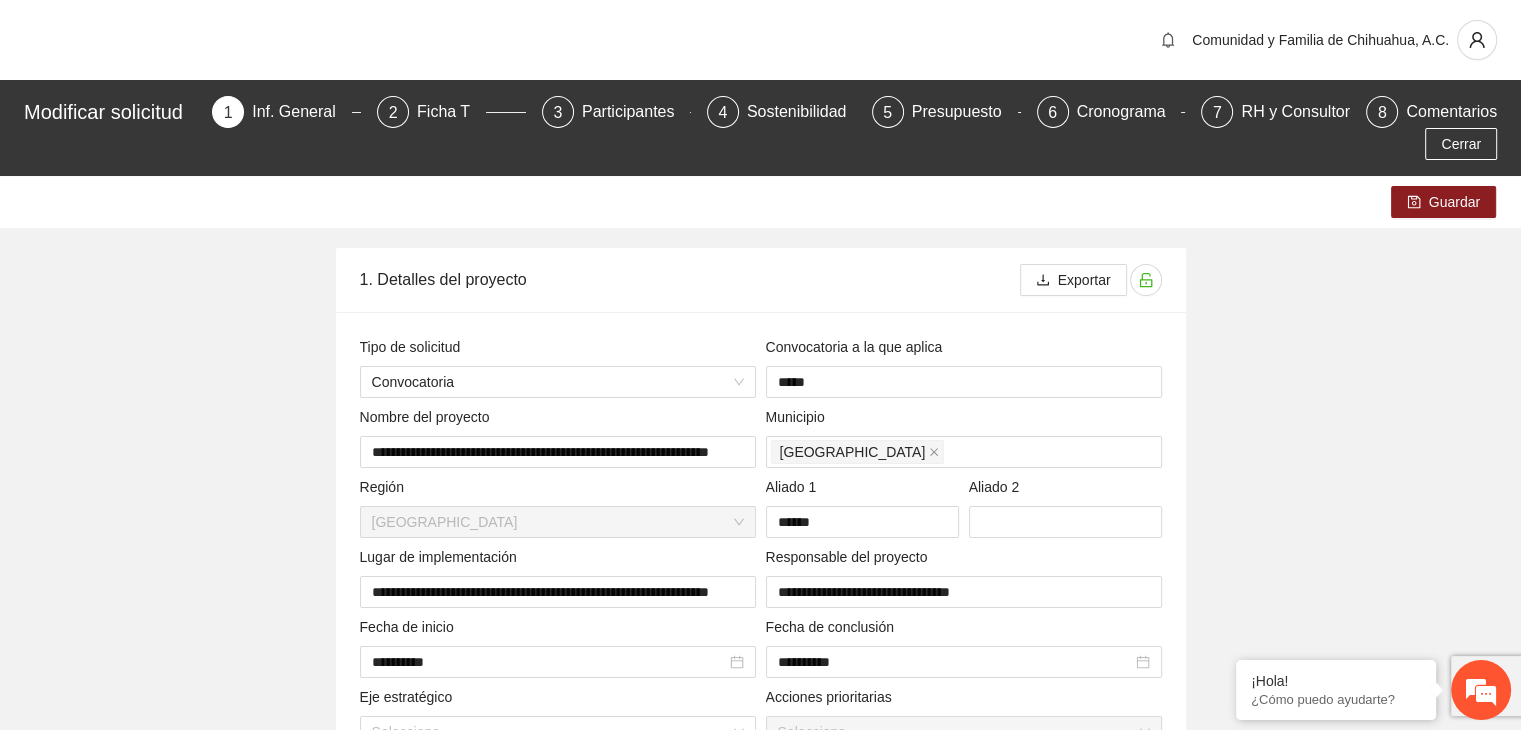 click on "**********" at bounding box center (760, 1139) 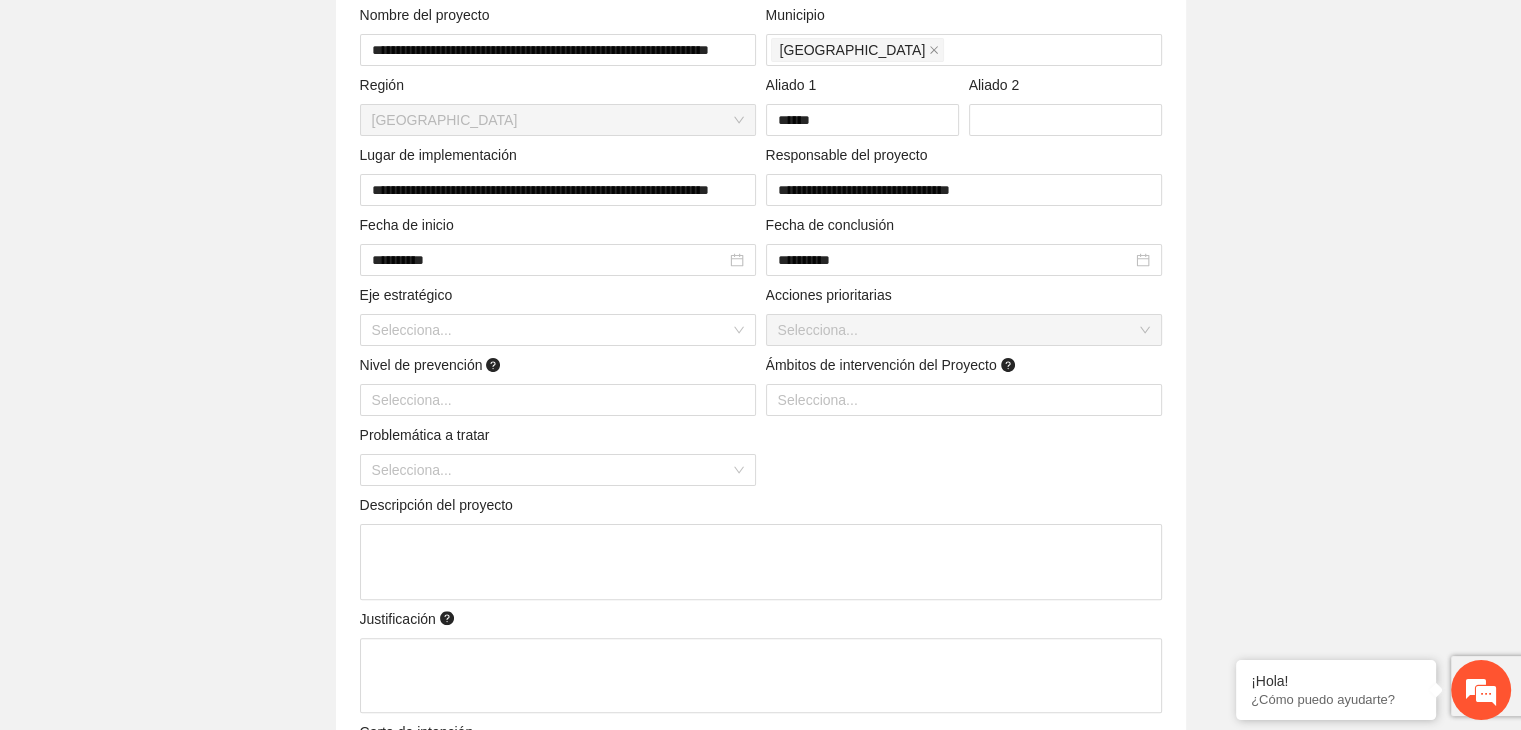 scroll, scrollTop: 440, scrollLeft: 0, axis: vertical 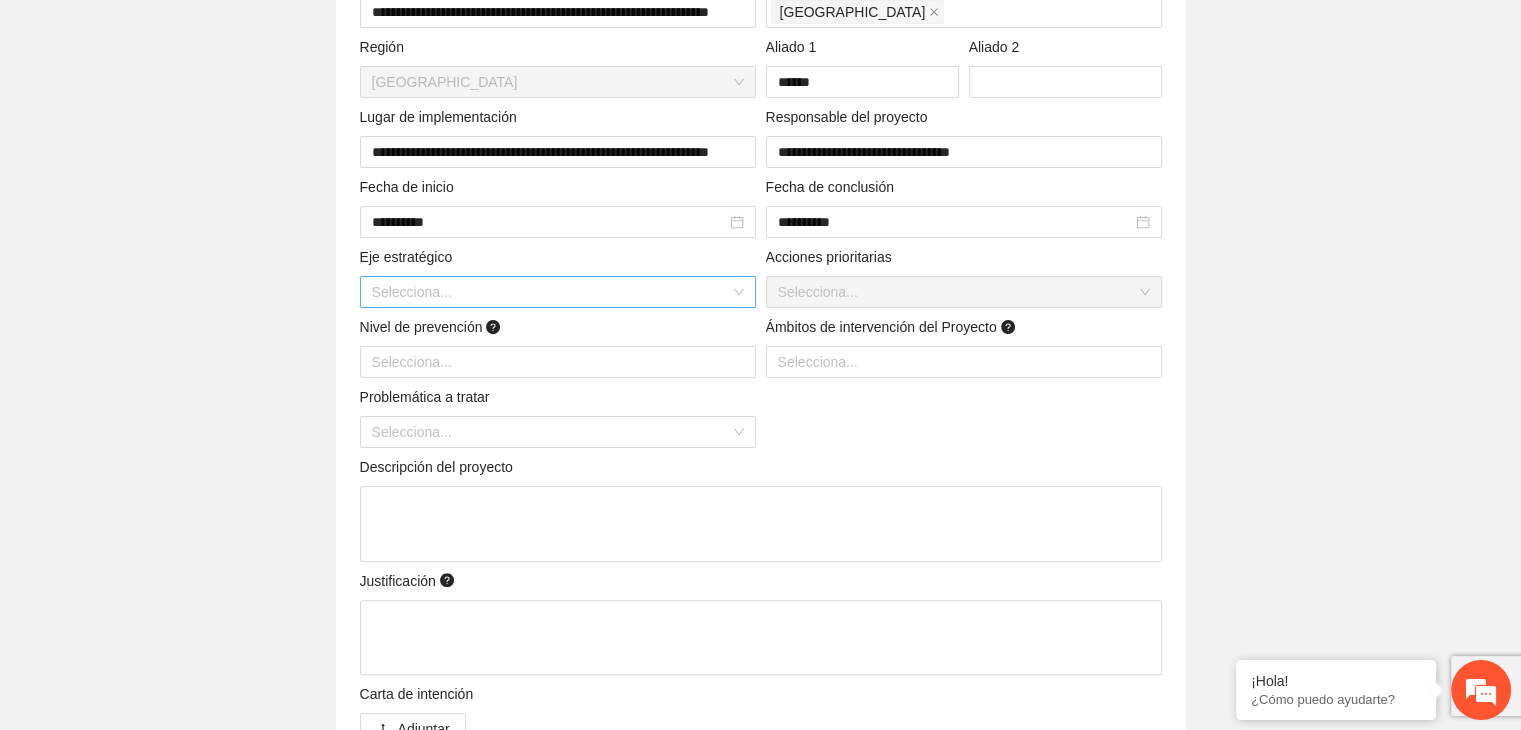 click at bounding box center [551, 292] 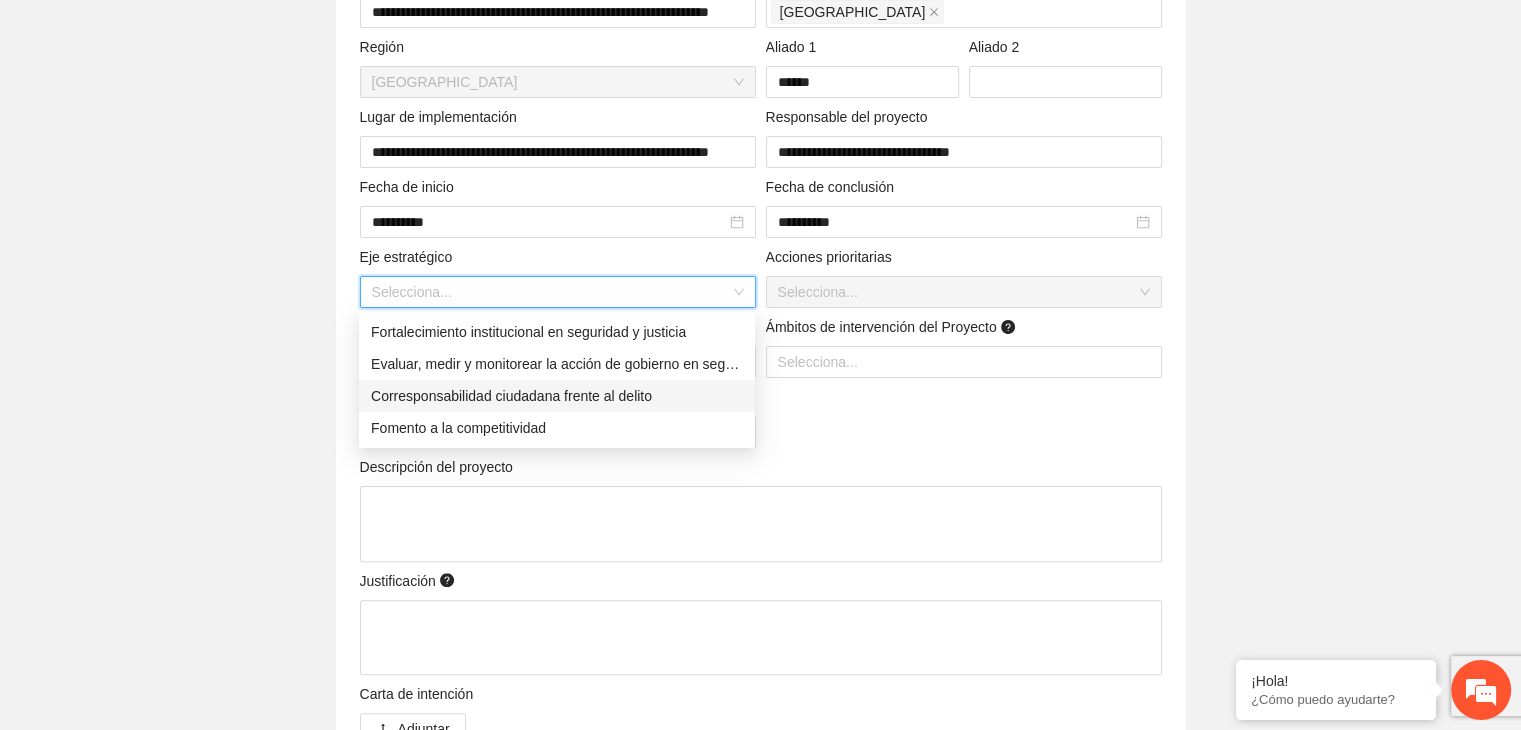 click on "Corresponsabilidad ciudadana frente al delito" at bounding box center [557, 396] 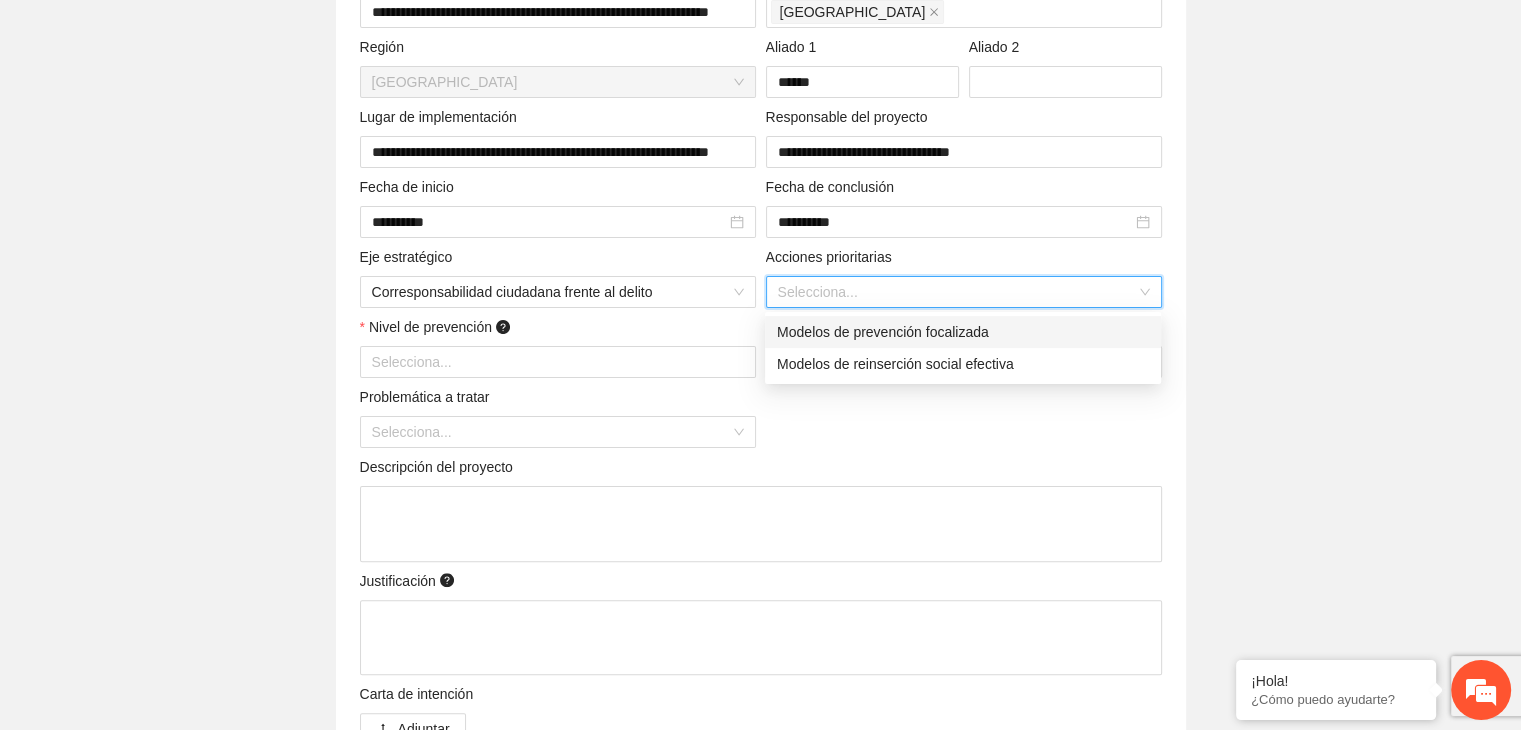 click at bounding box center (957, 292) 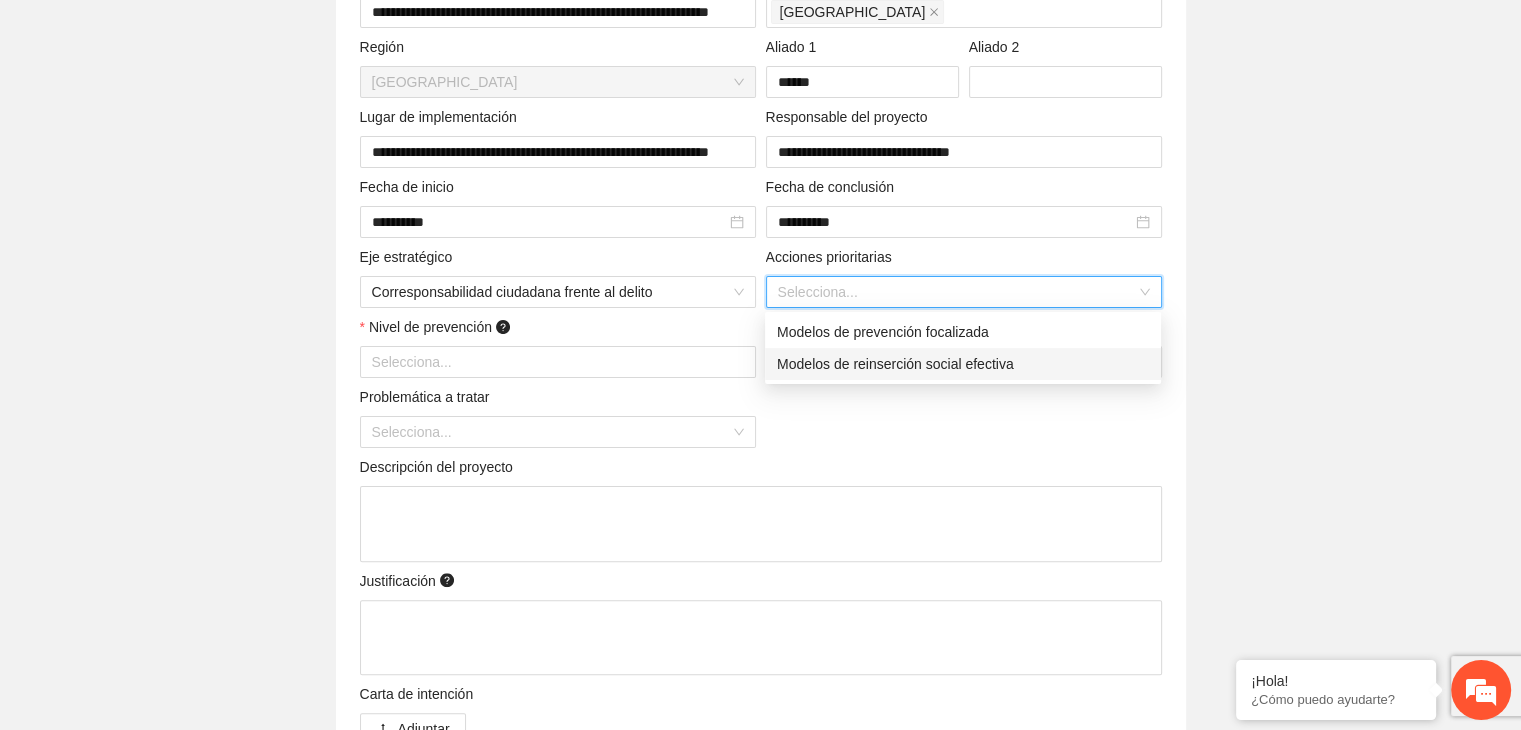 click on "Modelos de reinserción social efectiva" at bounding box center [963, 364] 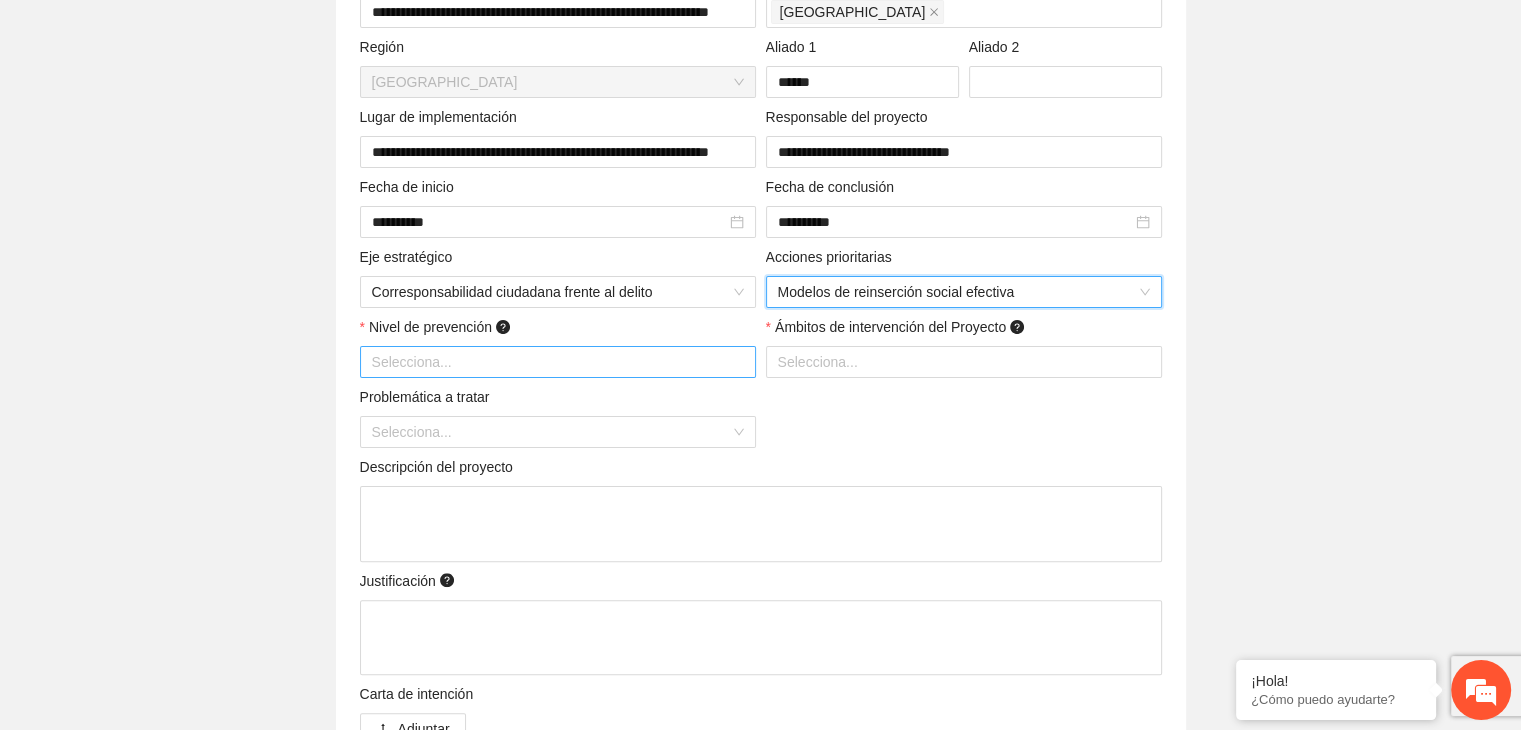 click at bounding box center [558, 362] 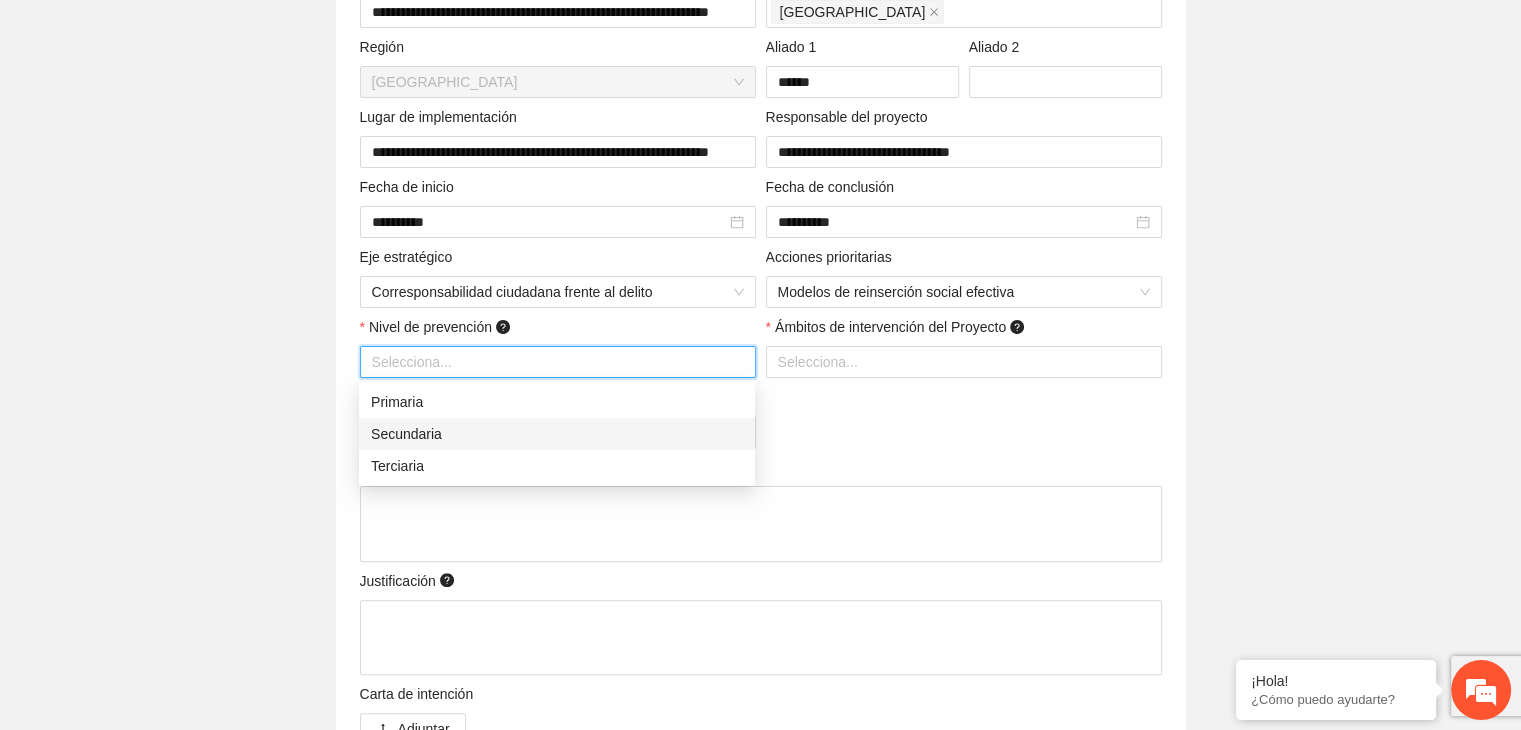 click on "Secundaria" at bounding box center (557, 434) 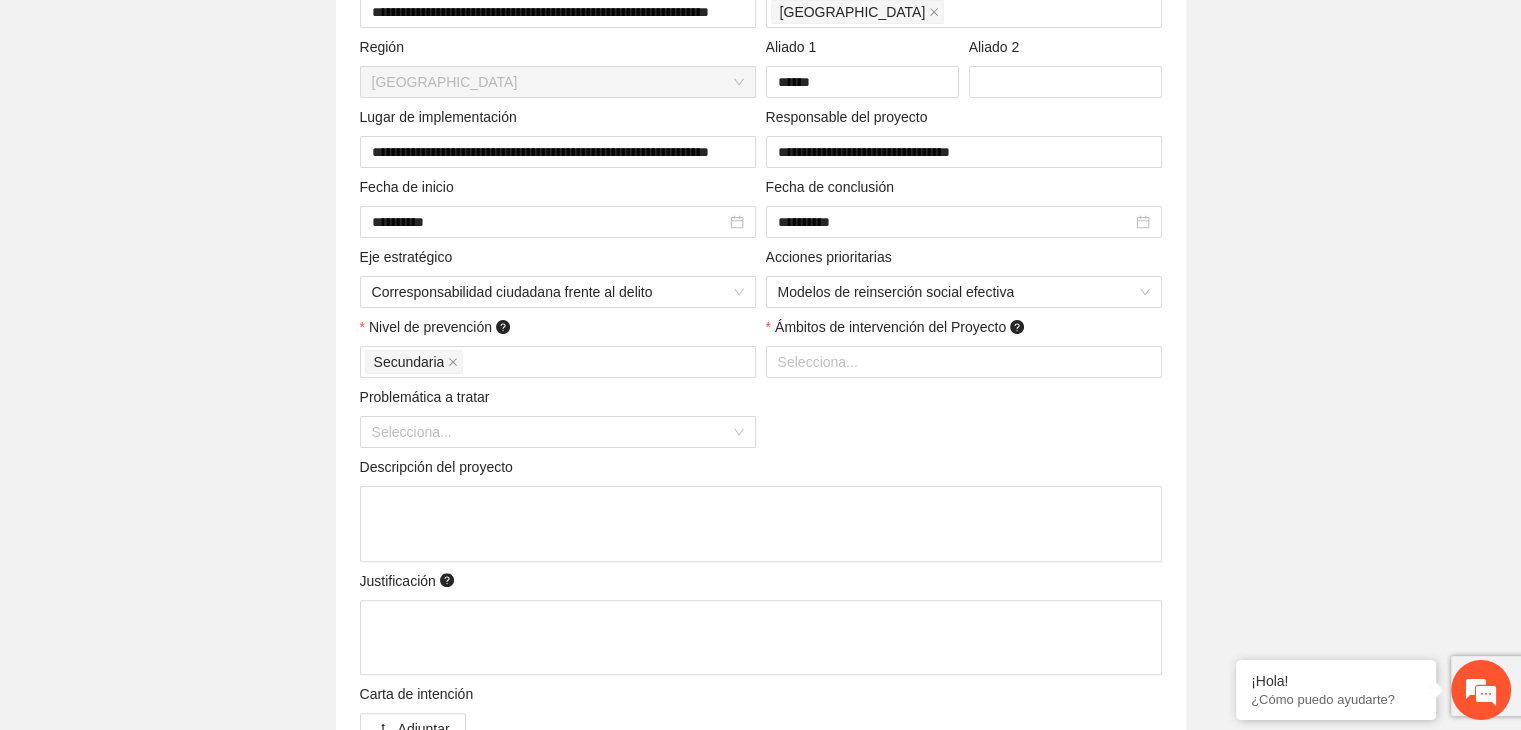click on "**********" at bounding box center (760, 699) 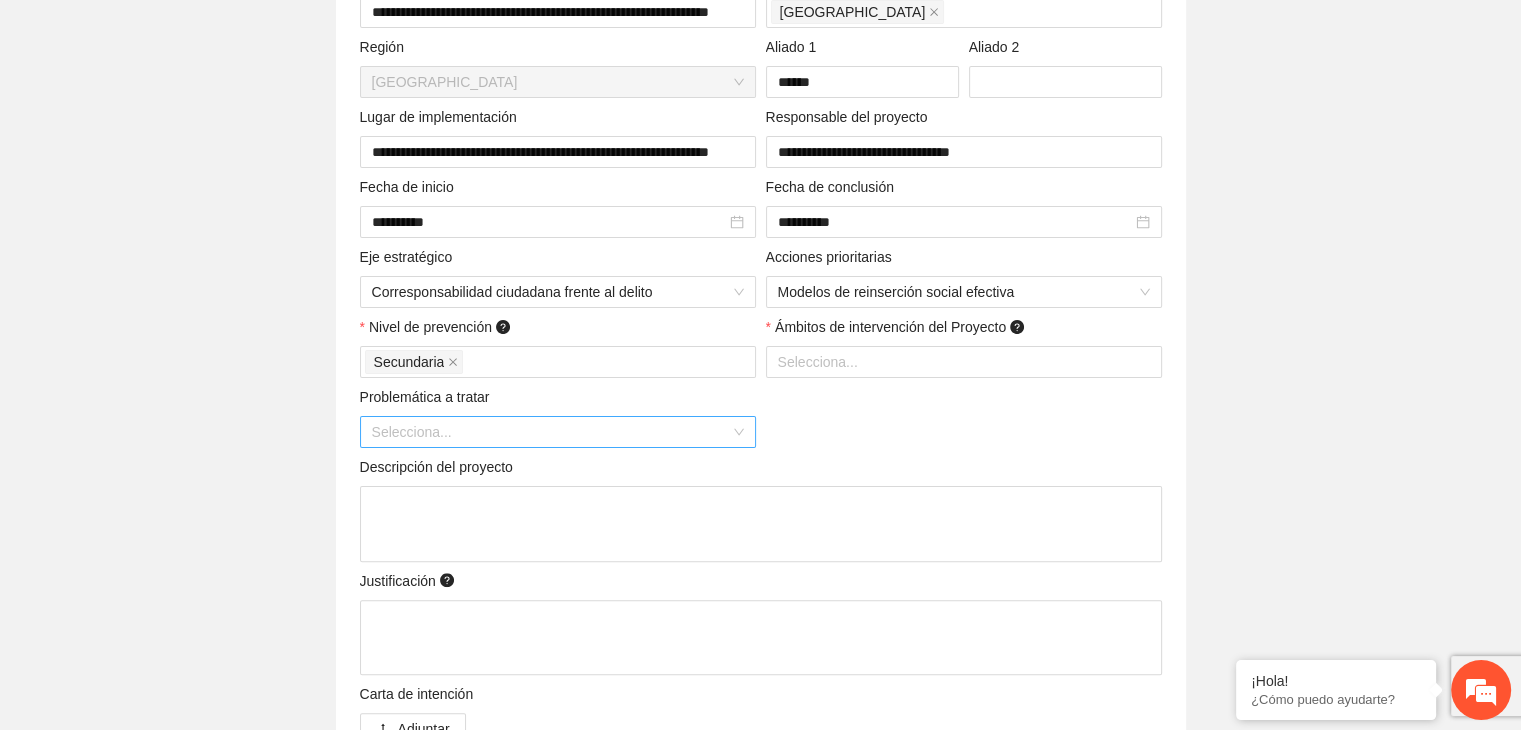 click at bounding box center [551, 432] 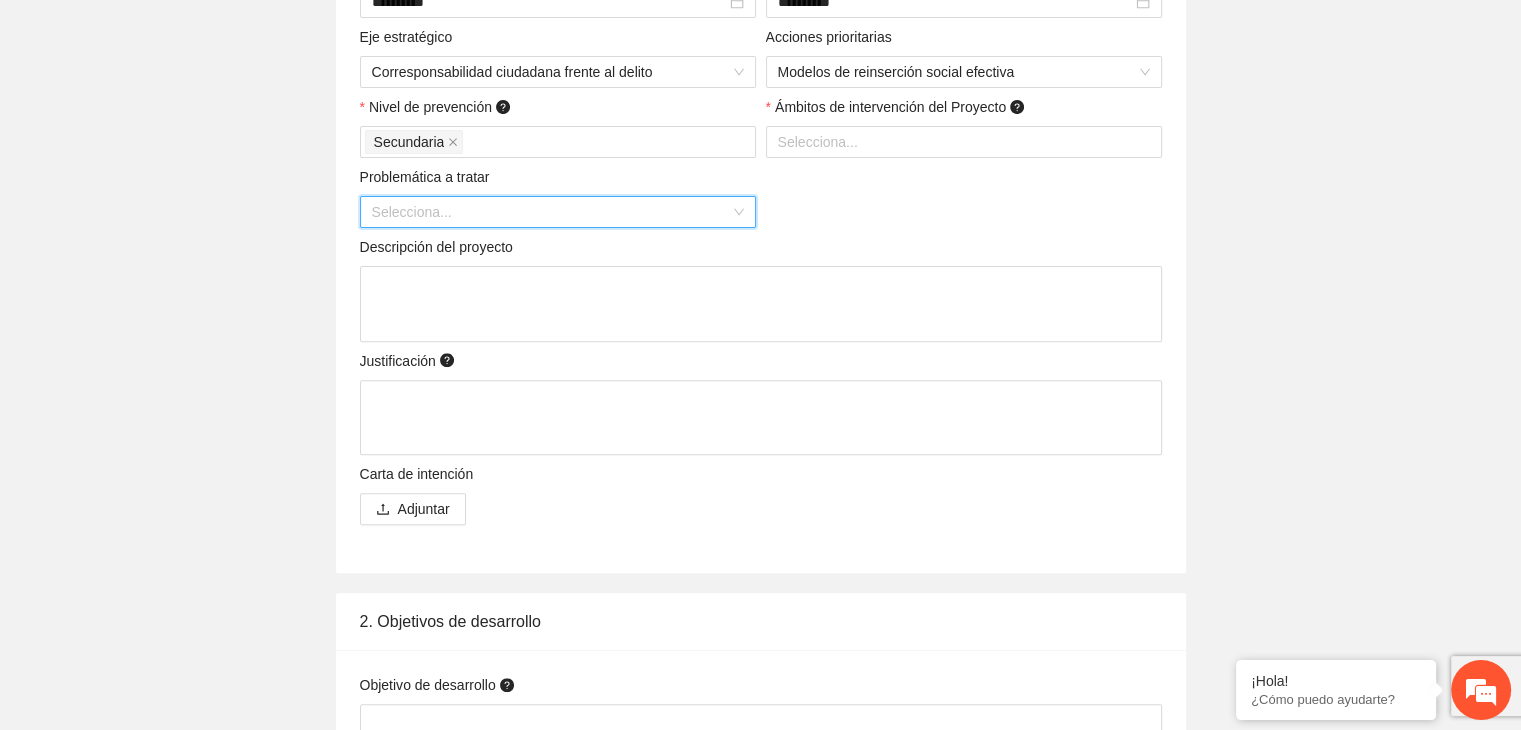 scroll, scrollTop: 668, scrollLeft: 0, axis: vertical 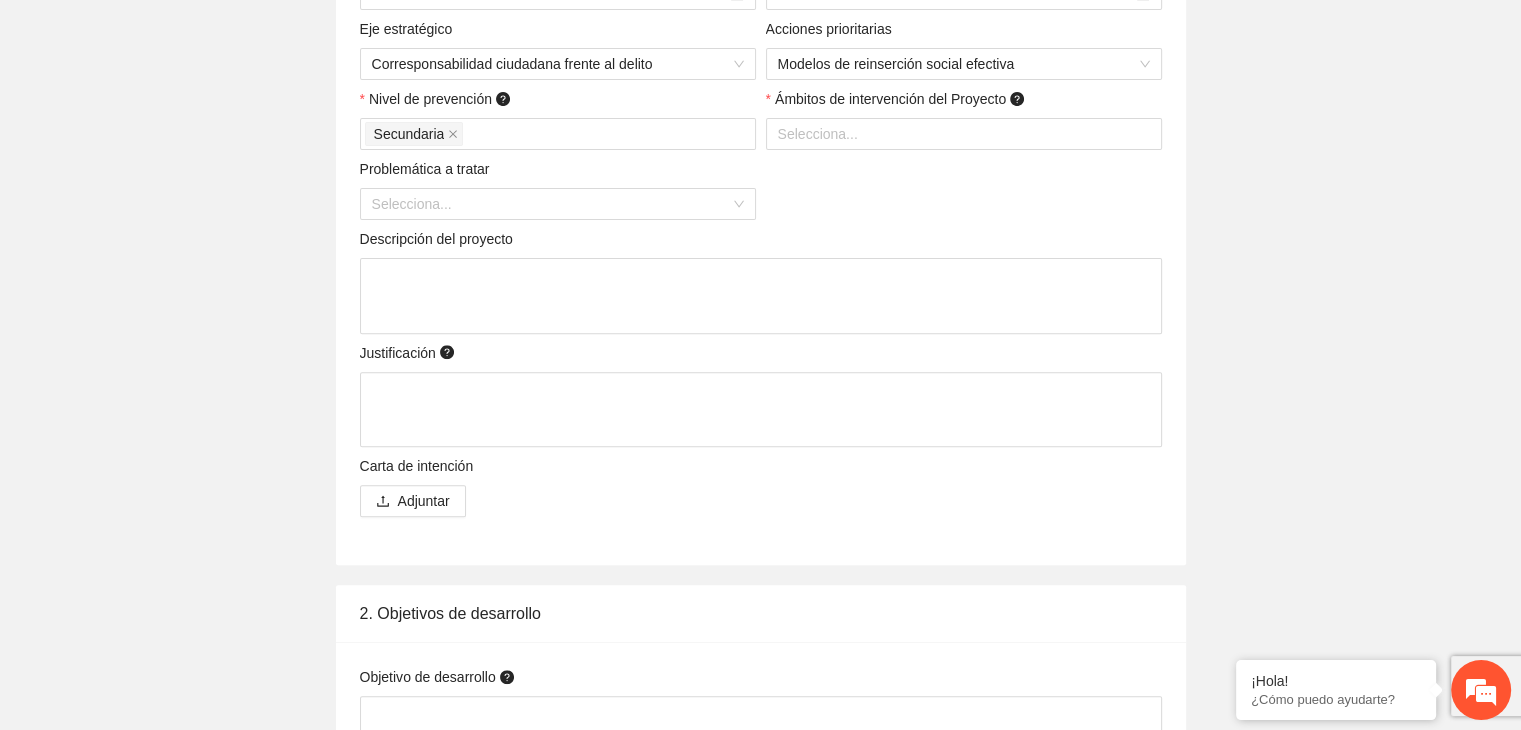 click on "**********" at bounding box center (760, 471) 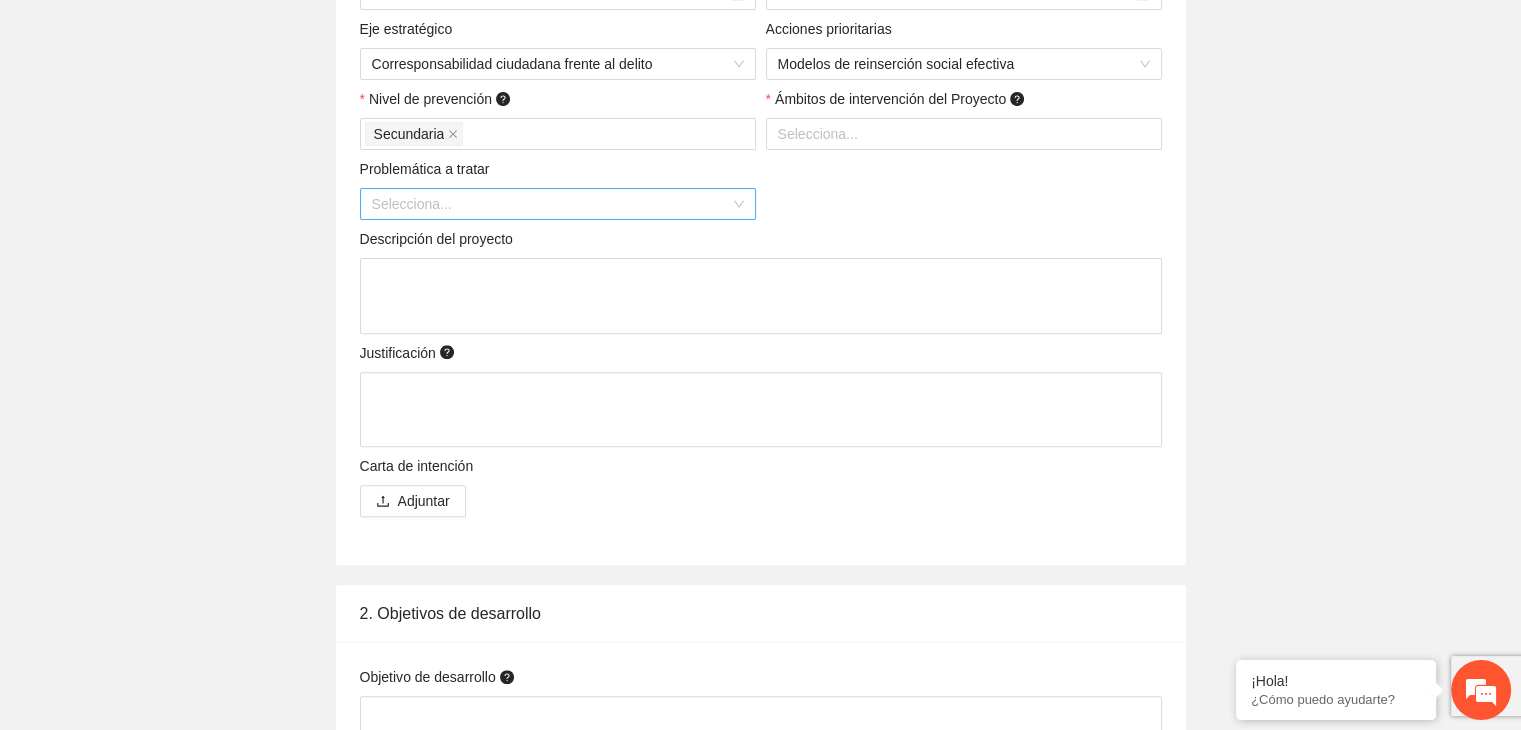 click at bounding box center [551, 204] 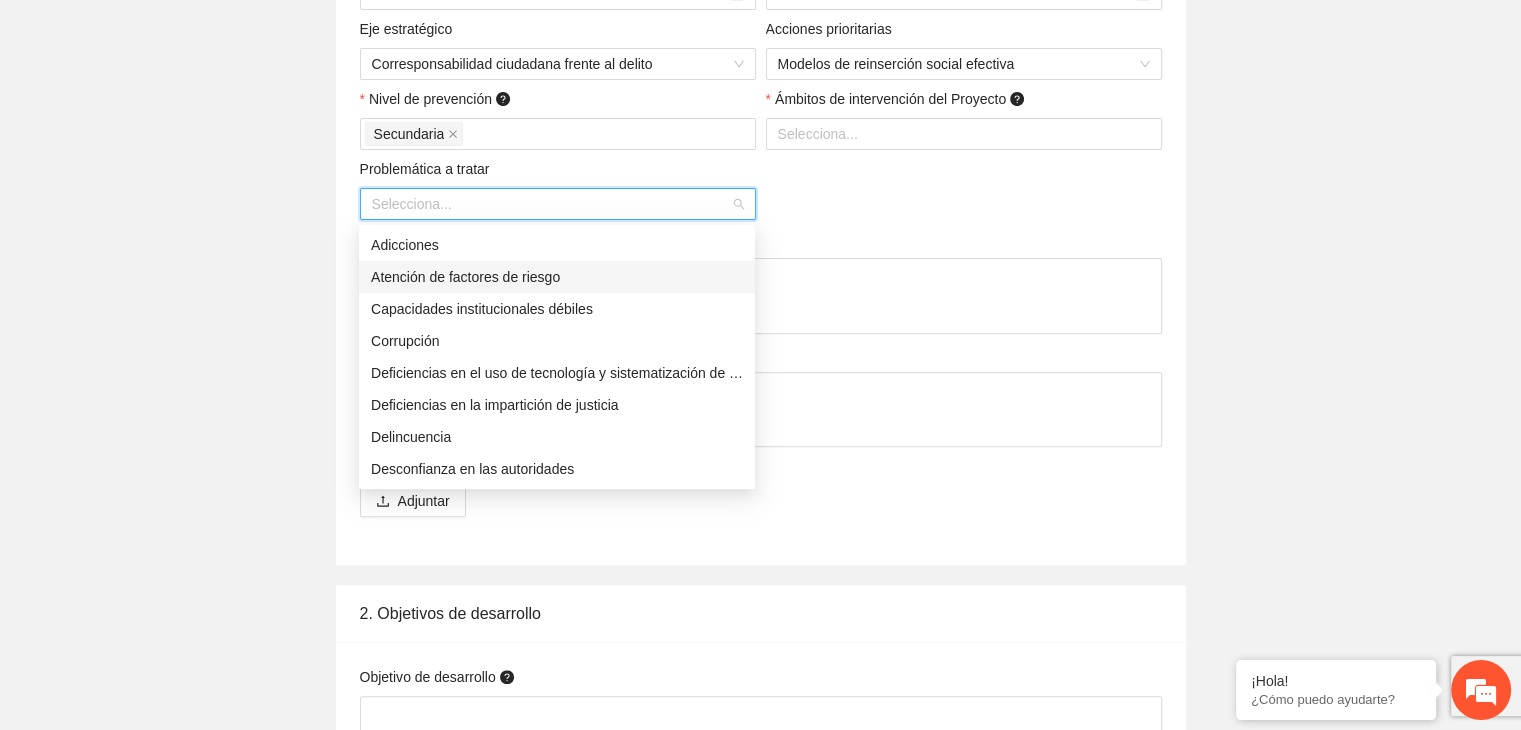 click on "Atención de factores de riesgo" at bounding box center (557, 277) 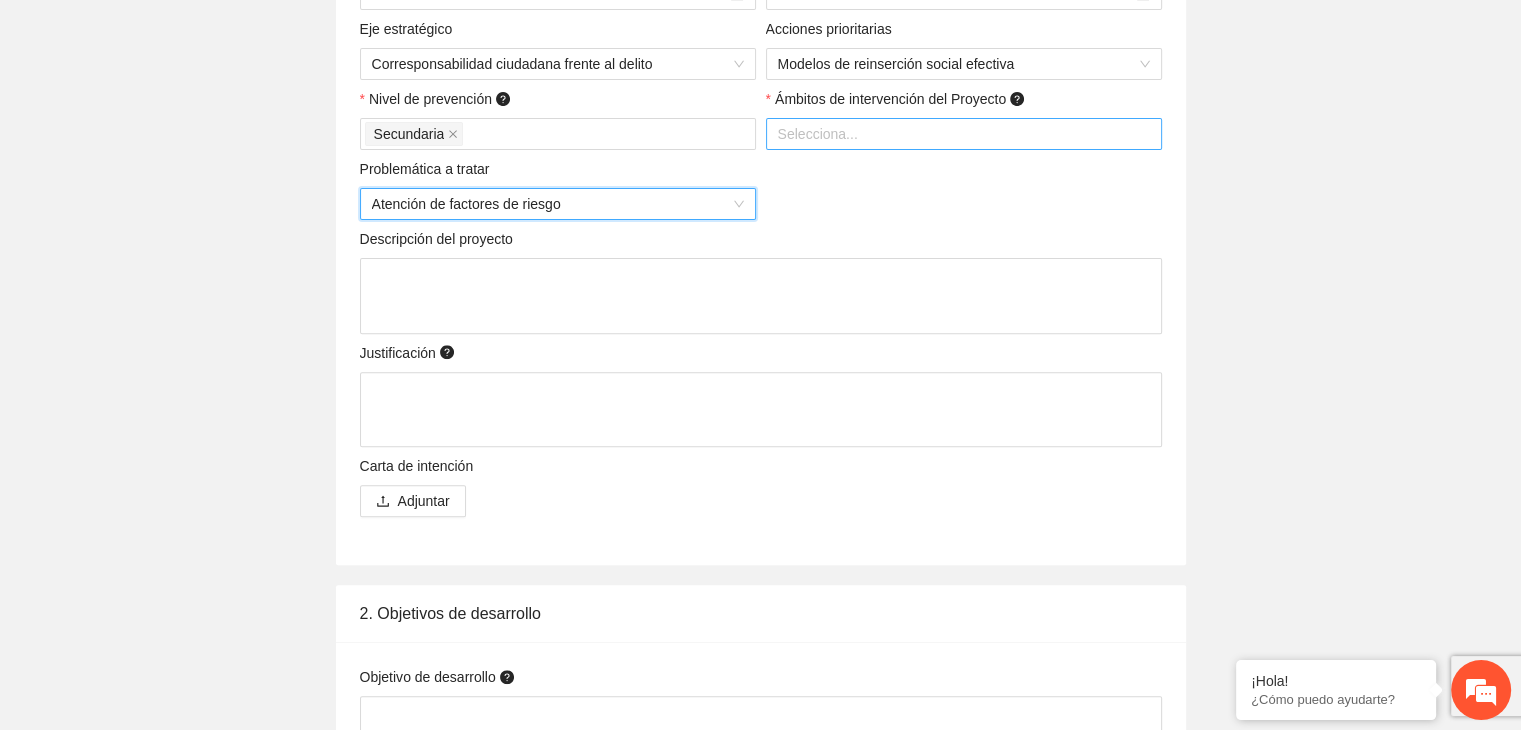 click at bounding box center (964, 134) 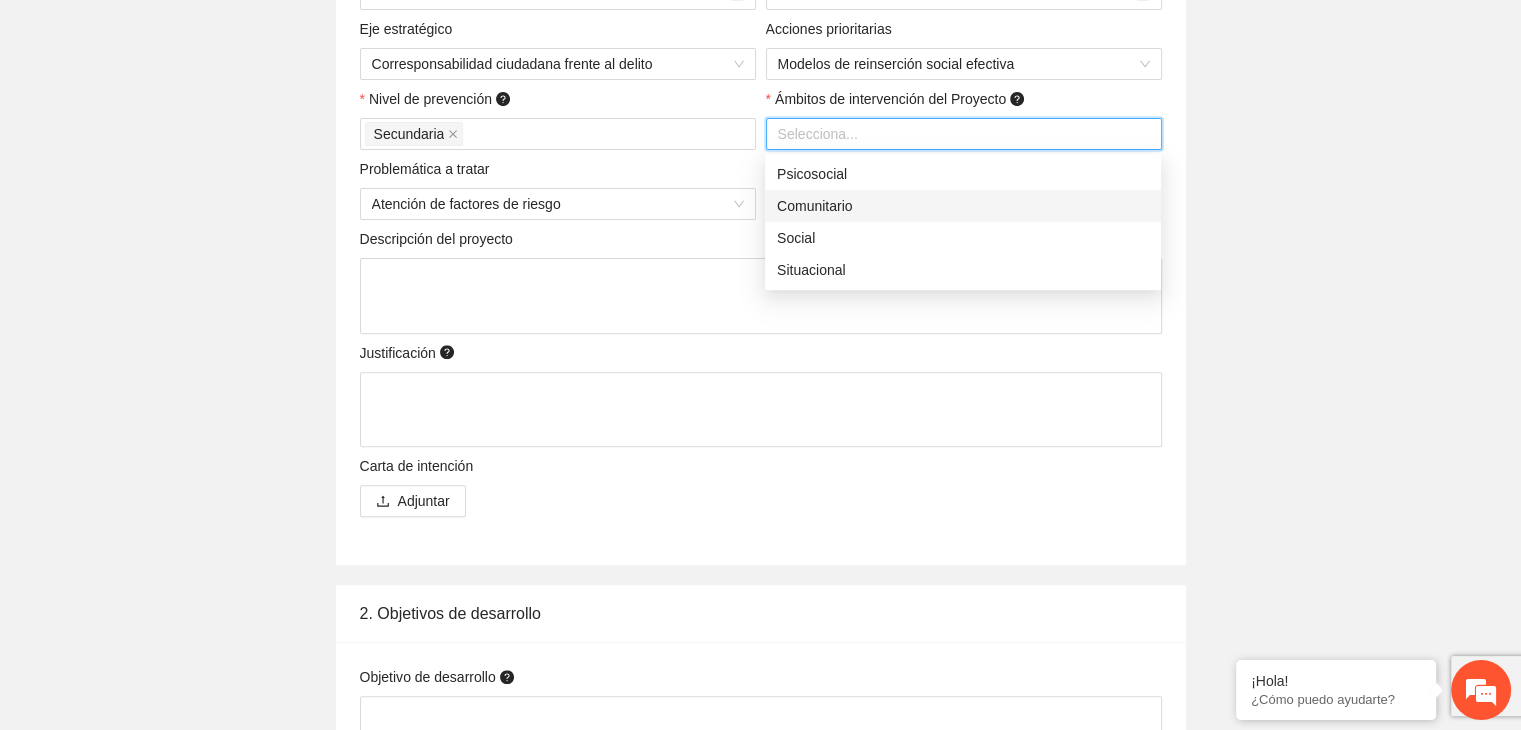 click on "Comunitario" at bounding box center [963, 206] 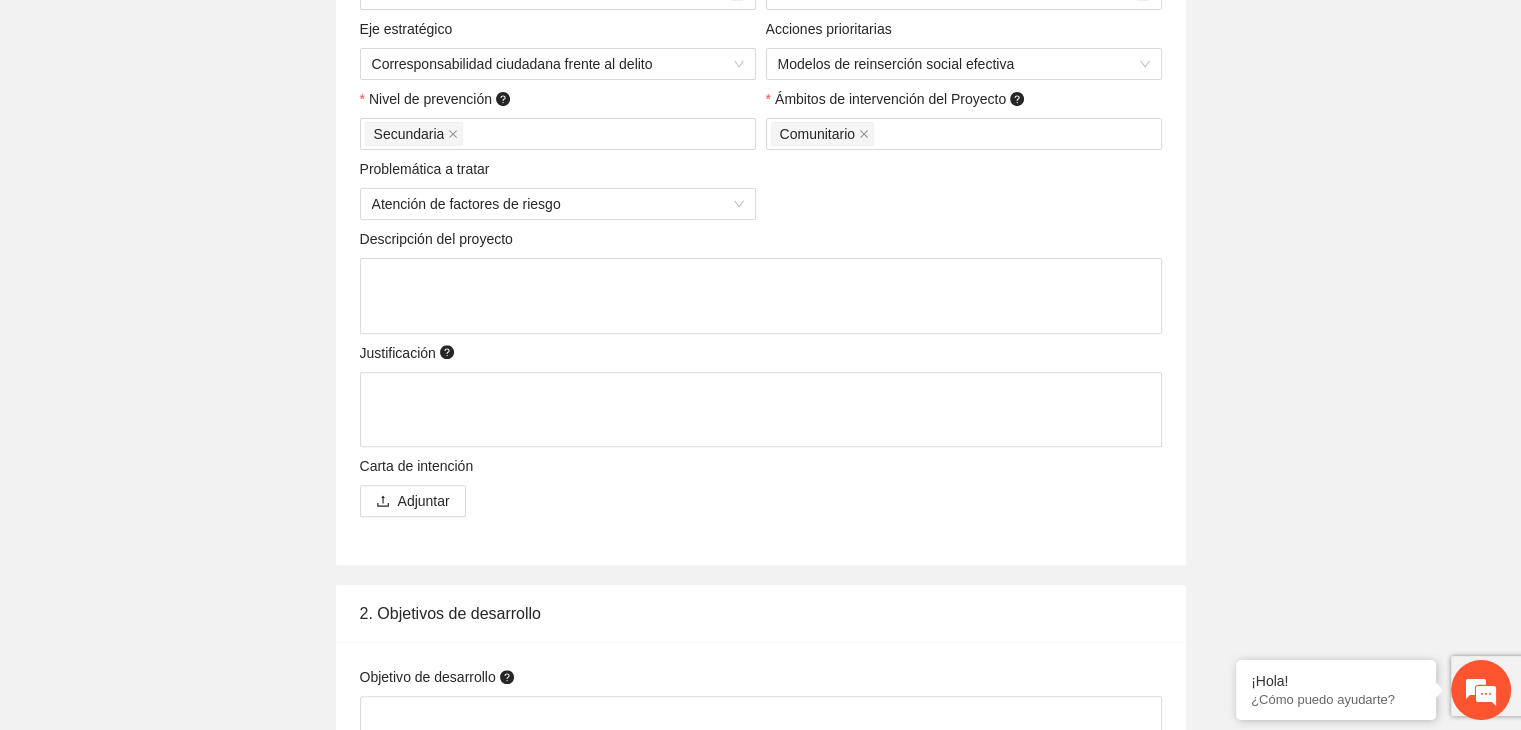 click on "**********" at bounding box center (760, 471) 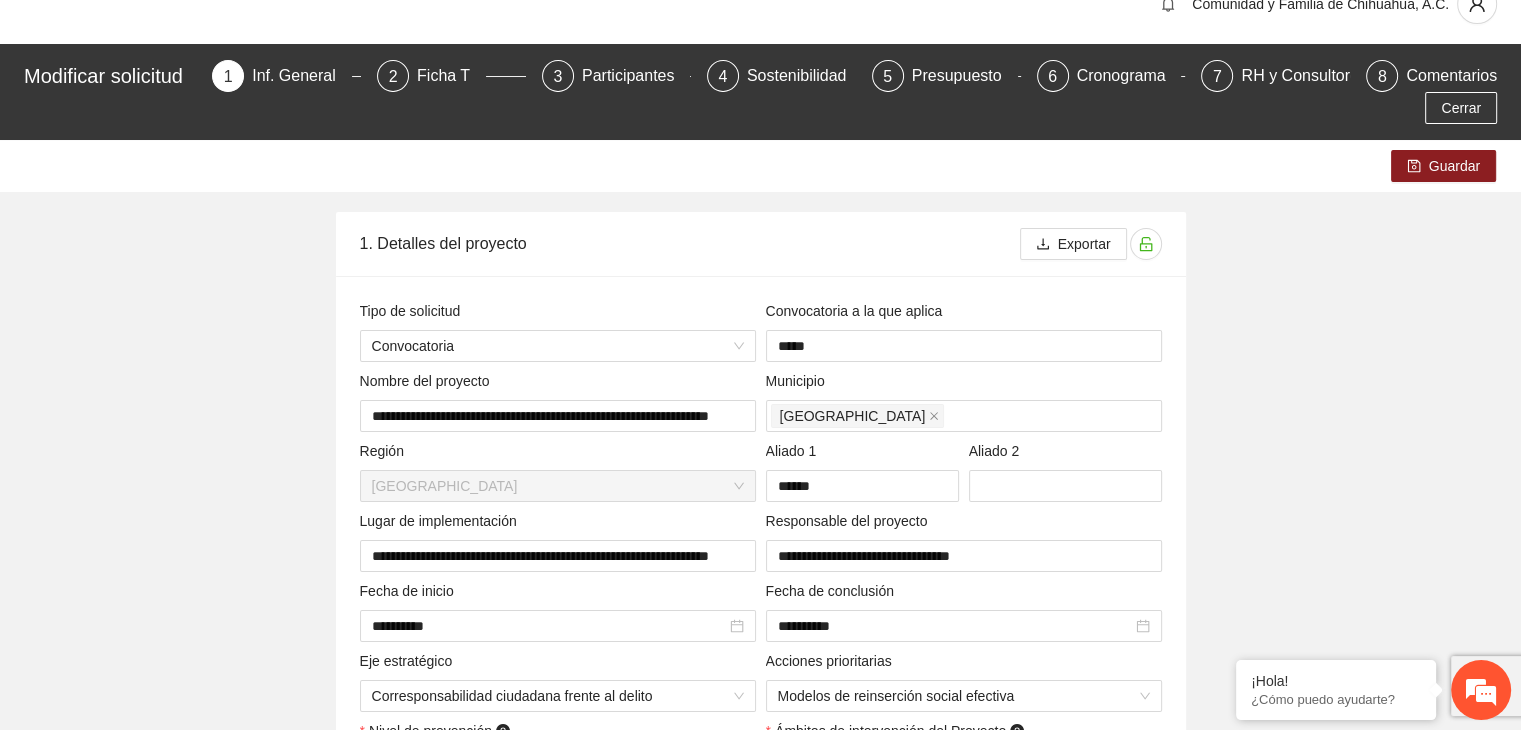 scroll, scrollTop: 11, scrollLeft: 0, axis: vertical 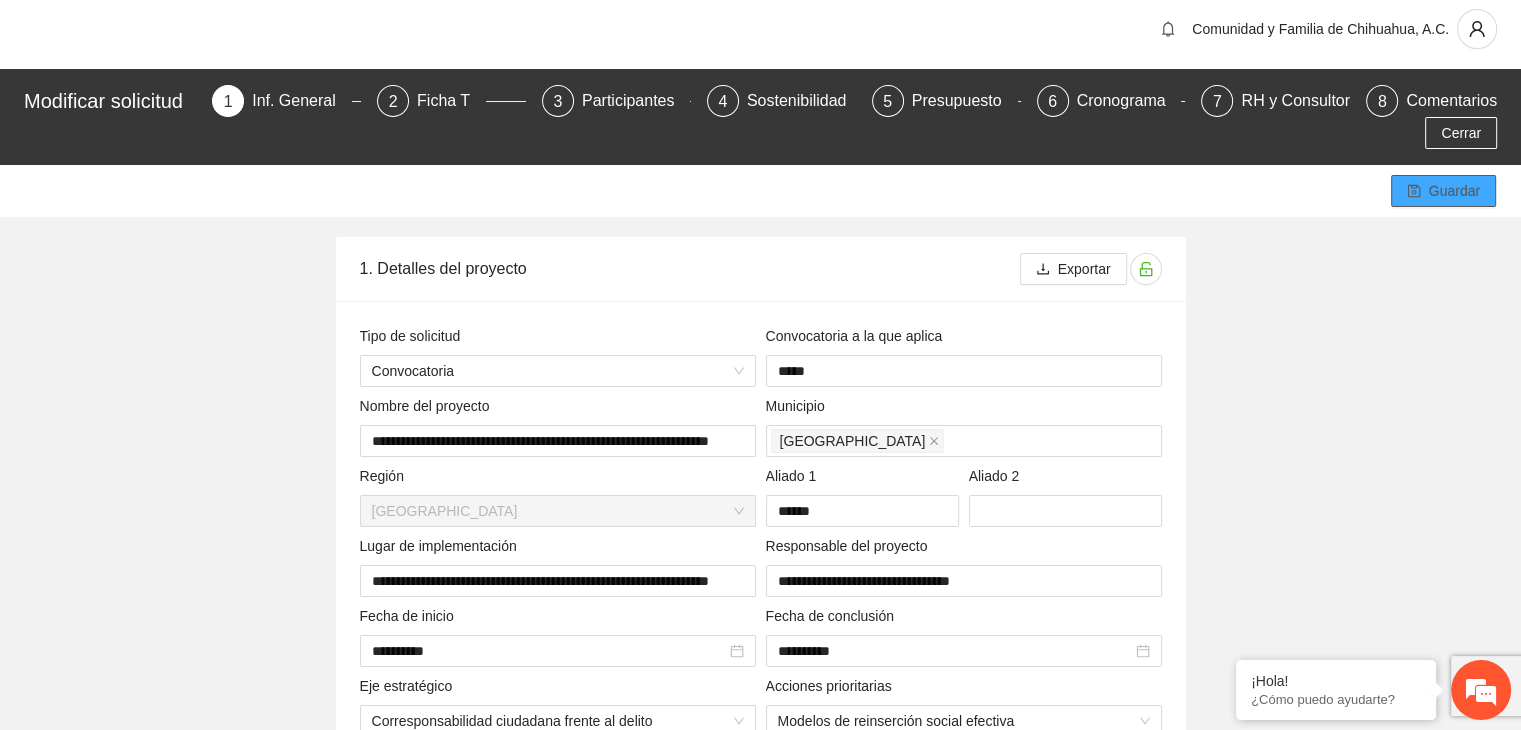 click on "Guardar" at bounding box center (1454, 191) 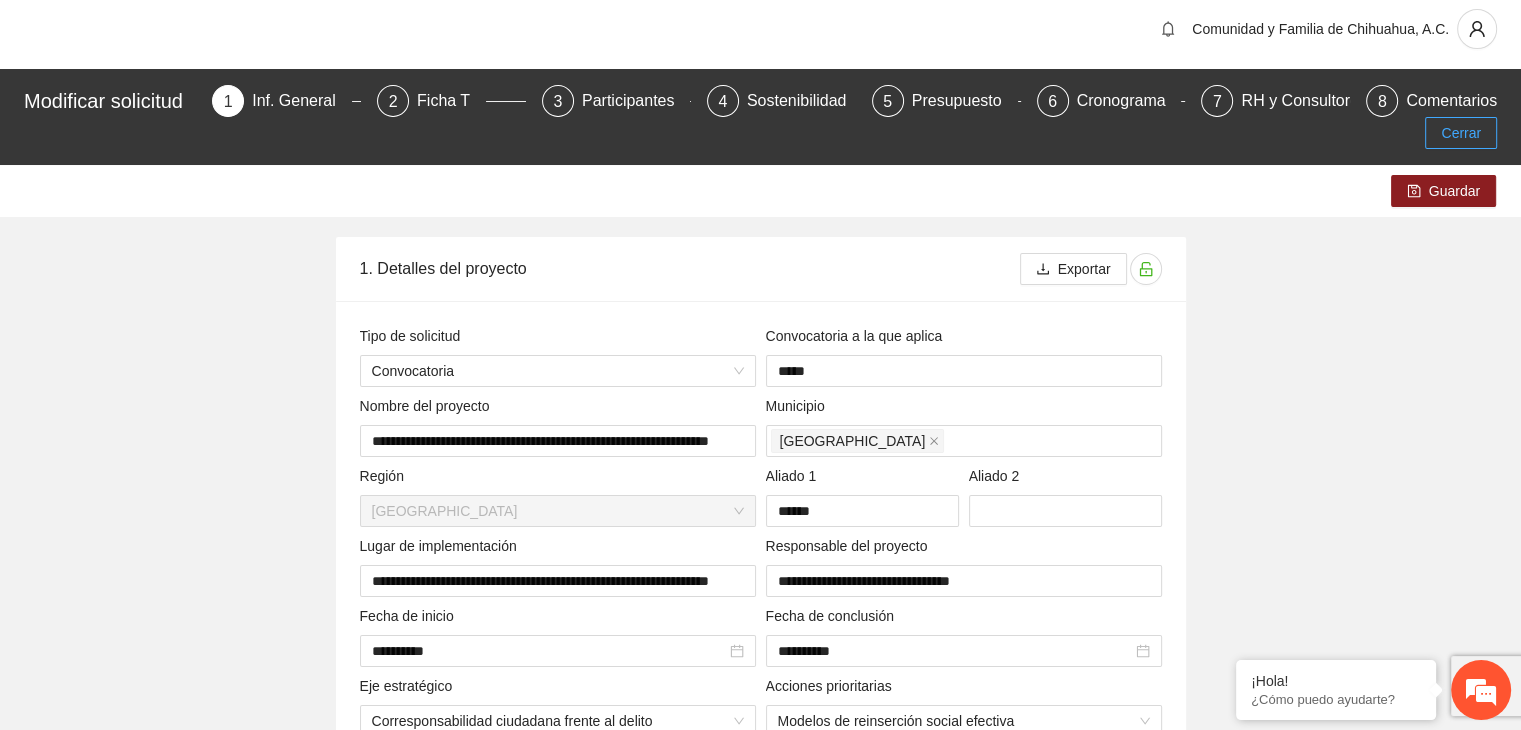 click on "Cerrar" at bounding box center [1461, 133] 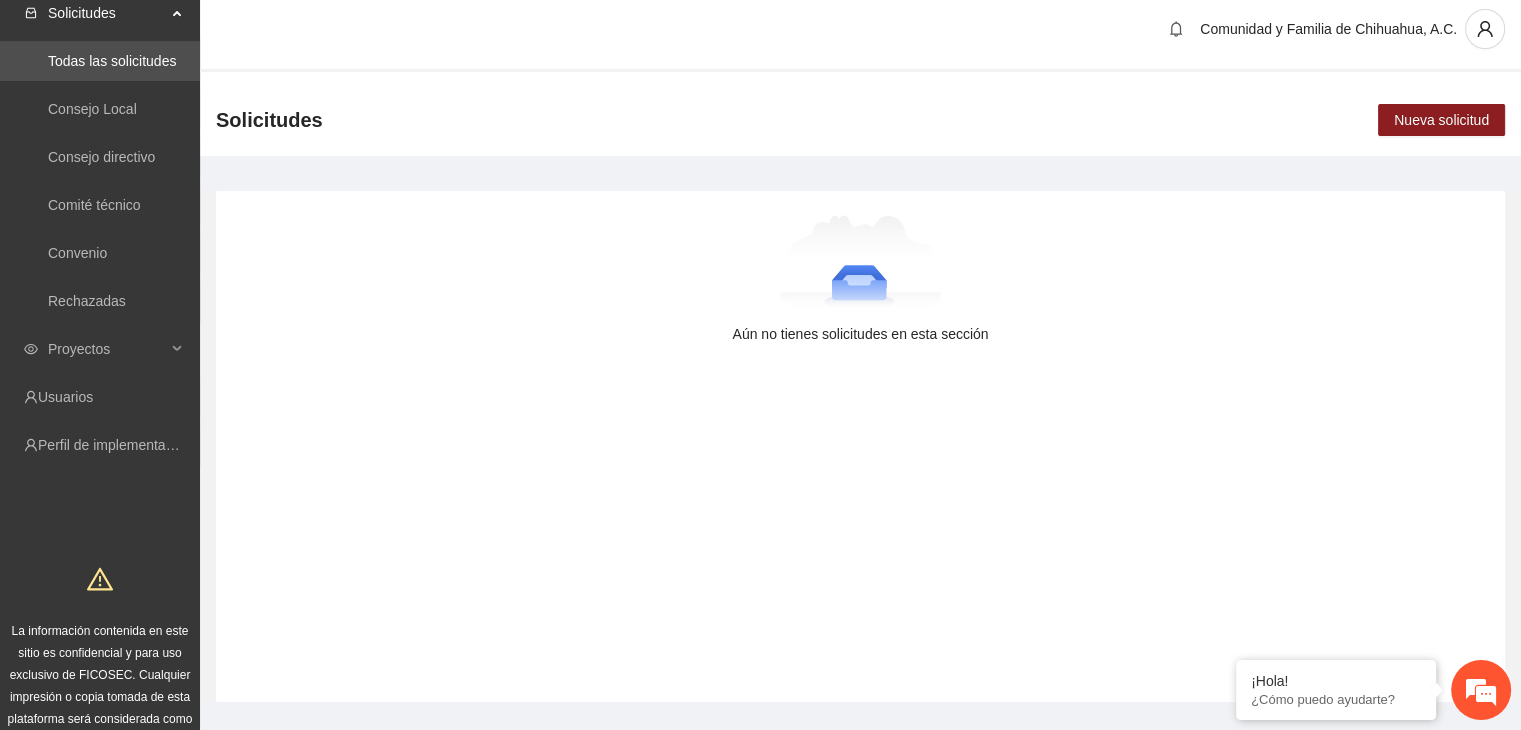 scroll, scrollTop: 0, scrollLeft: 0, axis: both 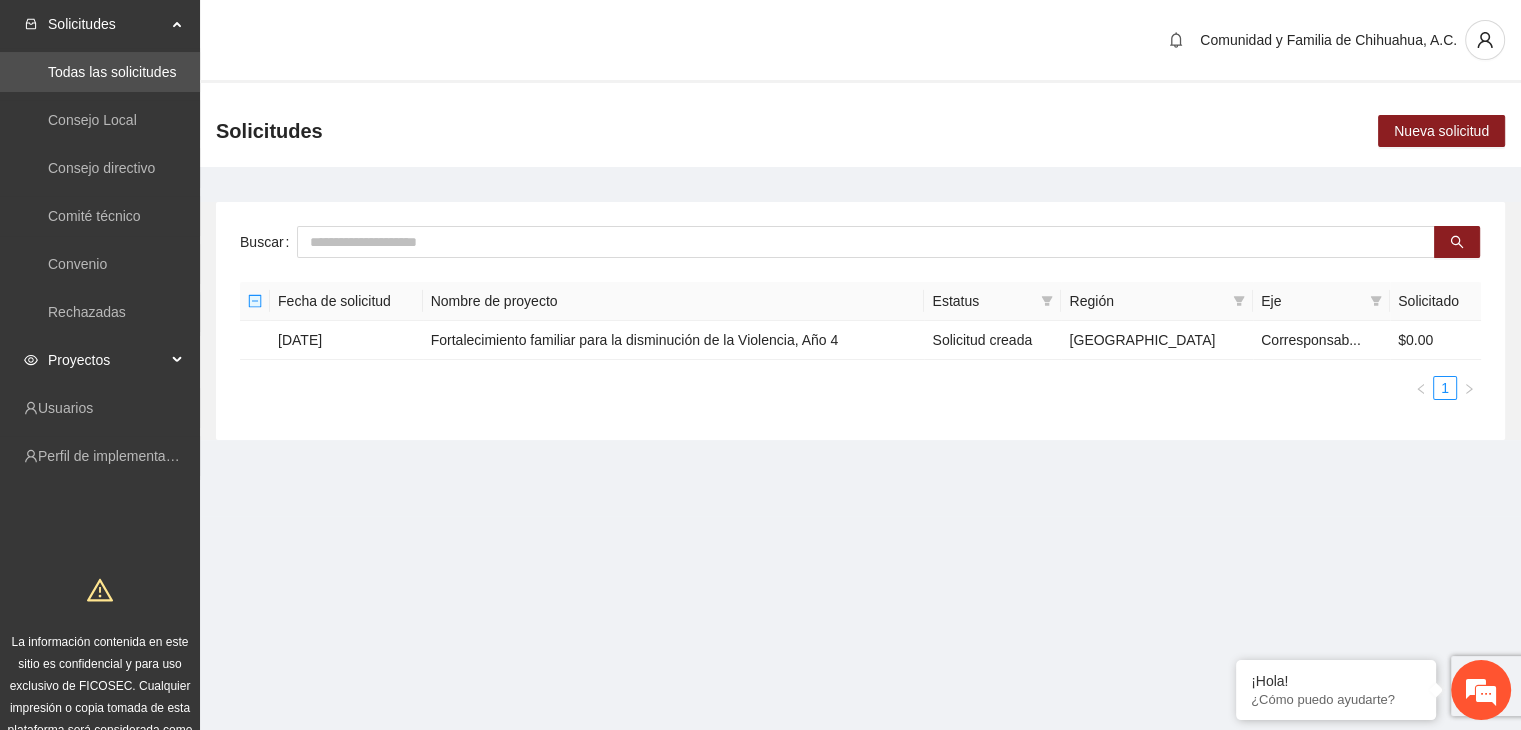 click on "Proyectos" at bounding box center [100, 360] 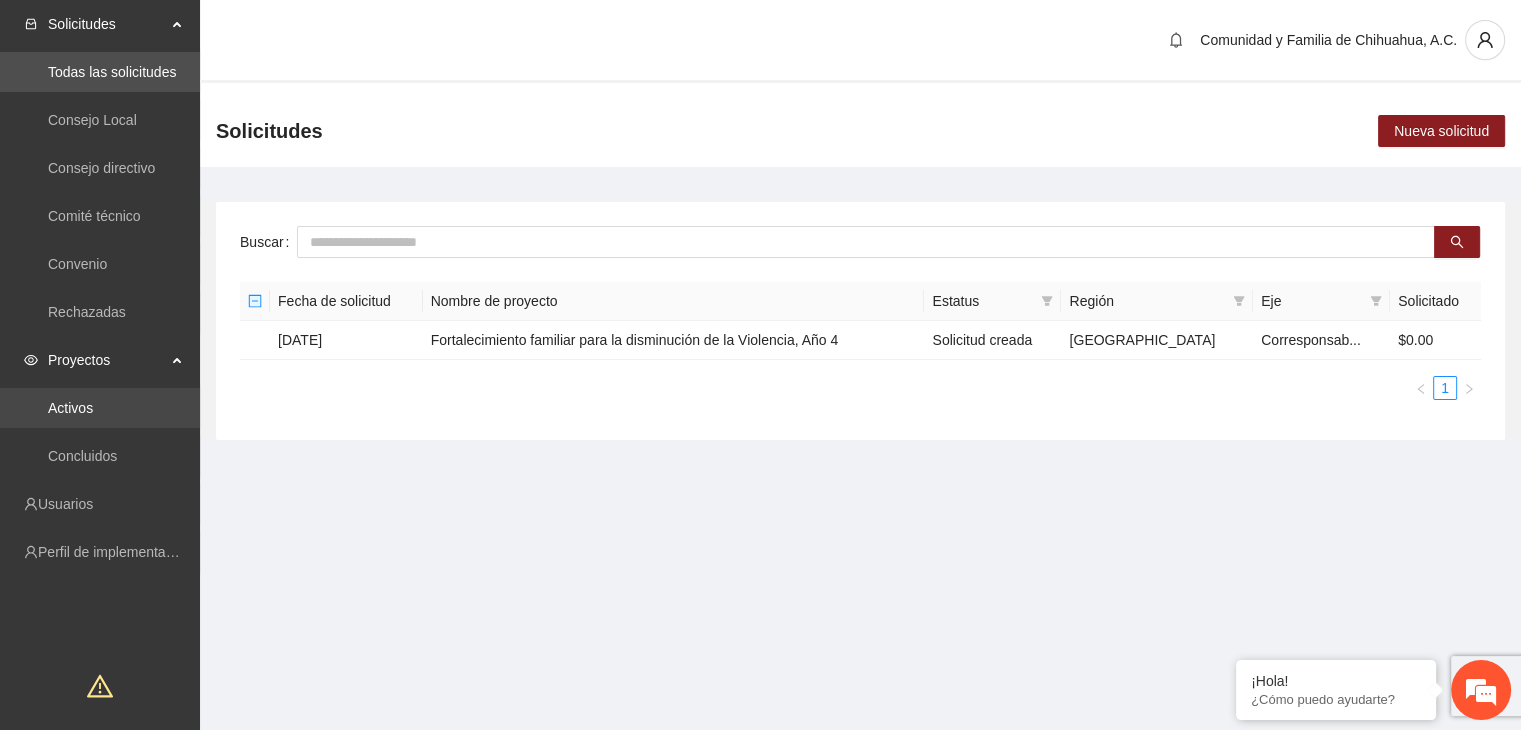 click on "Activos" at bounding box center (70, 408) 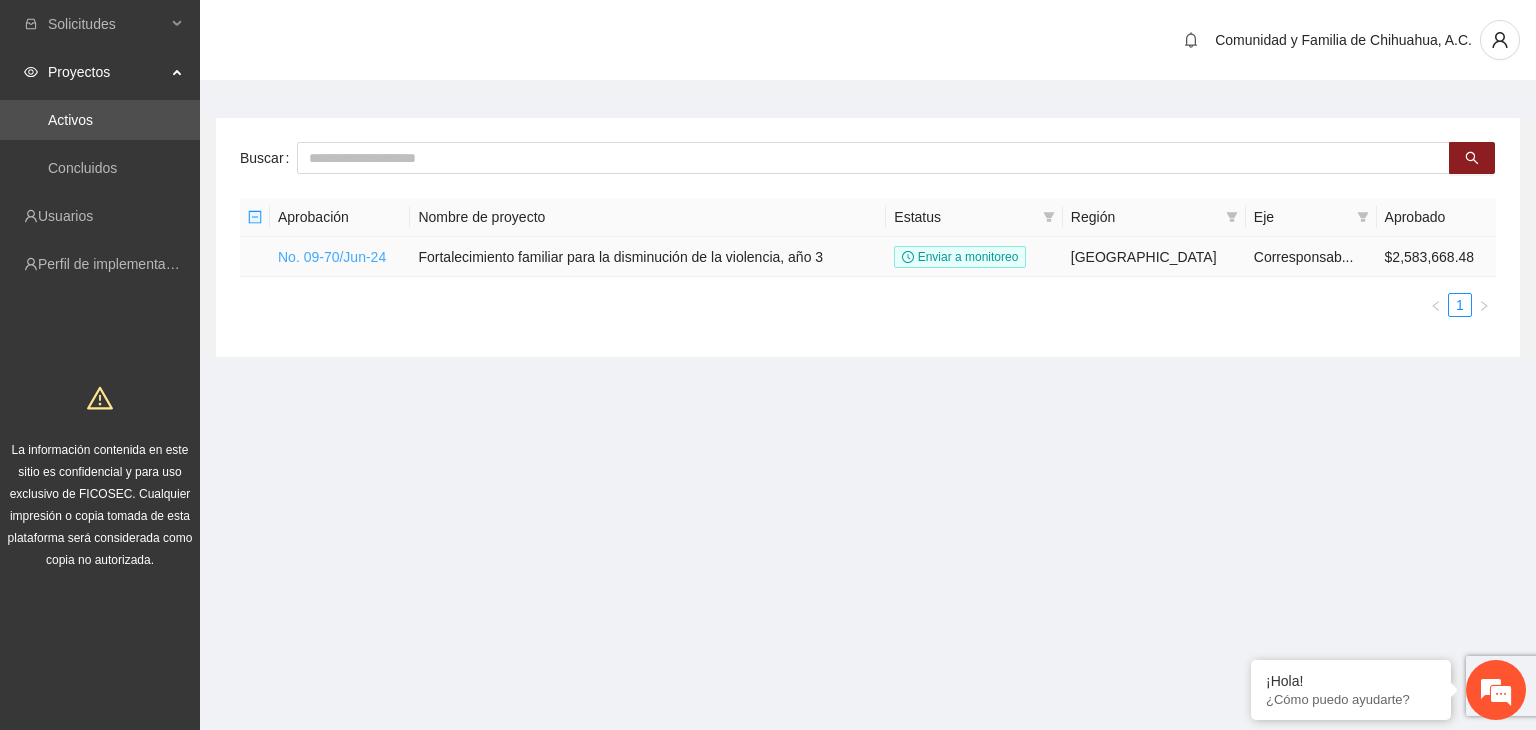 click on "No. 09-70/Jun-24" at bounding box center [332, 257] 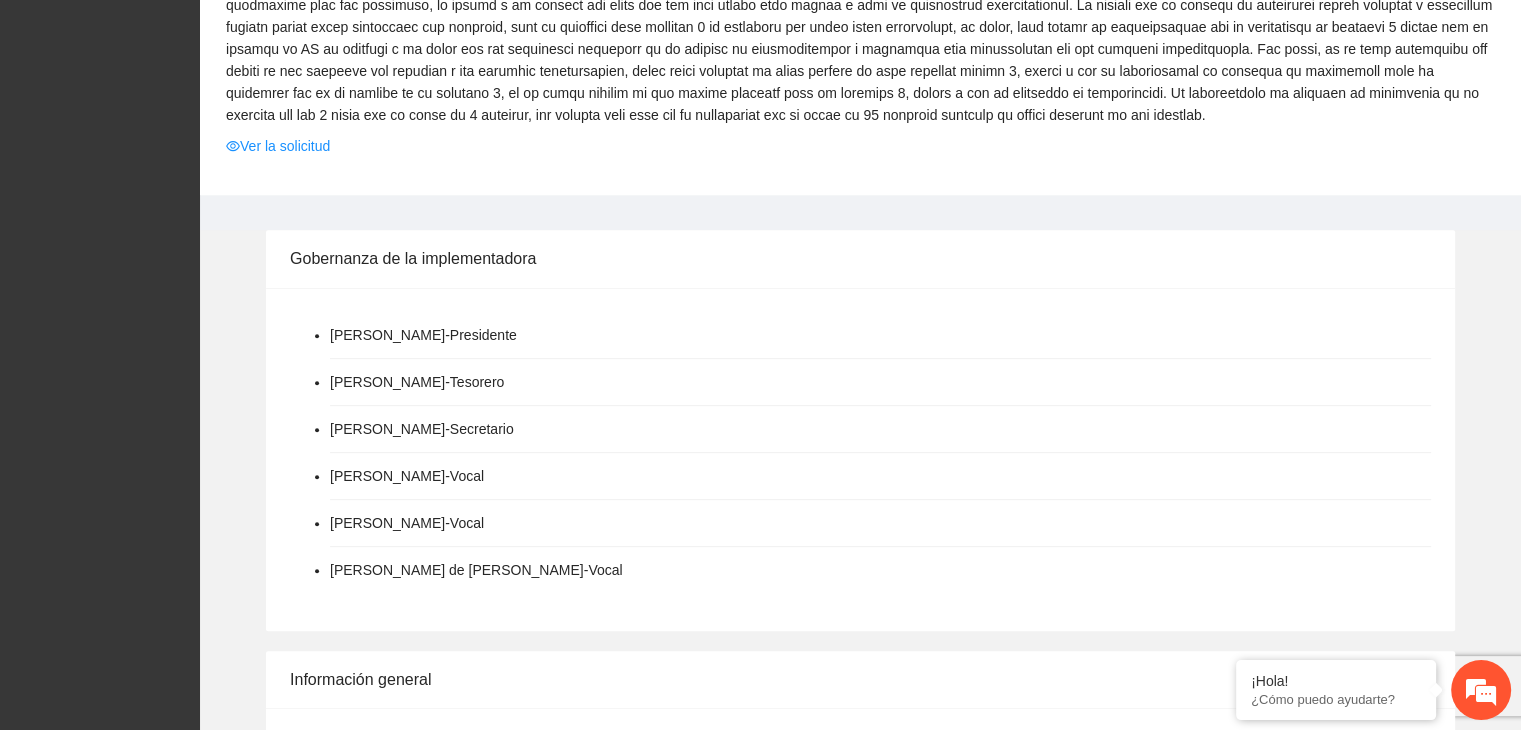scroll, scrollTop: 771, scrollLeft: 0, axis: vertical 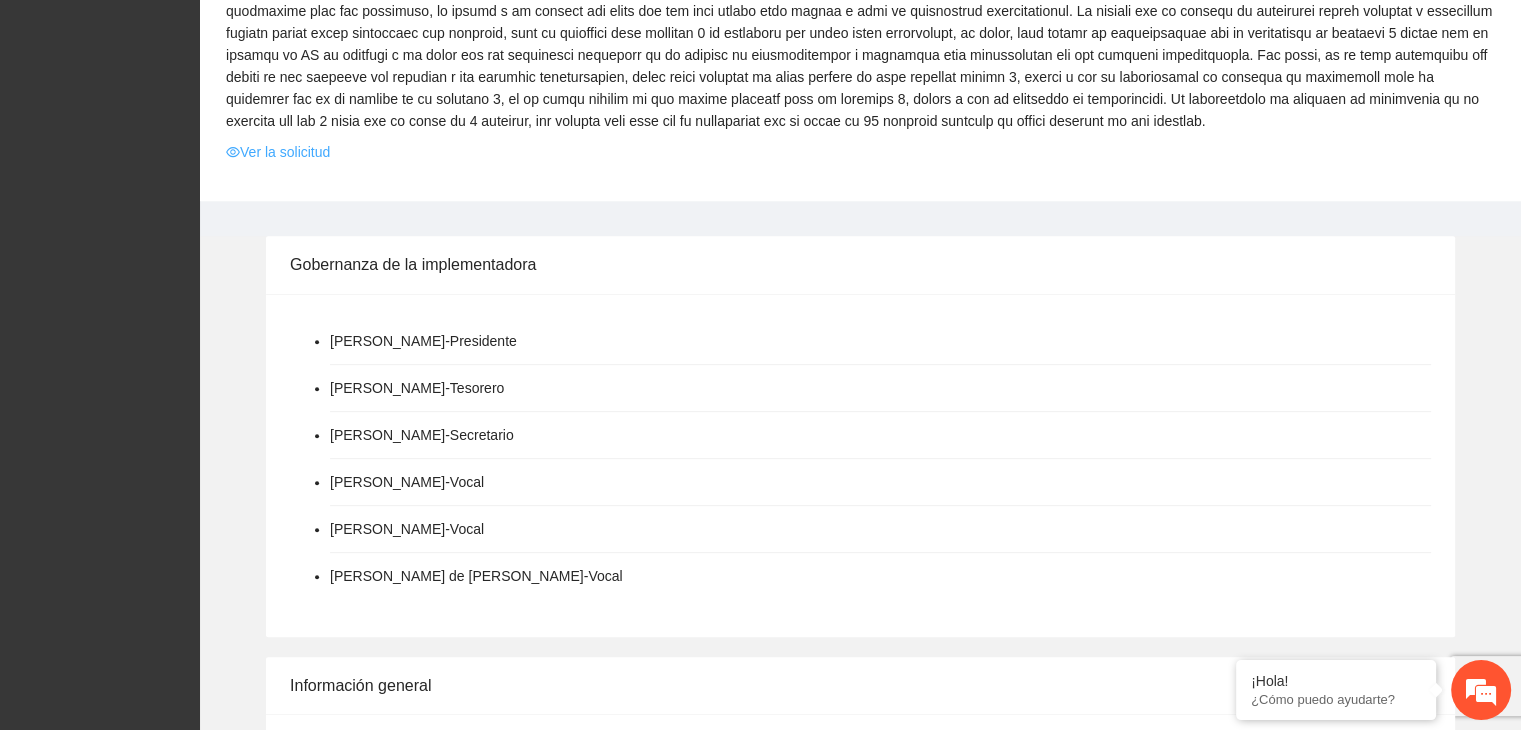 click on "Ver la solicitud" at bounding box center (278, 152) 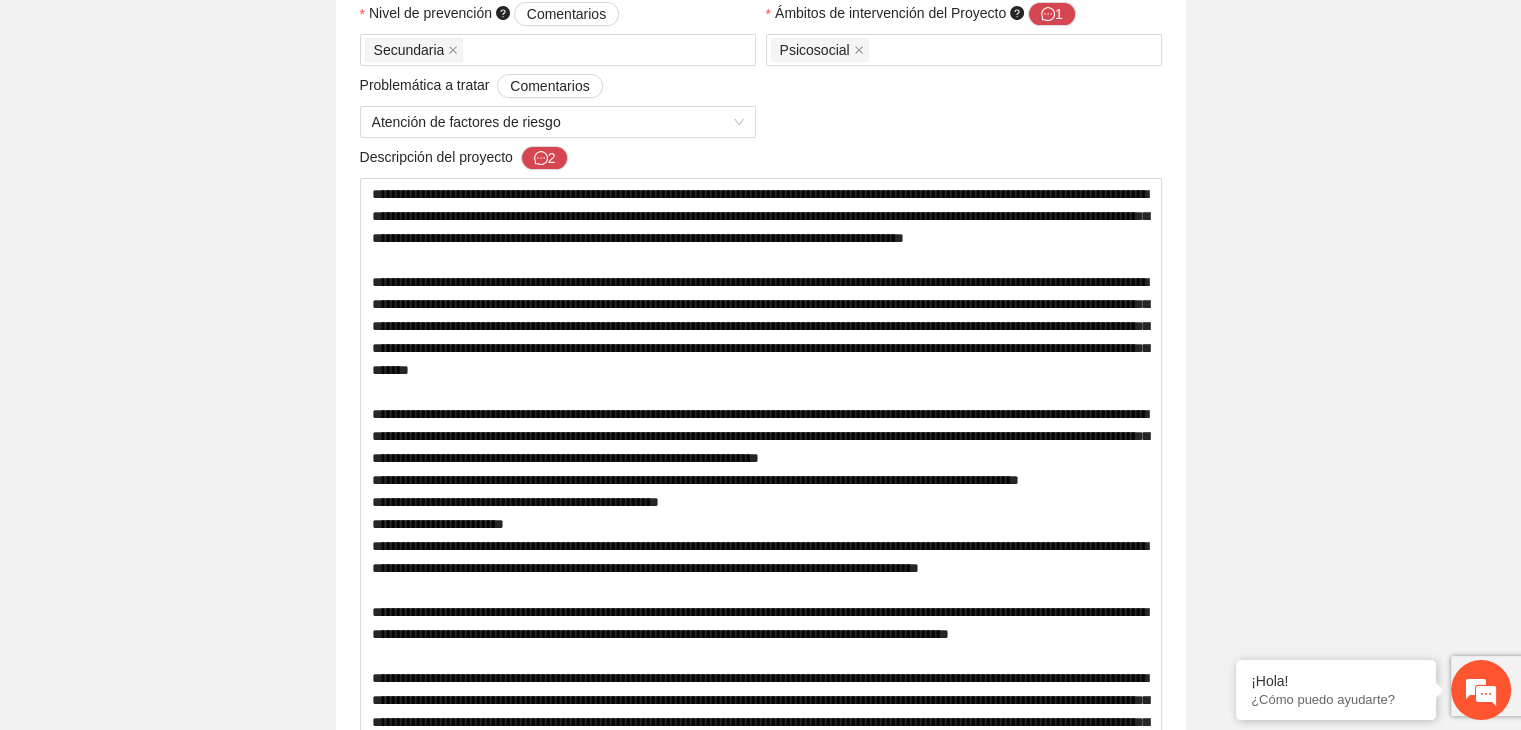 scroll, scrollTop: 800, scrollLeft: 0, axis: vertical 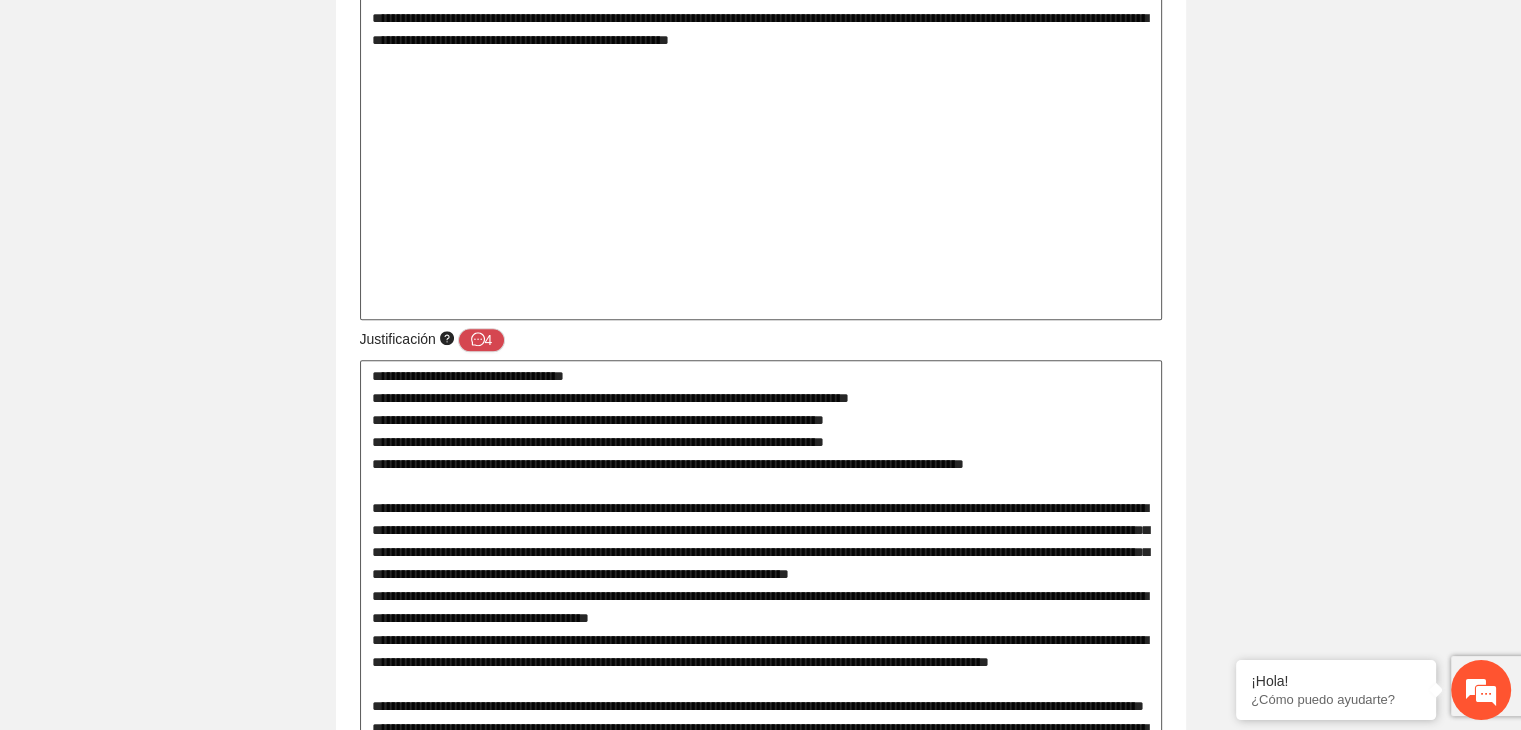 drag, startPoint x: 369, startPoint y: 159, endPoint x: 1023, endPoint y: 393, distance: 694.60205 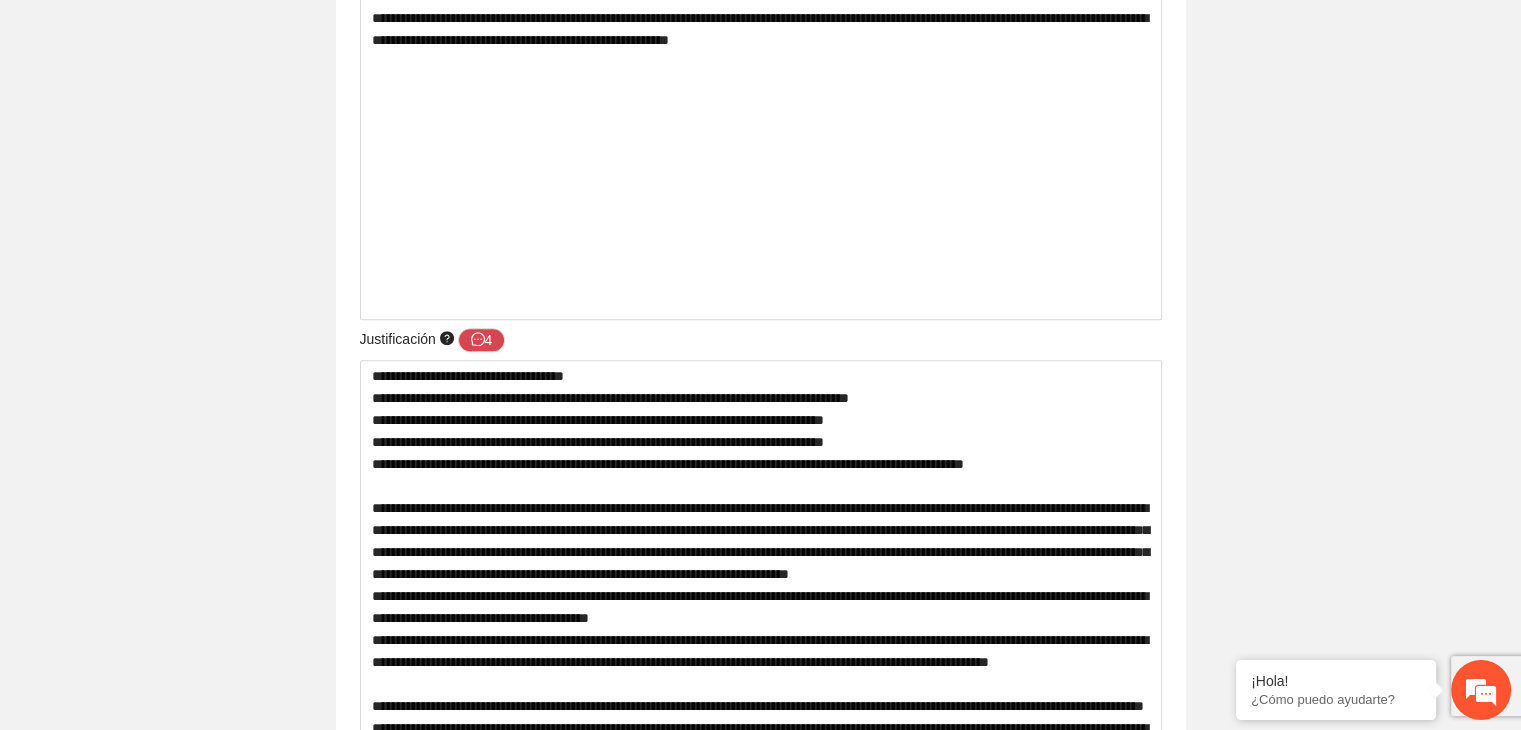 click on "**********" at bounding box center [760, 3532] 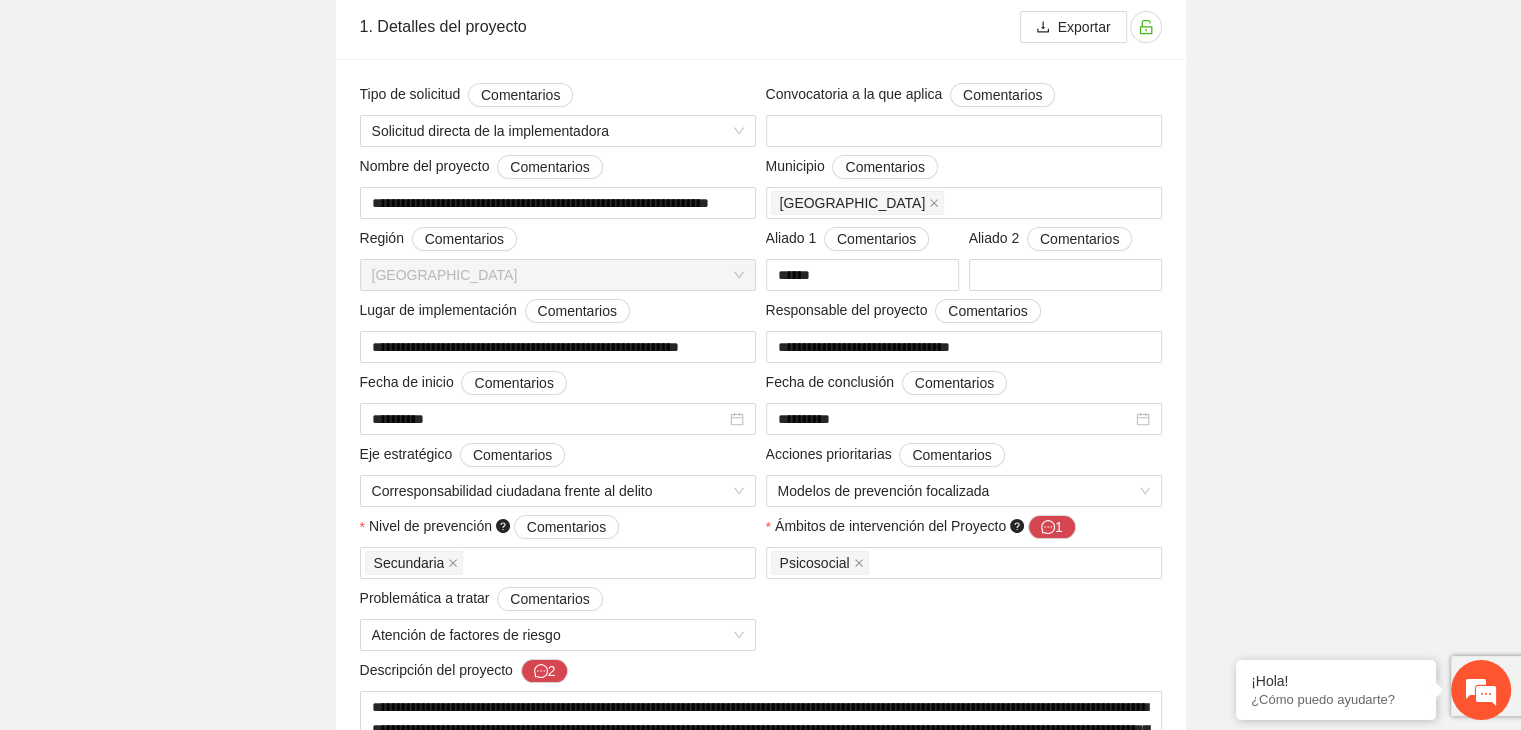 scroll, scrollTop: 0, scrollLeft: 0, axis: both 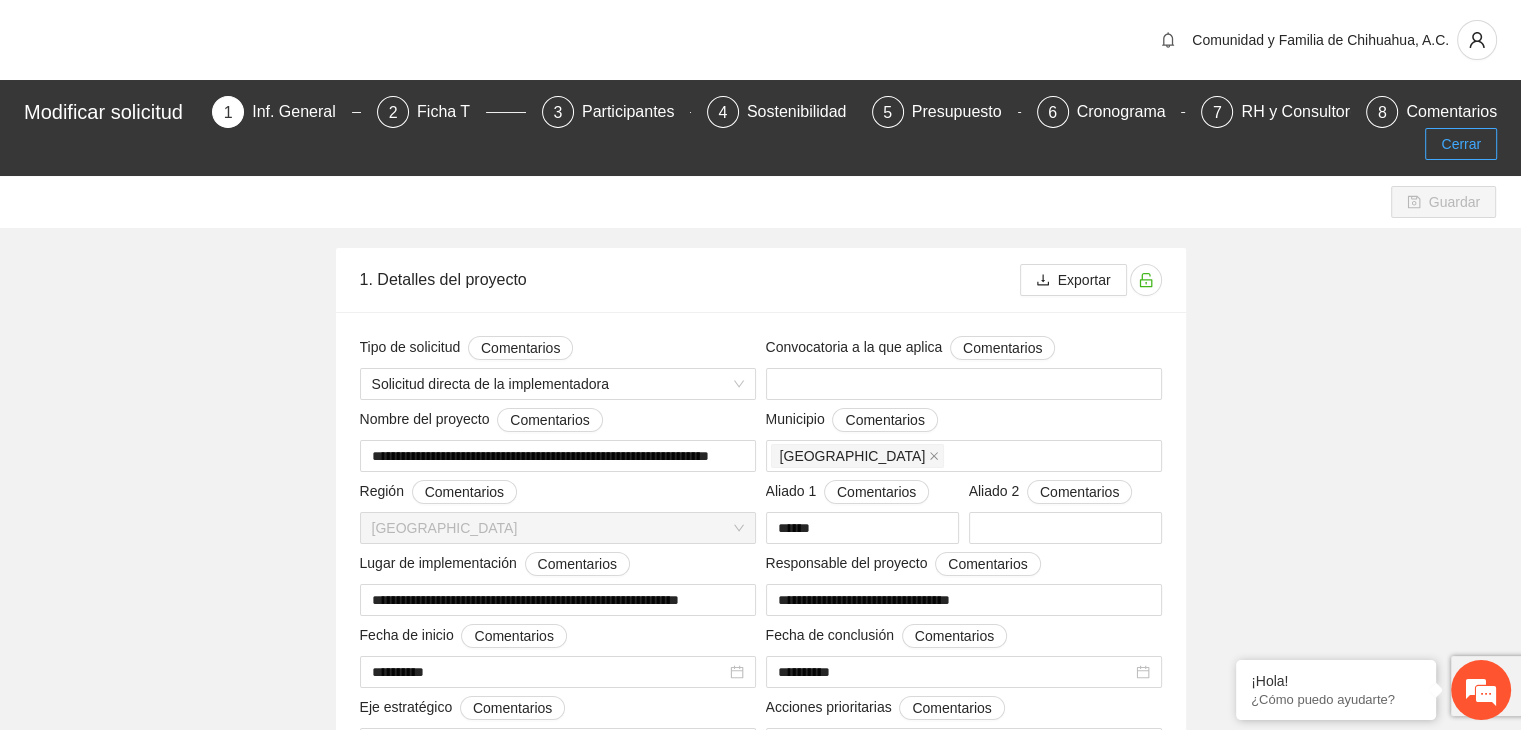 click on "Cerrar" at bounding box center (1461, 144) 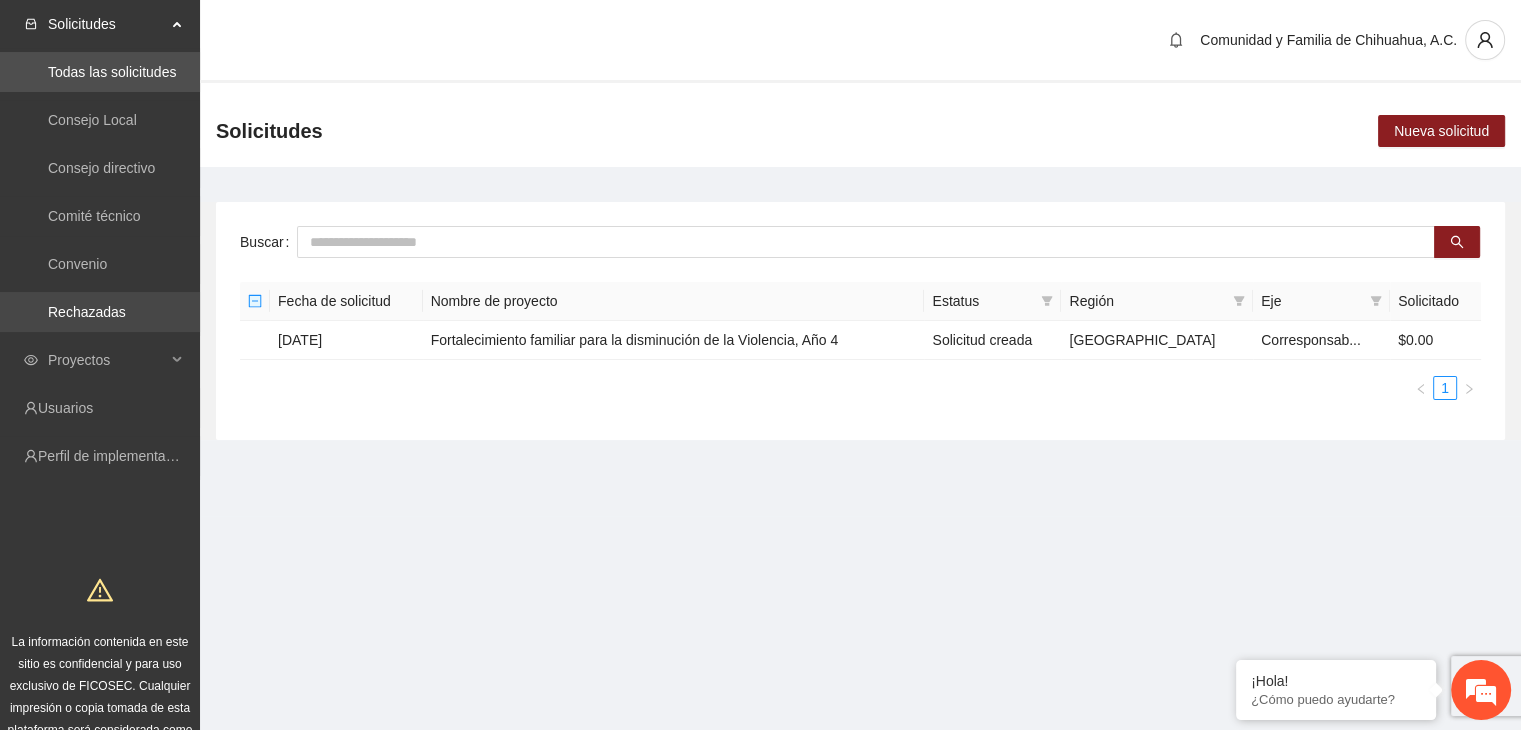 click on "Rechazadas" at bounding box center [87, 312] 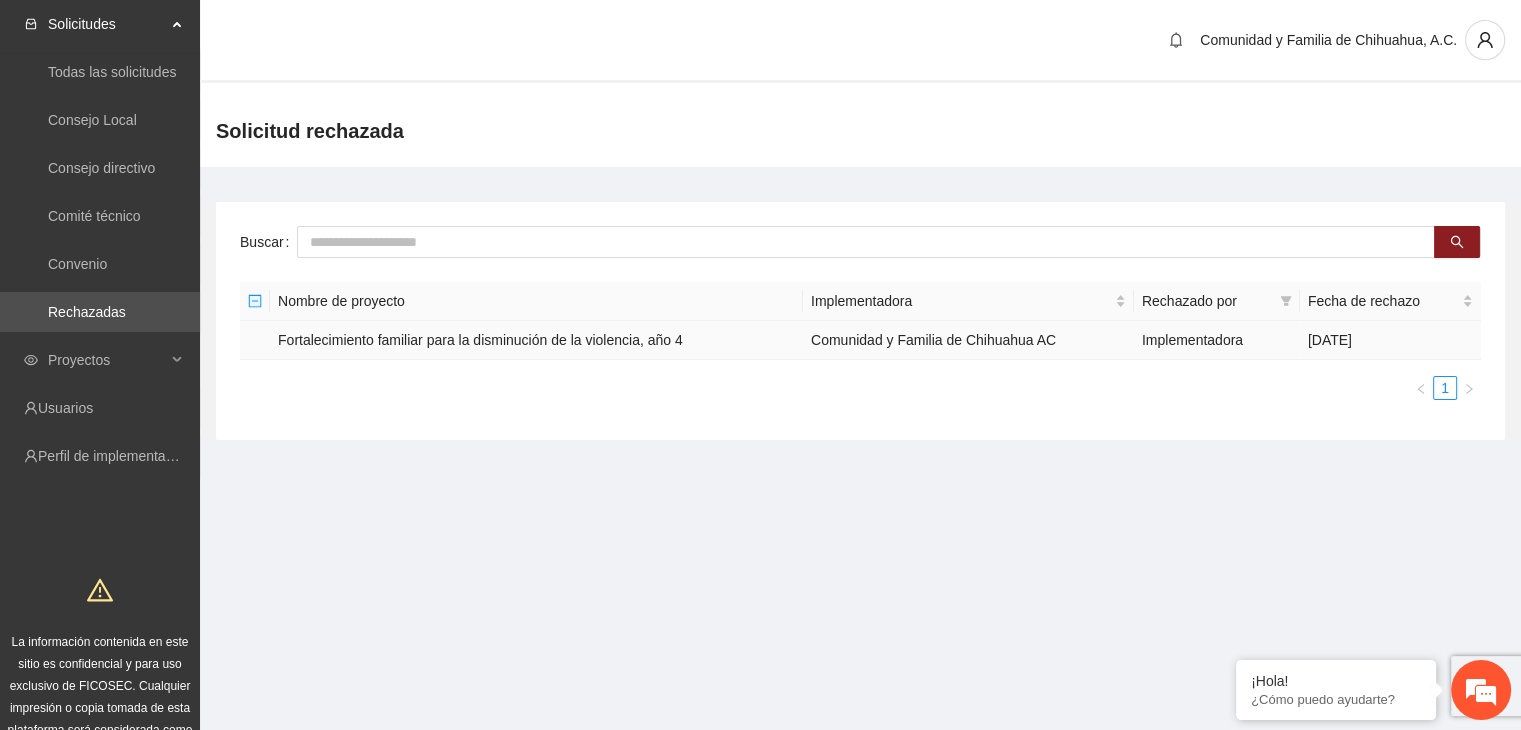 click on "Fortalecimiento  familiar para la disminución de la violencia, año 4" at bounding box center [536, 340] 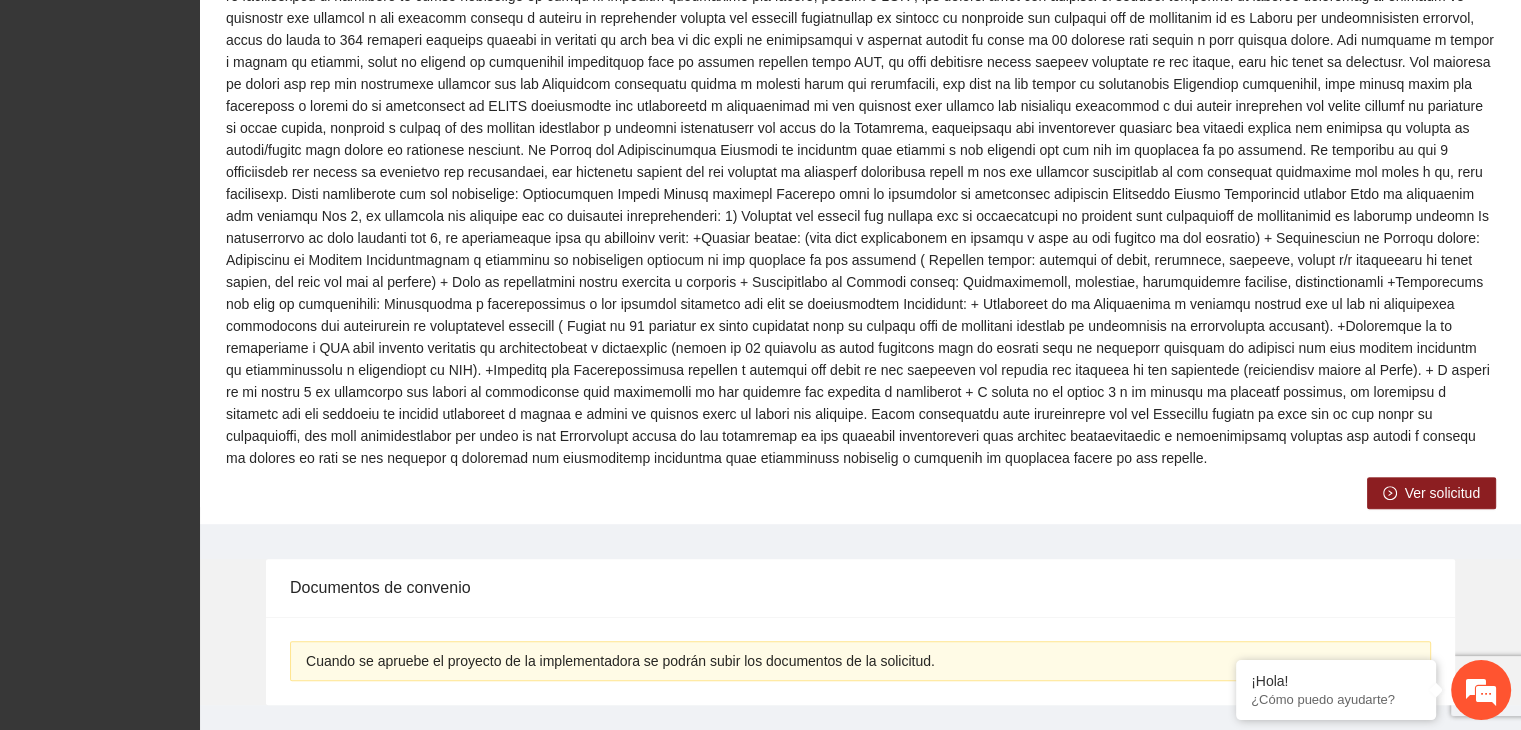 scroll, scrollTop: 770, scrollLeft: 0, axis: vertical 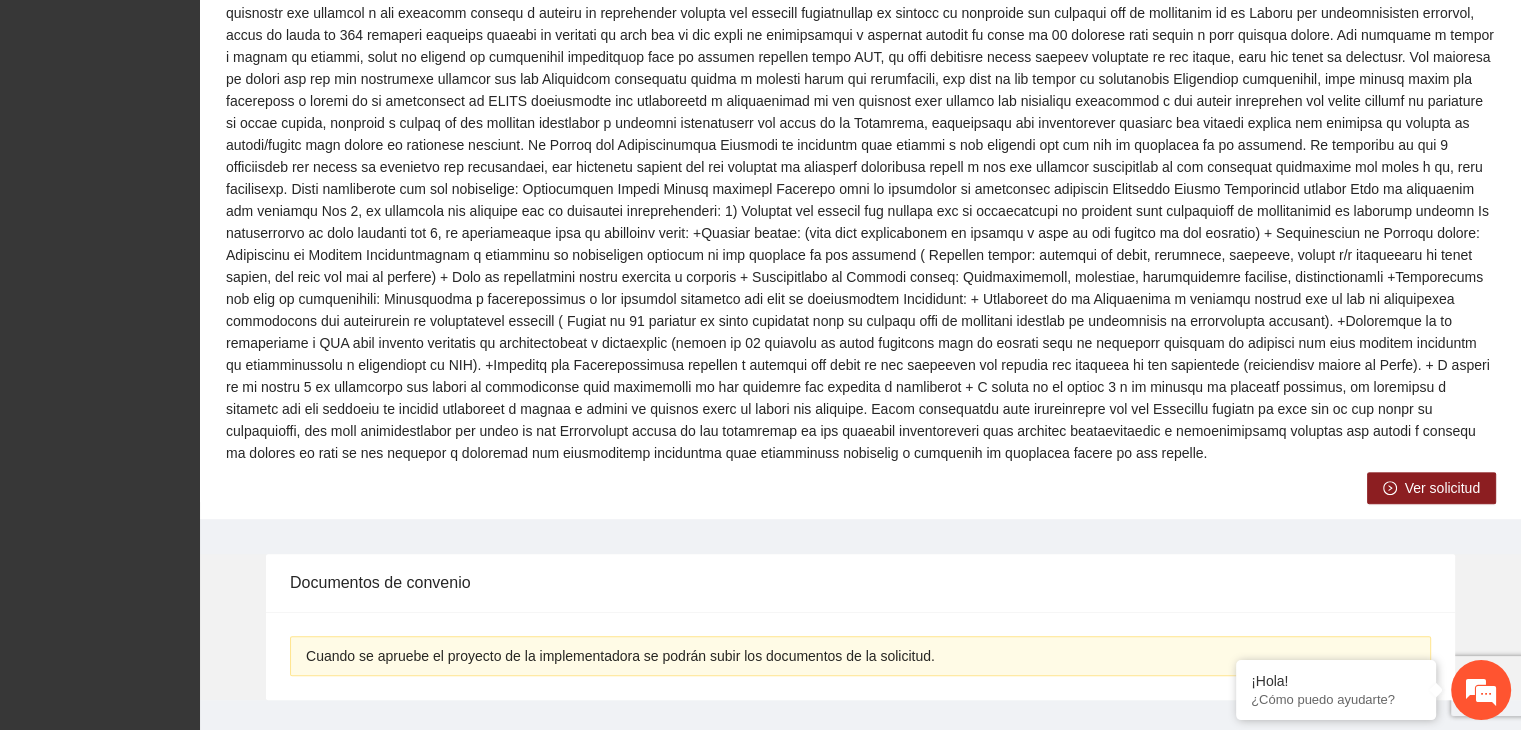 click on "Ver solicitud" at bounding box center [1442, 488] 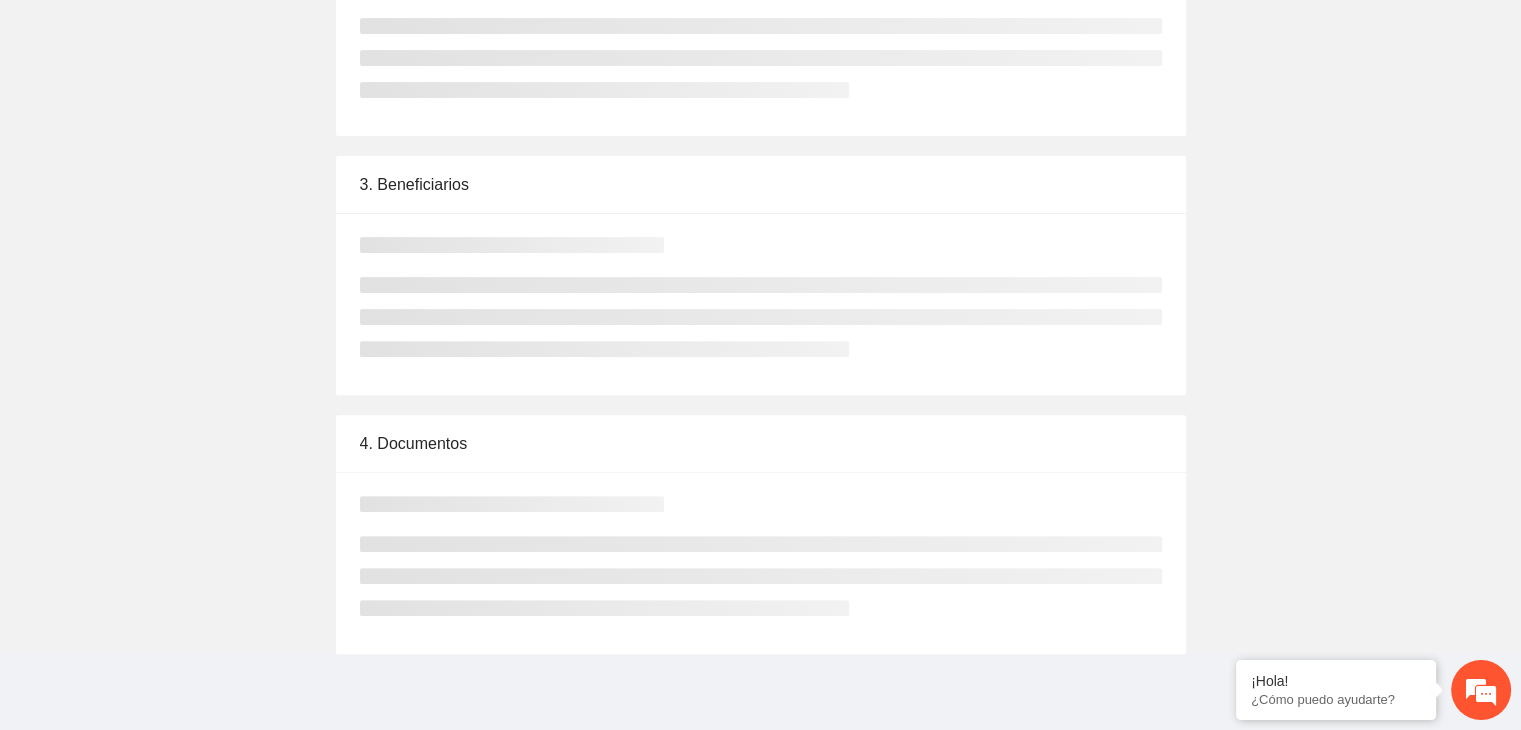 scroll, scrollTop: 0, scrollLeft: 0, axis: both 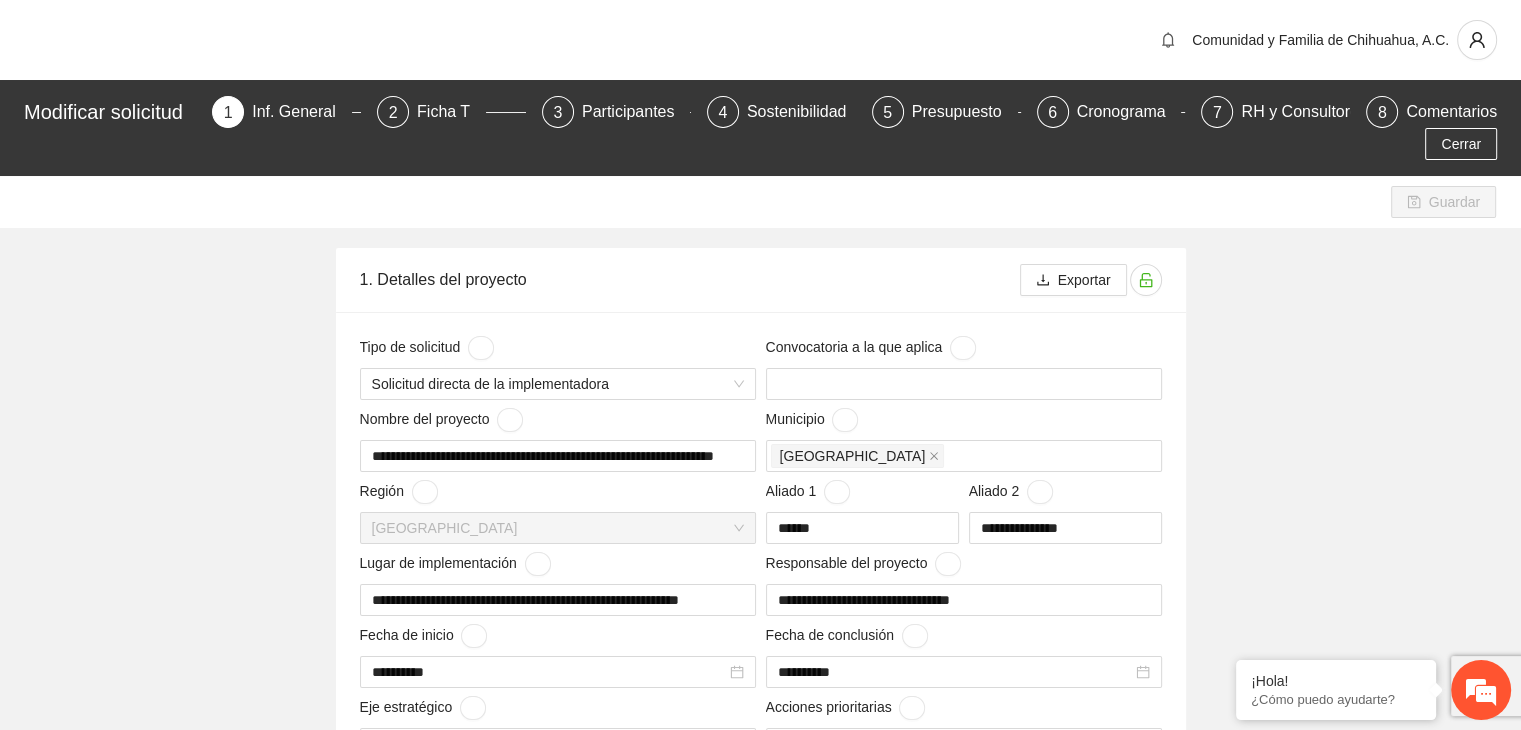type 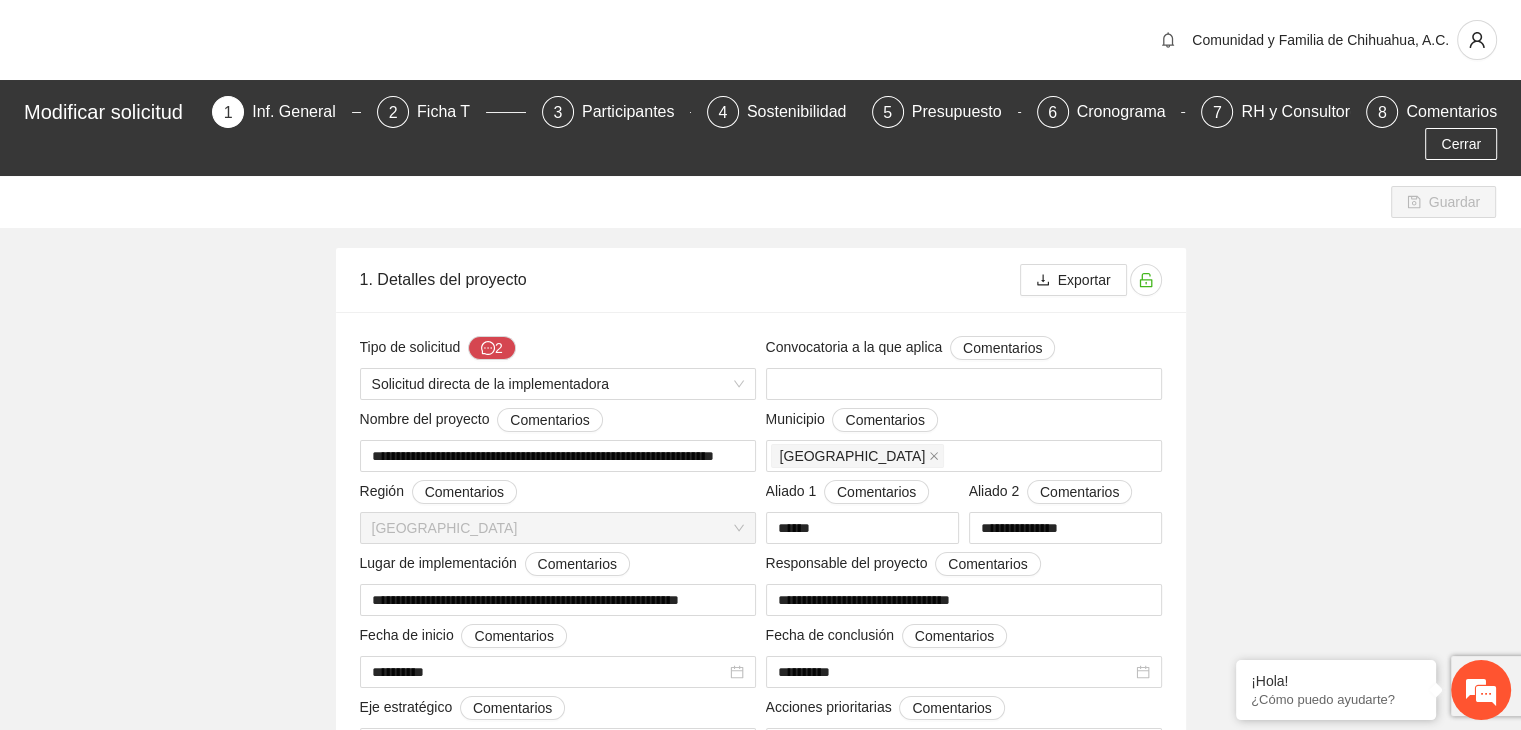 click on "**********" at bounding box center [760, 6160] 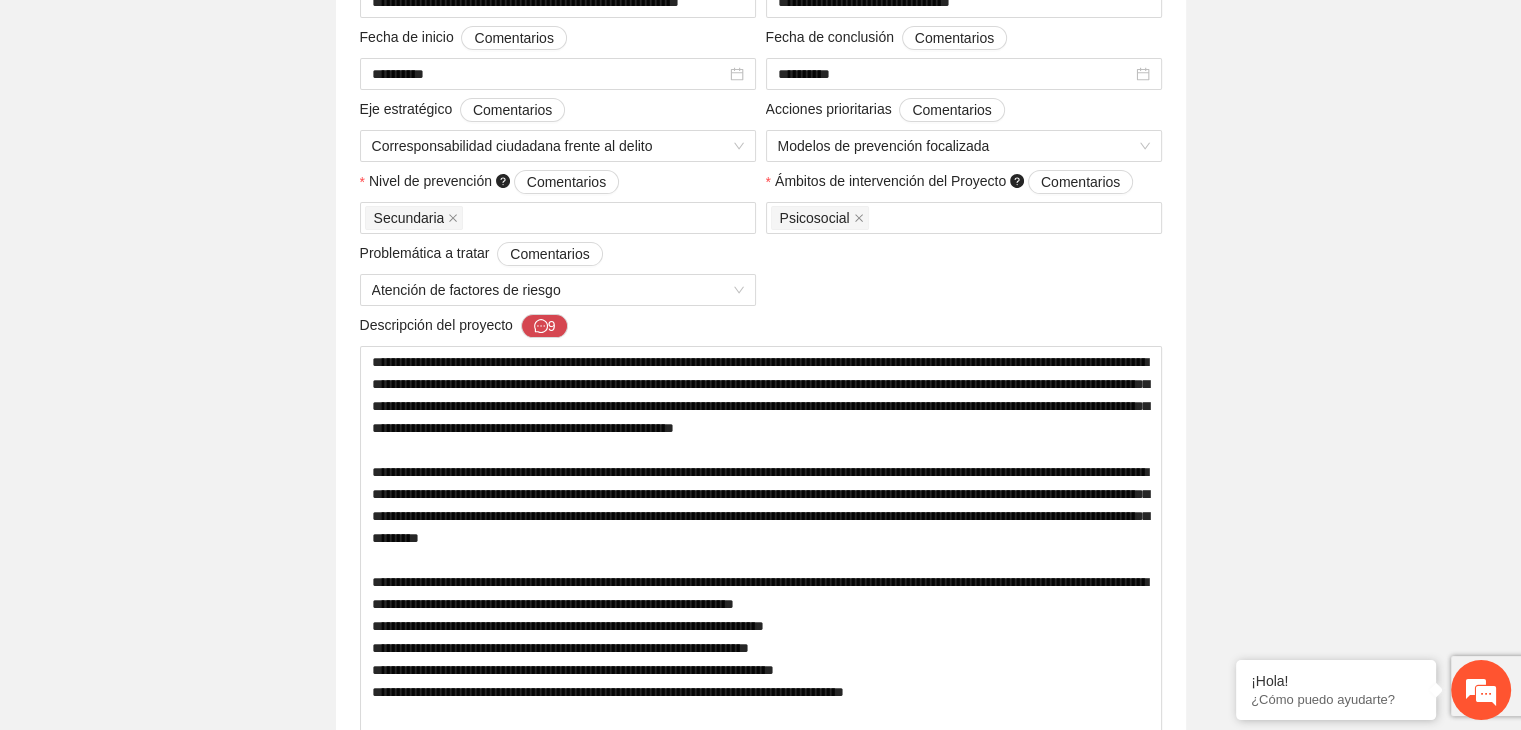 scroll, scrollTop: 600, scrollLeft: 0, axis: vertical 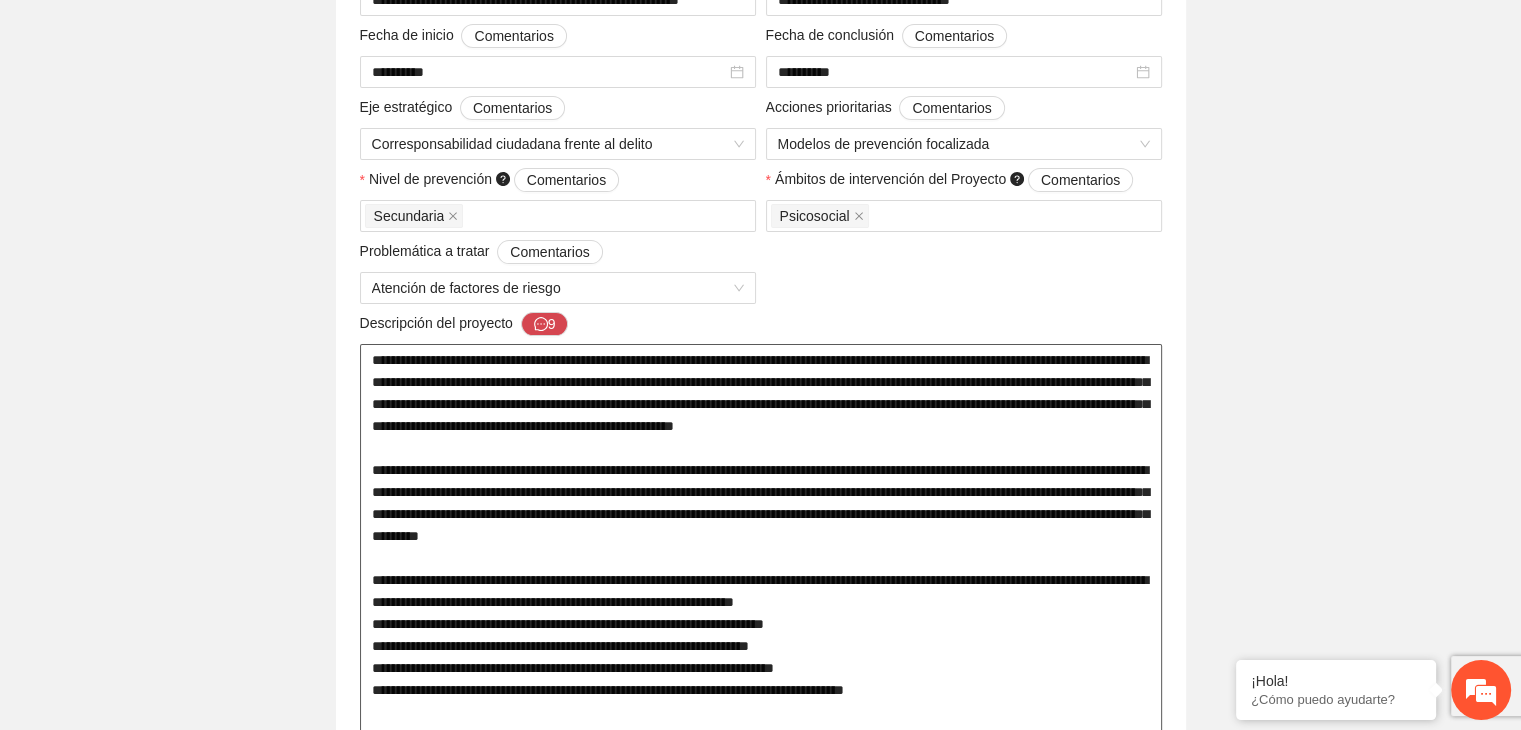 click at bounding box center [761, 1504] 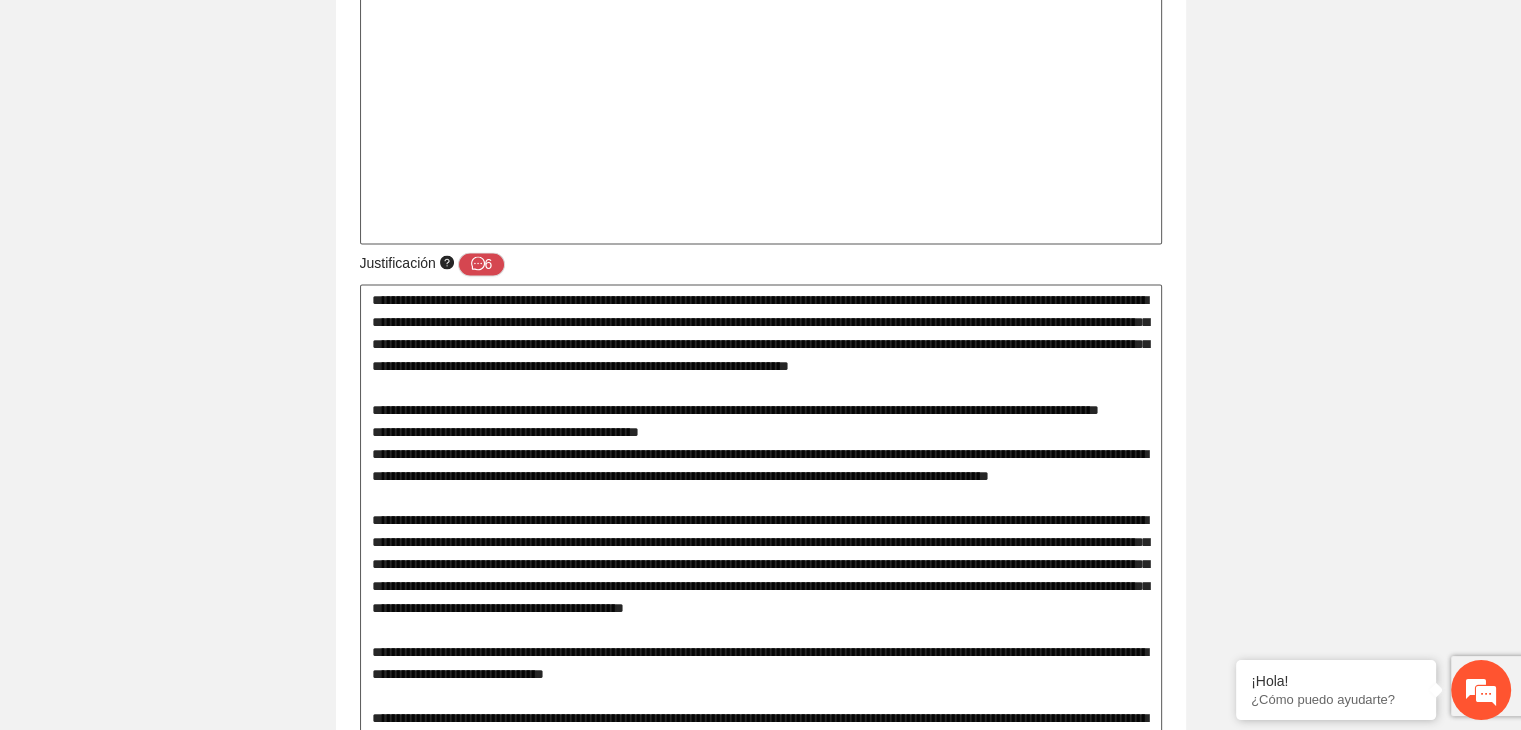 scroll, scrollTop: 3073, scrollLeft: 0, axis: vertical 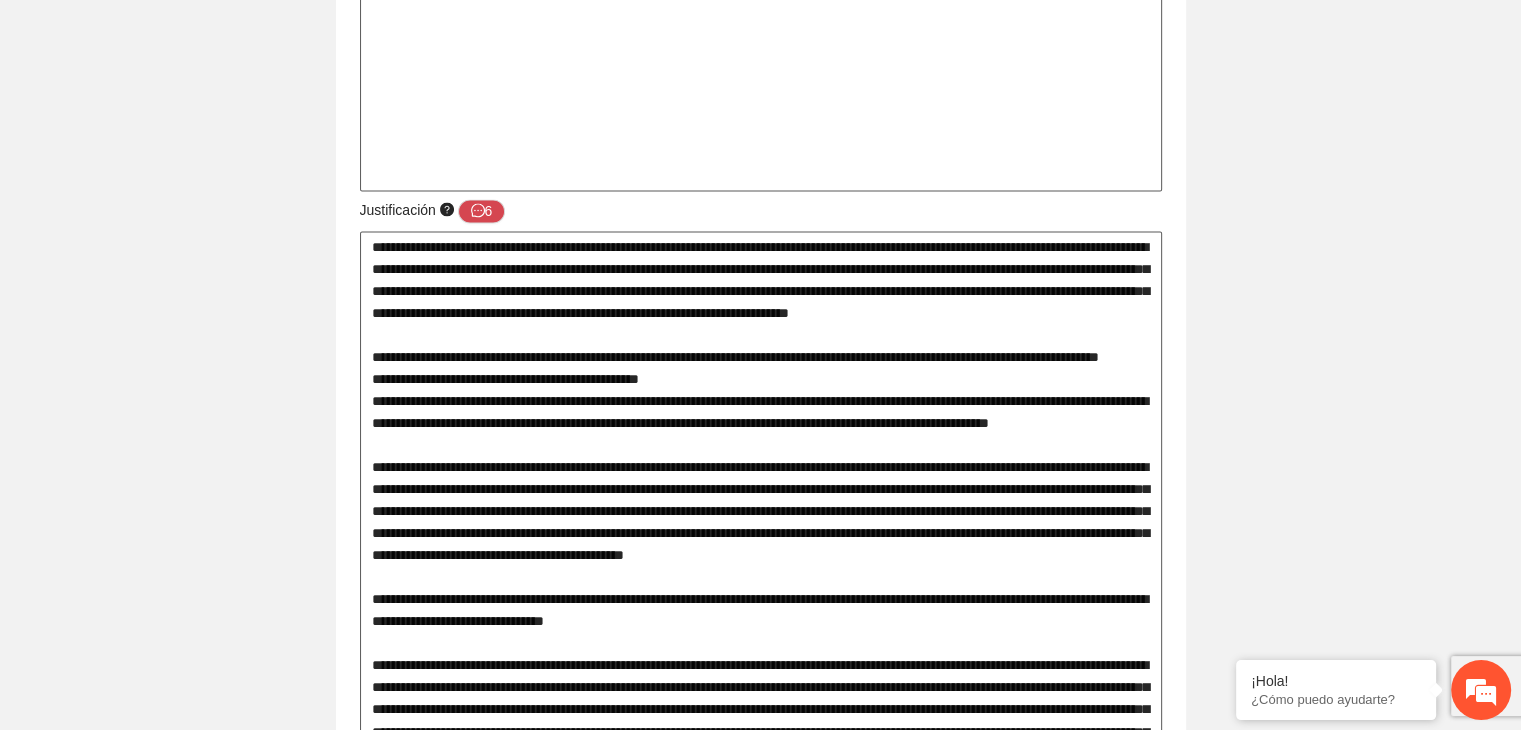 drag, startPoint x: 374, startPoint y: 361, endPoint x: 1101, endPoint y: 389, distance: 727.539 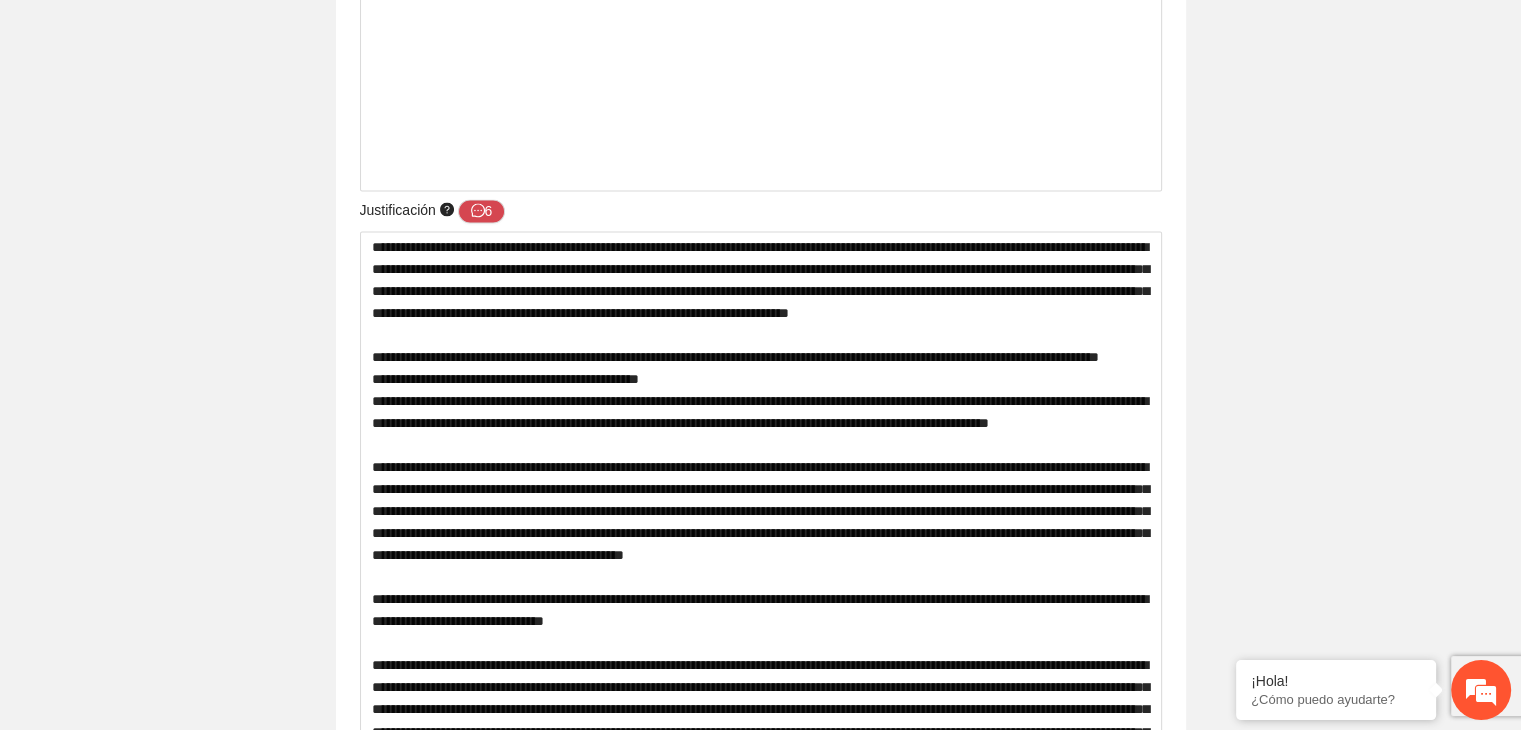 click on "**********" at bounding box center (760, 3087) 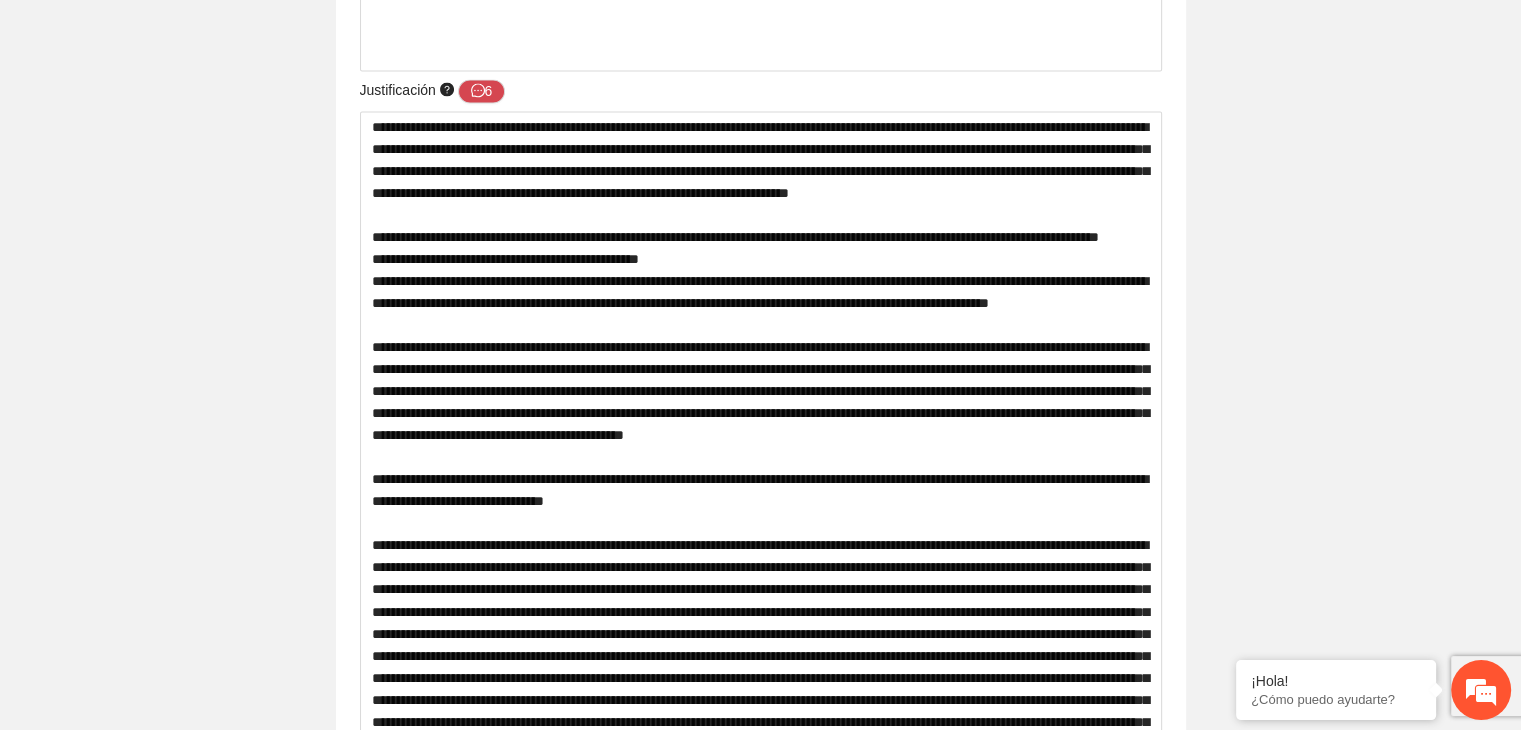 scroll, scrollTop: 3153, scrollLeft: 0, axis: vertical 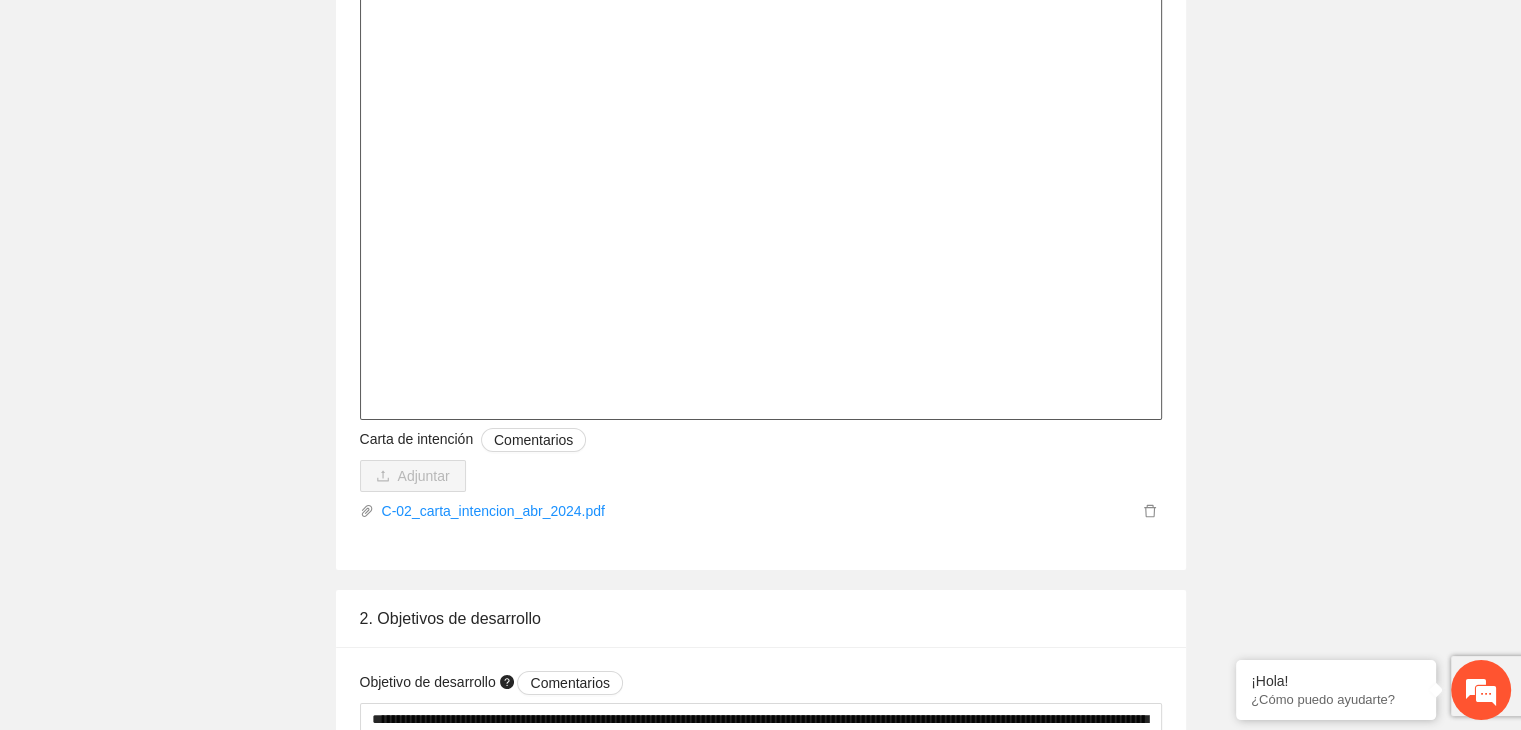 drag, startPoint x: 372, startPoint y: 164, endPoint x: 1160, endPoint y: 417, distance: 827.6189 